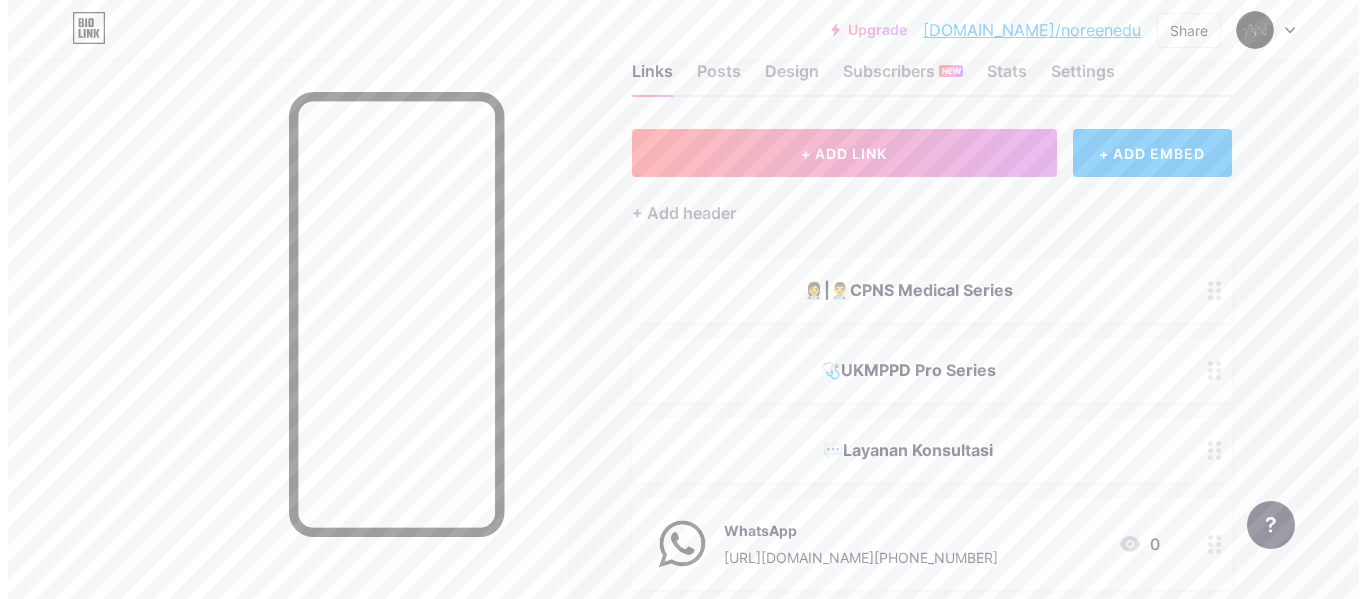 scroll, scrollTop: 56, scrollLeft: 0, axis: vertical 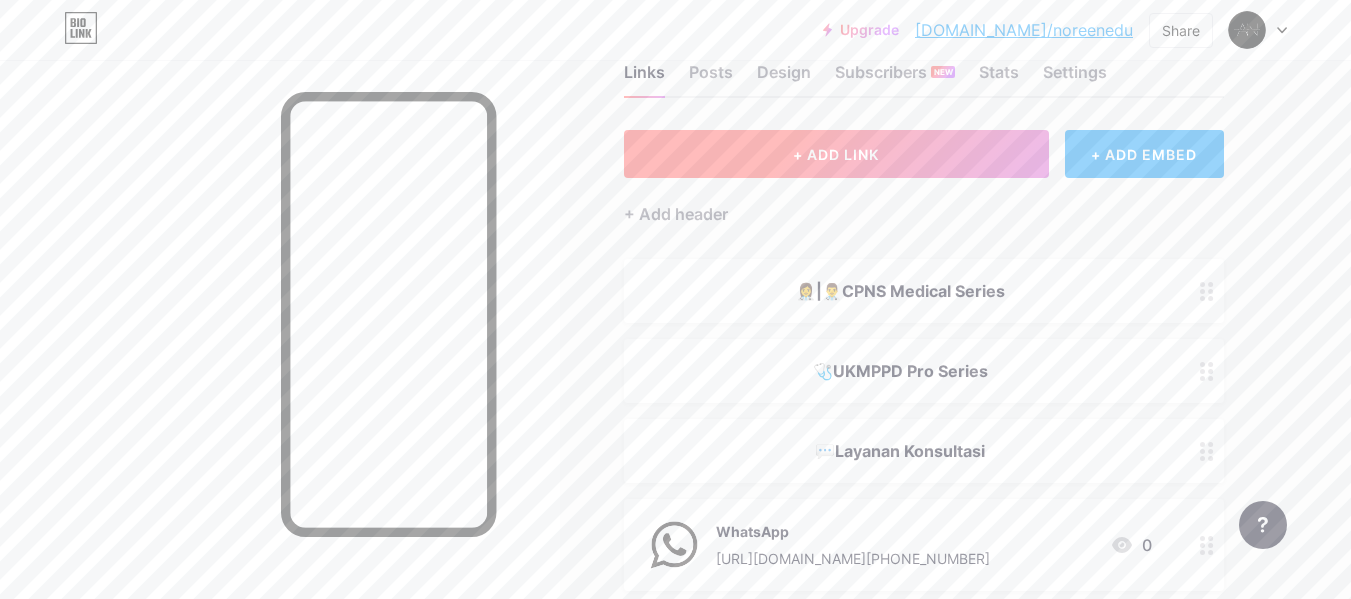 click on "+ ADD LINK" at bounding box center (836, 154) 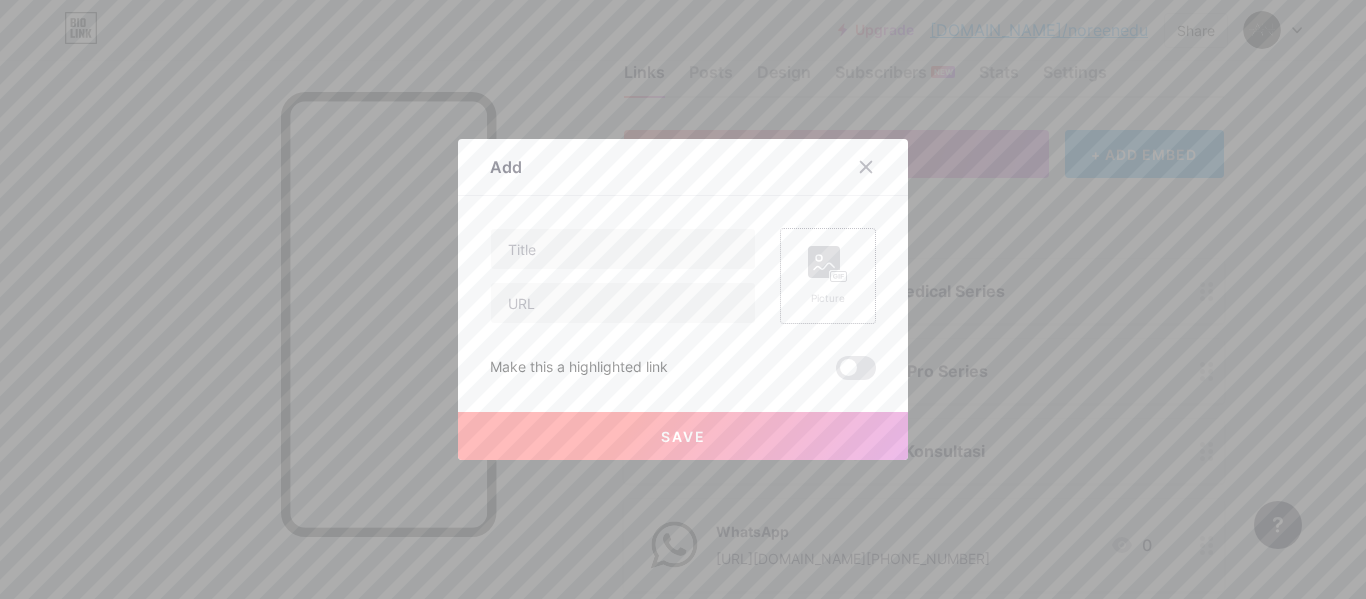 click on "Picture" at bounding box center [828, 276] 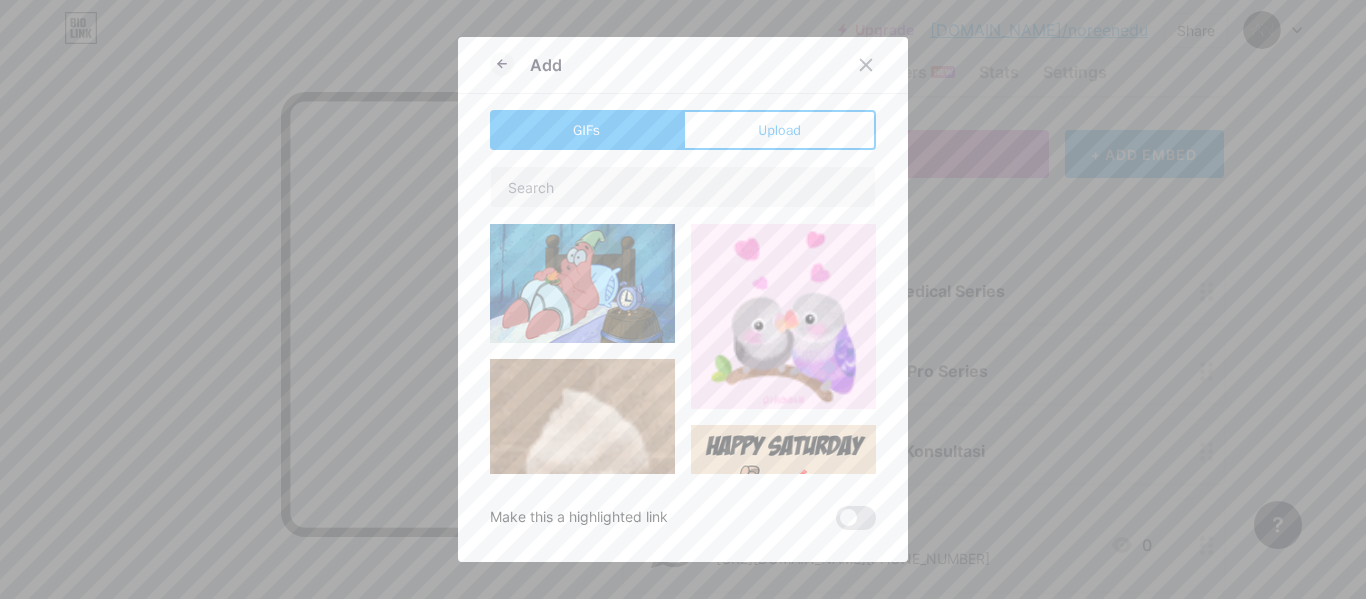 click on "Add       GIFs     Upload       Content
YouTube
Play YouTube video without leaving your page.
ADD
Vimeo
Play Vimeo video without leaving your page.
ADD
Tiktok
Grow your TikTok following
ADD
Tweet
Embed a tweet.
ADD
Reddit
Showcase your Reddit profile
ADD
Spotify
Embed Spotify to play the preview of a track.
ADD
Twitch
Play Twitch video without leaving your page.
ADD
ADD" at bounding box center [683, 299] 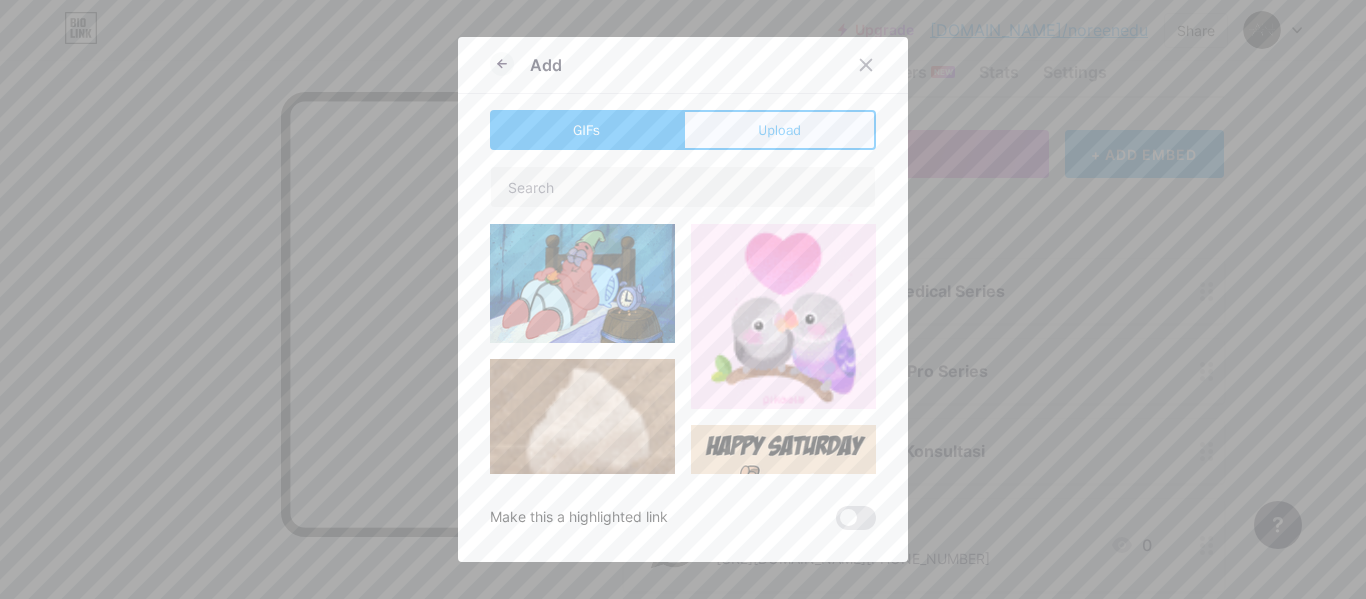 click on "Upload" at bounding box center (779, 130) 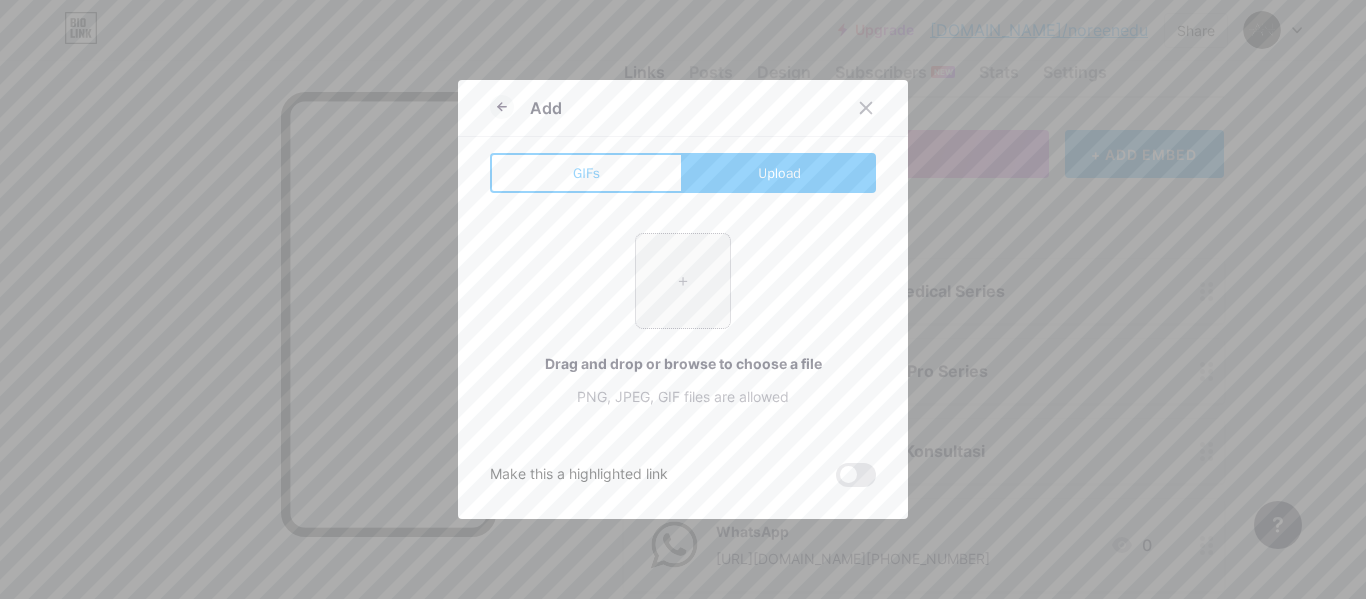 click at bounding box center (683, 281) 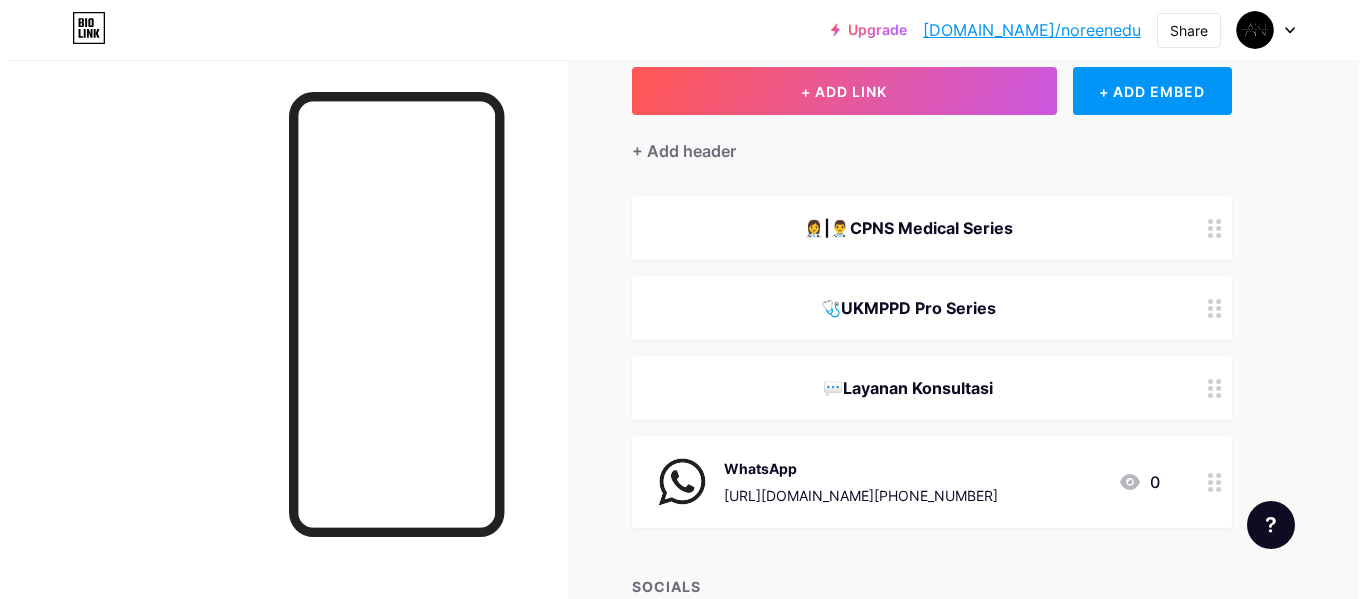 scroll, scrollTop: 126, scrollLeft: 0, axis: vertical 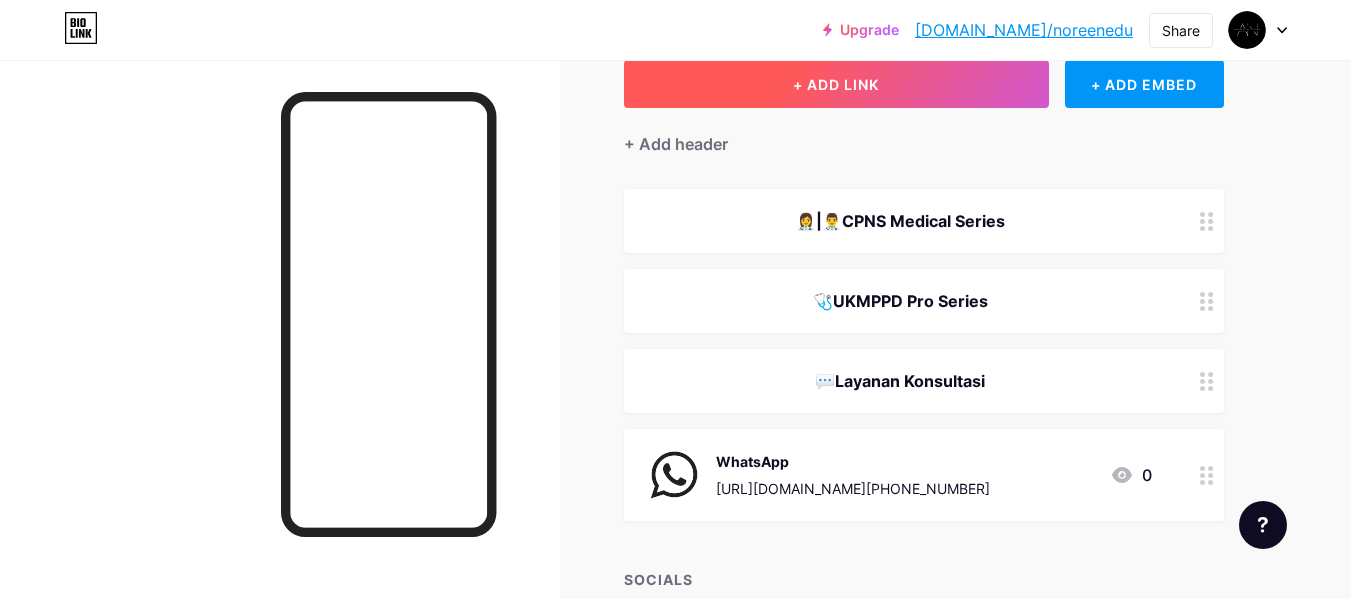 click on "+ ADD LINK" at bounding box center [836, 84] 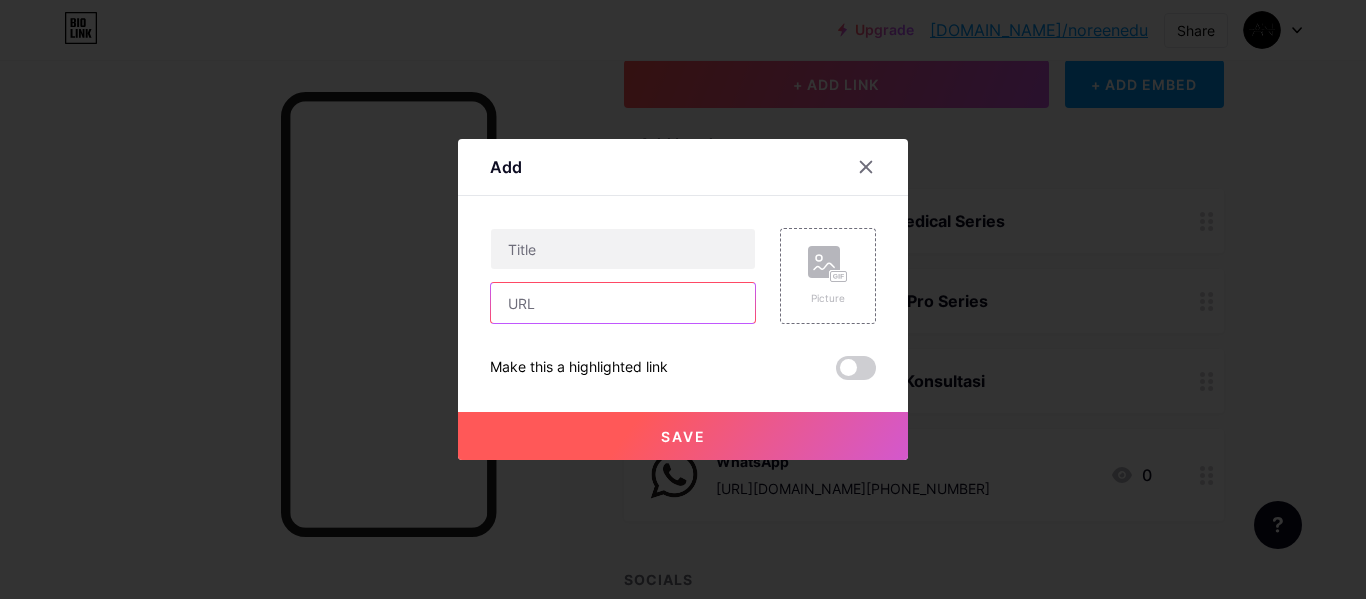 click at bounding box center [623, 303] 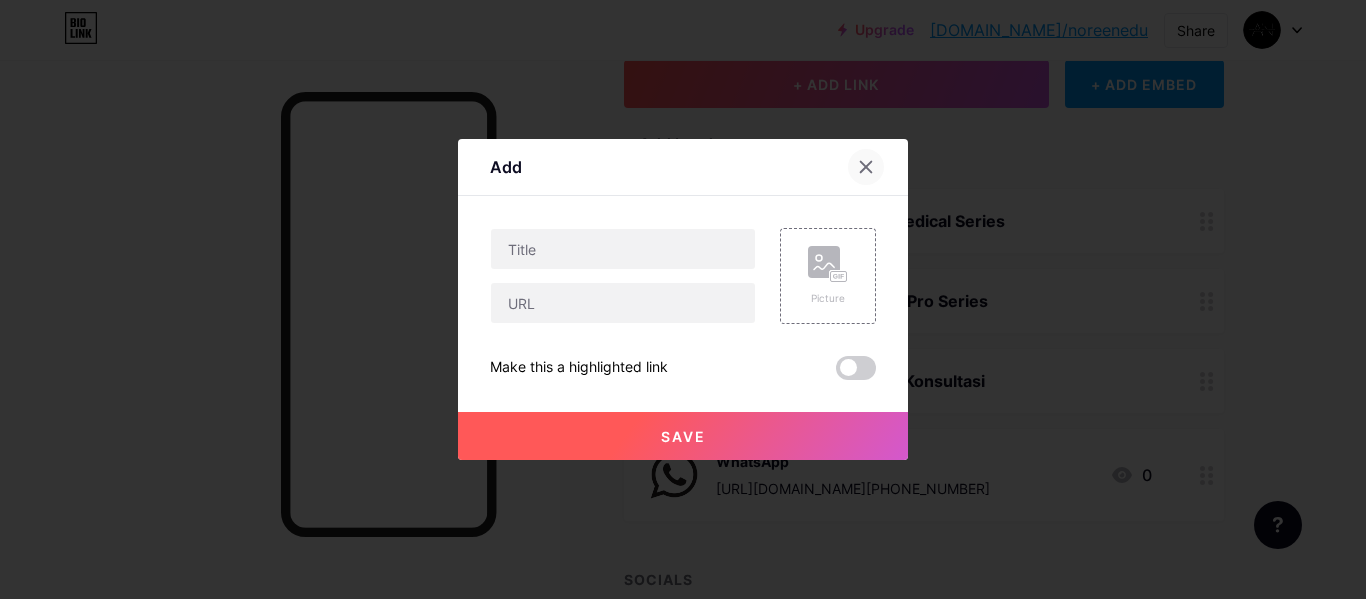click 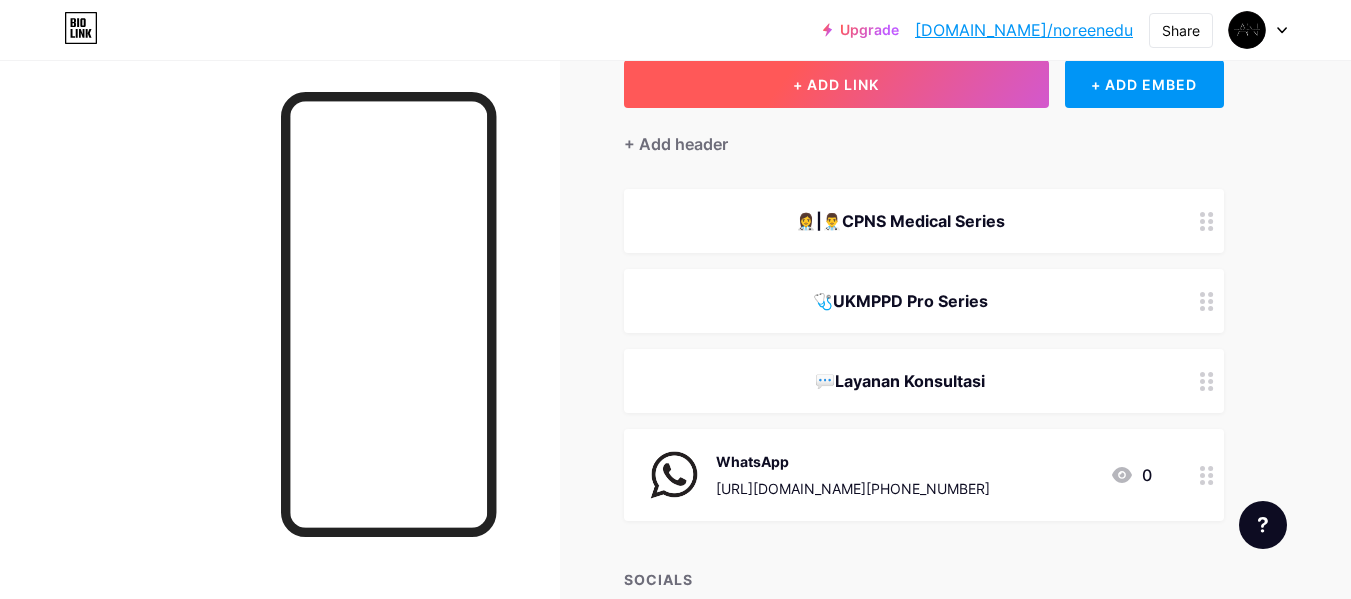 click on "+ ADD LINK" at bounding box center [836, 84] 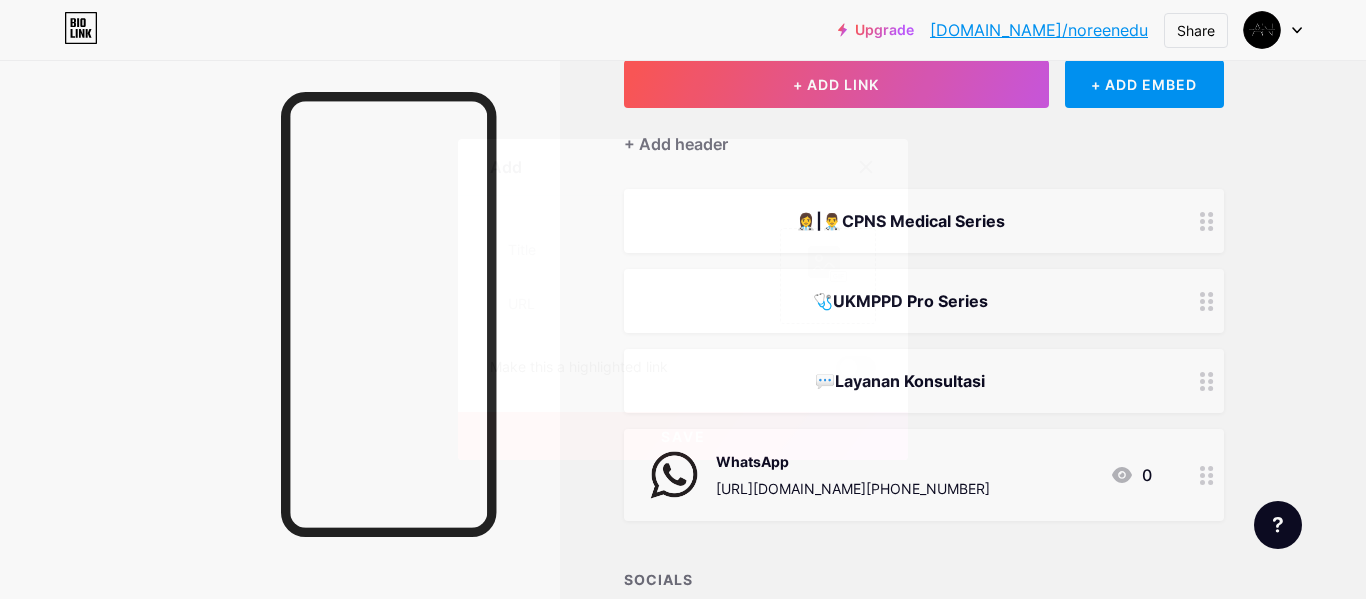 click on "Picture
Make this a highlighted link
Save" at bounding box center (683, 304) 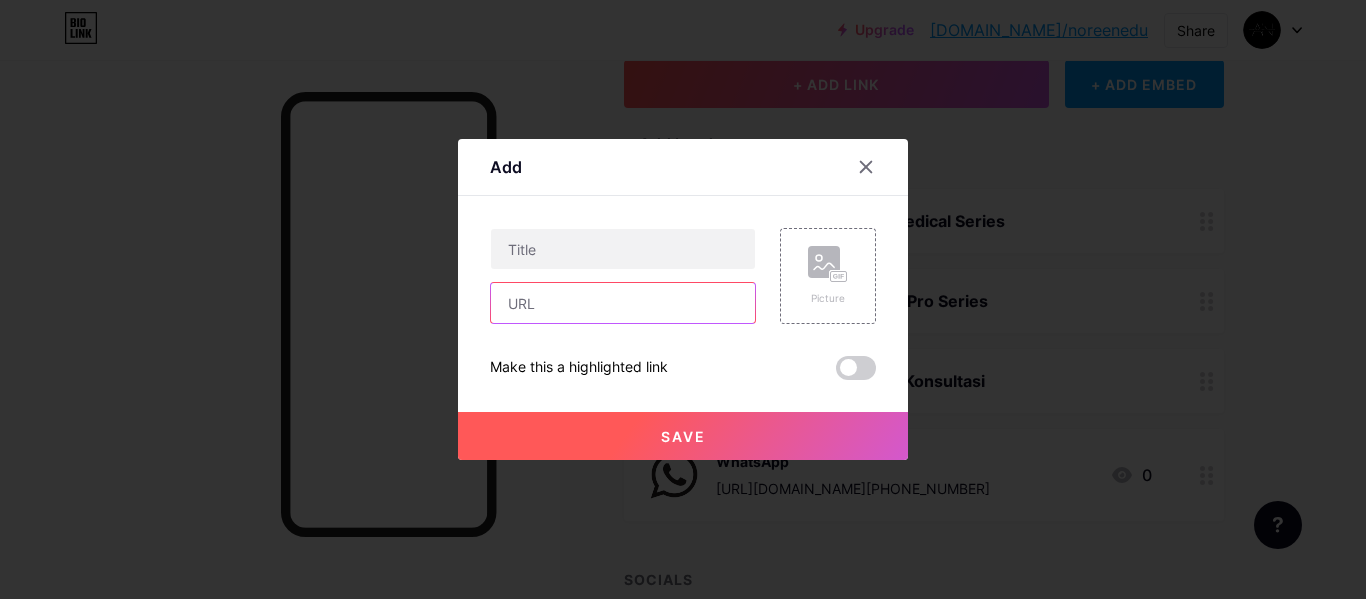 click at bounding box center (623, 303) 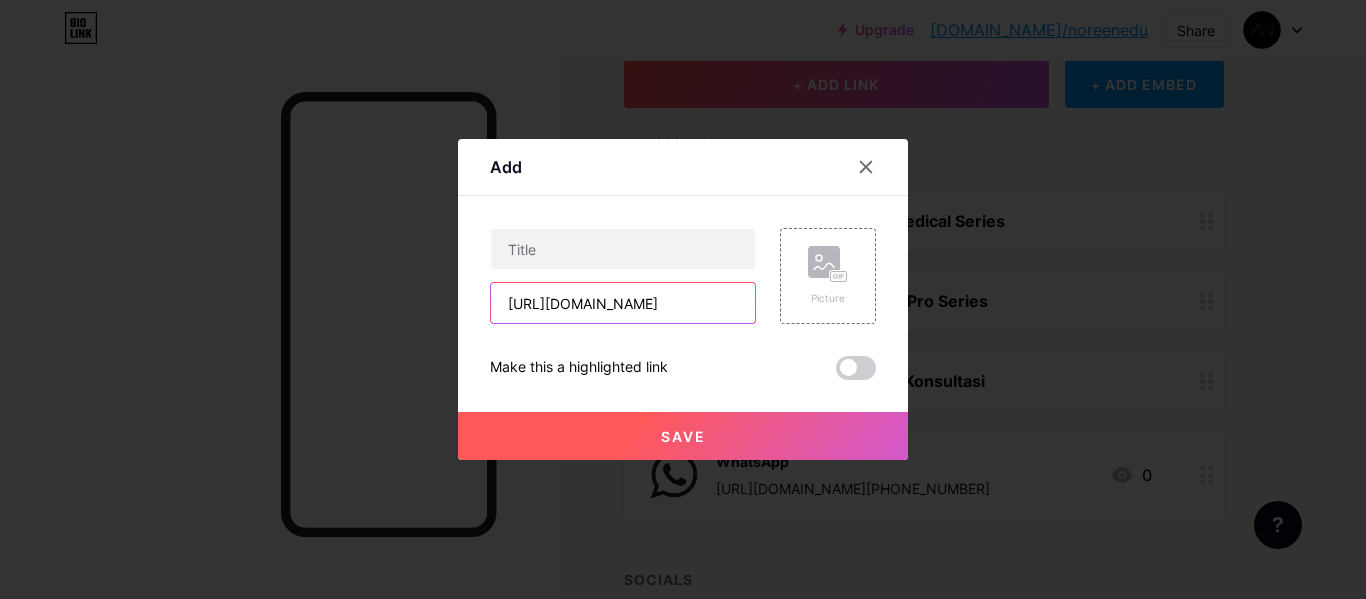 scroll, scrollTop: 0, scrollLeft: 33, axis: horizontal 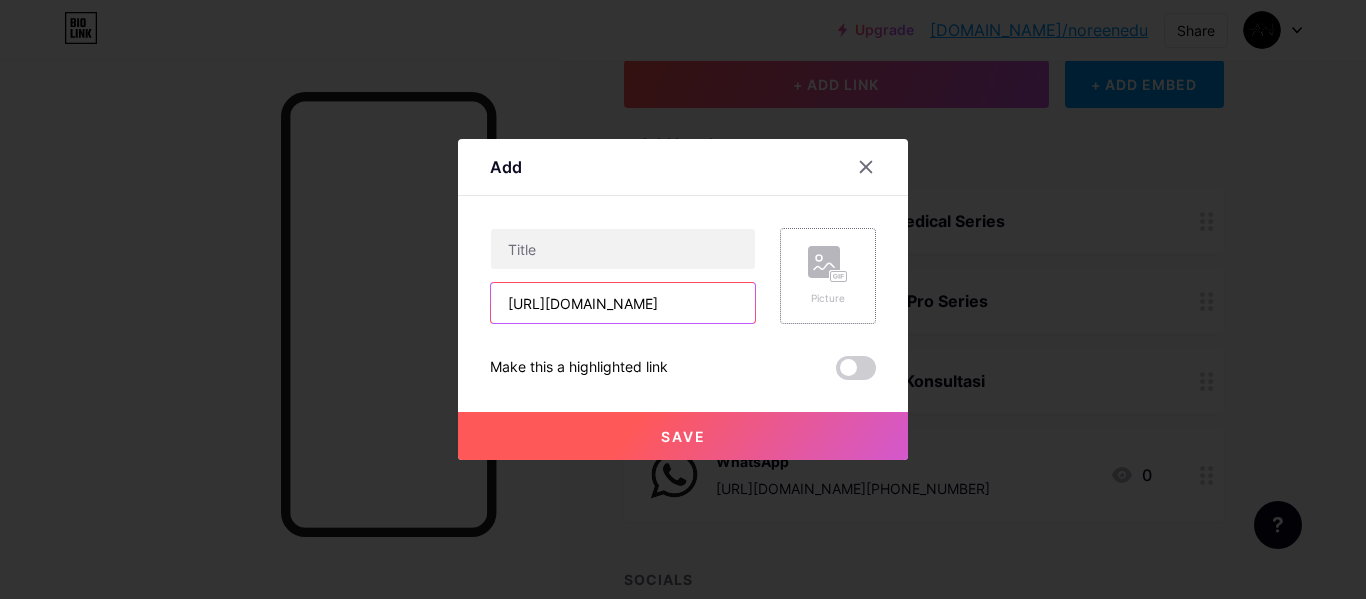 type on "https://lynk.id/noreenedu/66j9g2eyyrz6" 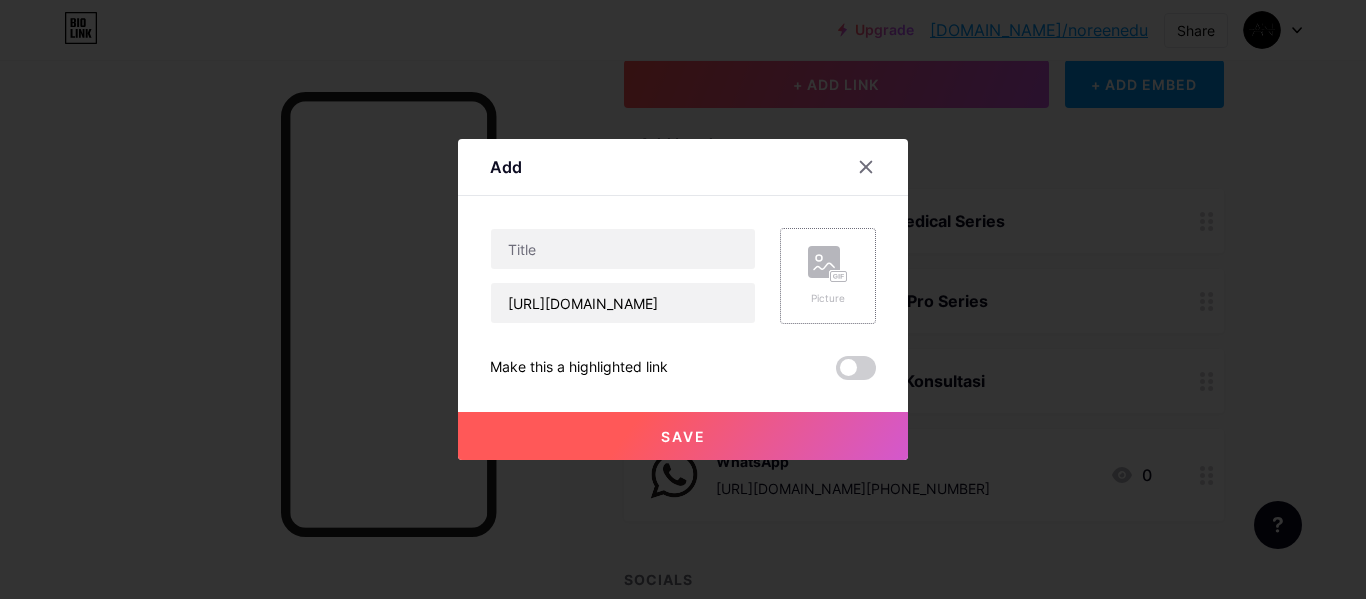 scroll, scrollTop: 0, scrollLeft: 0, axis: both 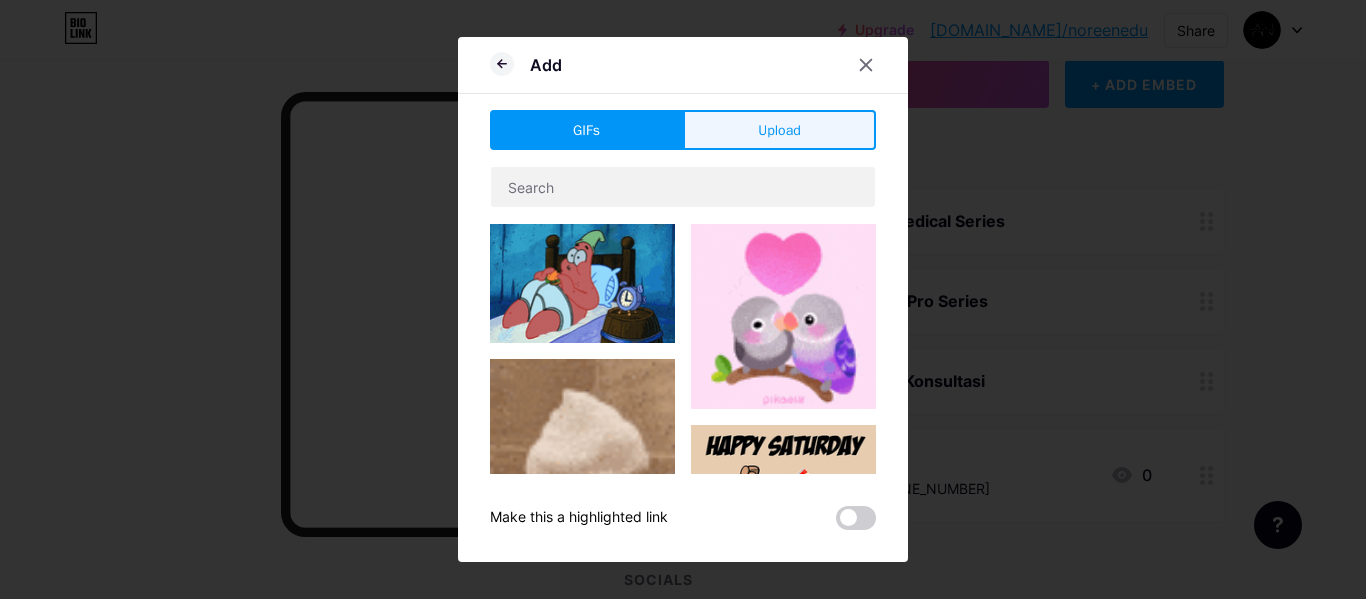 click on "Upload" at bounding box center (779, 130) 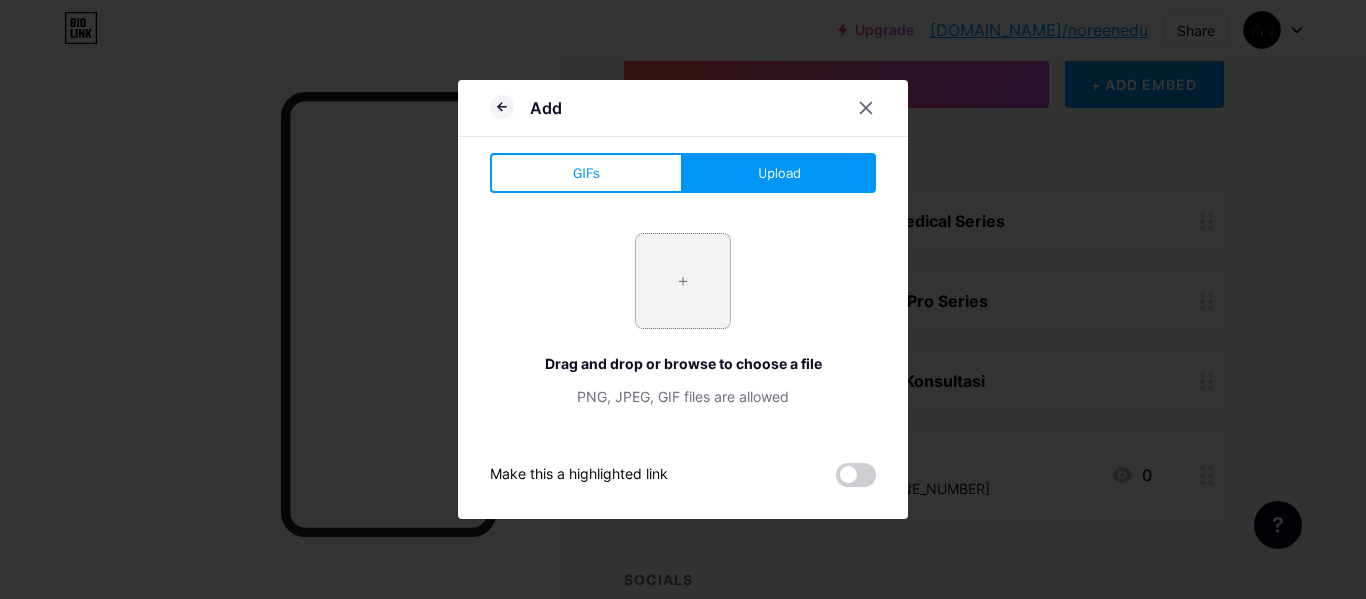 click at bounding box center [683, 281] 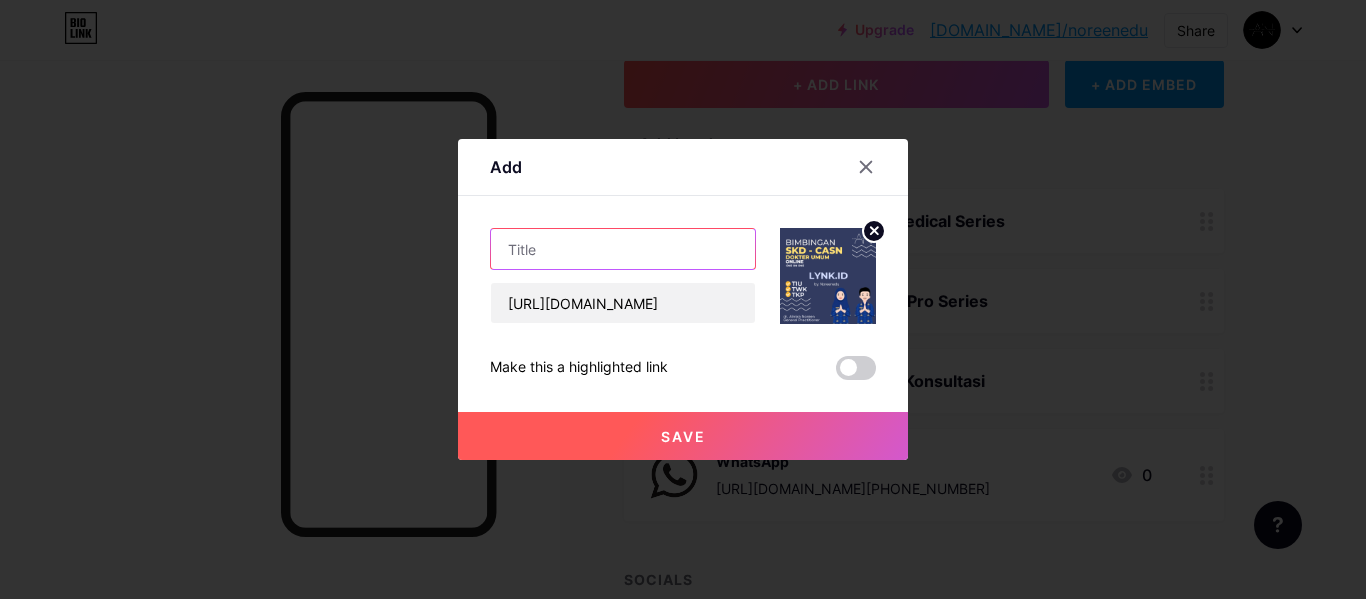 click at bounding box center [623, 249] 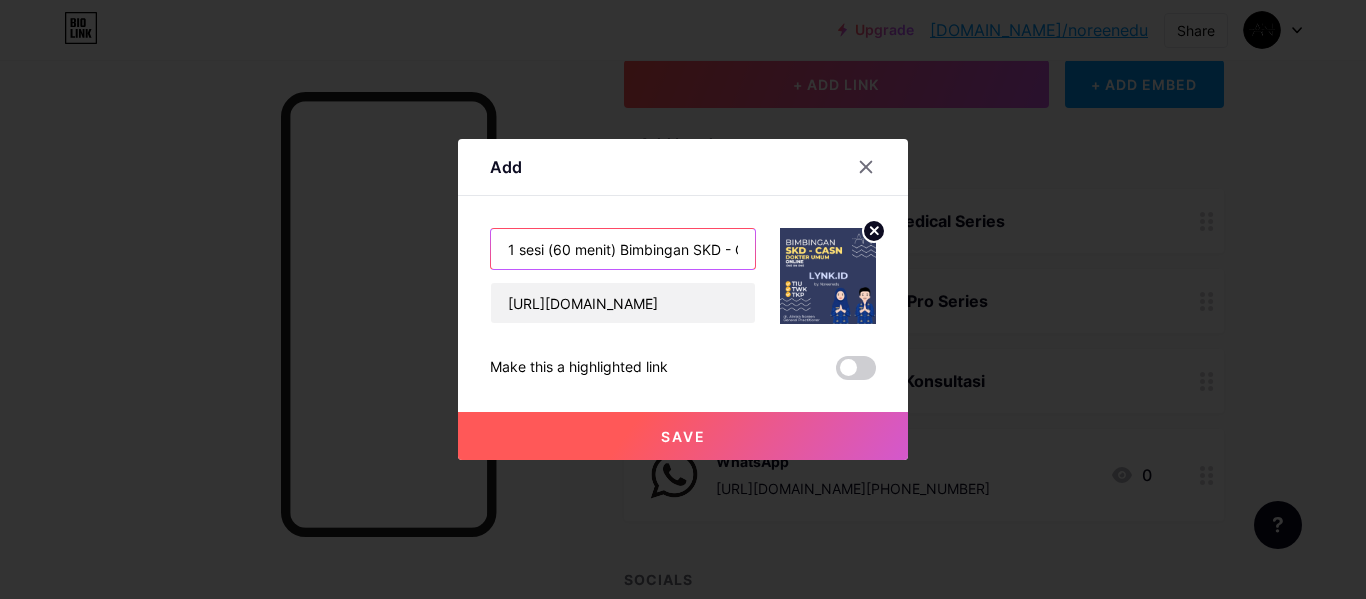 scroll, scrollTop: 0, scrollLeft: 380, axis: horizontal 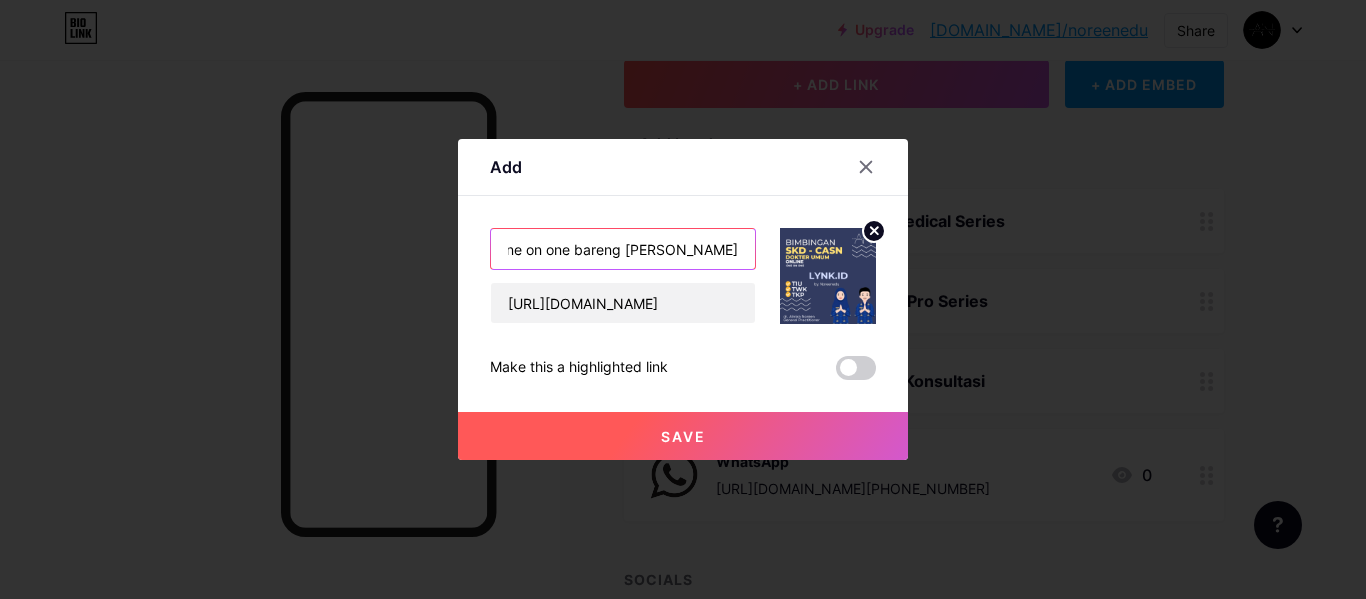 type on "1 sesi (60 menit) Bimbingan SKD - CASN Dokter Umum one on one bareng dr. Almira Noreen" 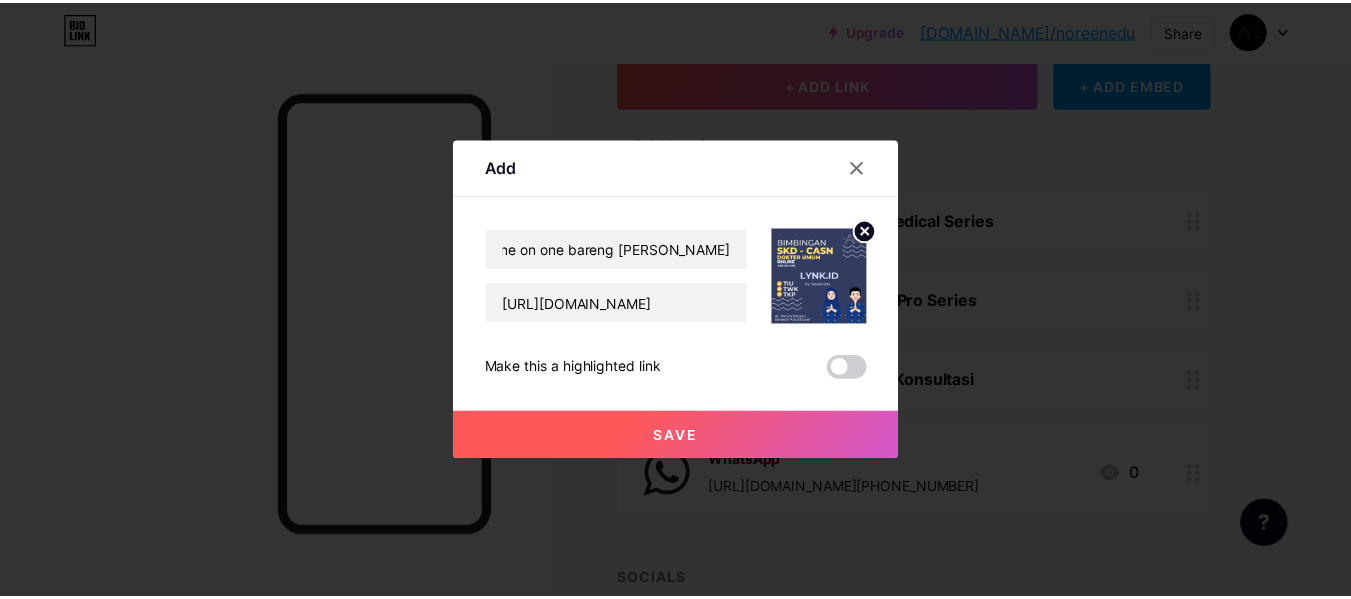 scroll, scrollTop: 0, scrollLeft: 0, axis: both 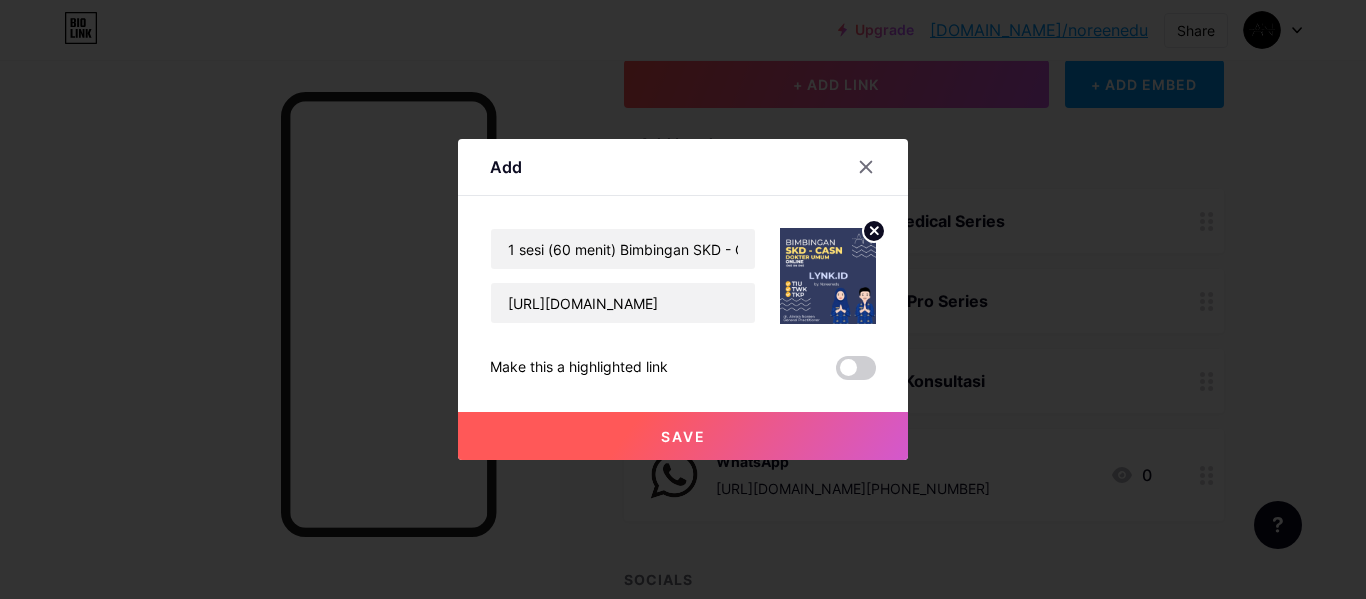click on "Save" at bounding box center (683, 436) 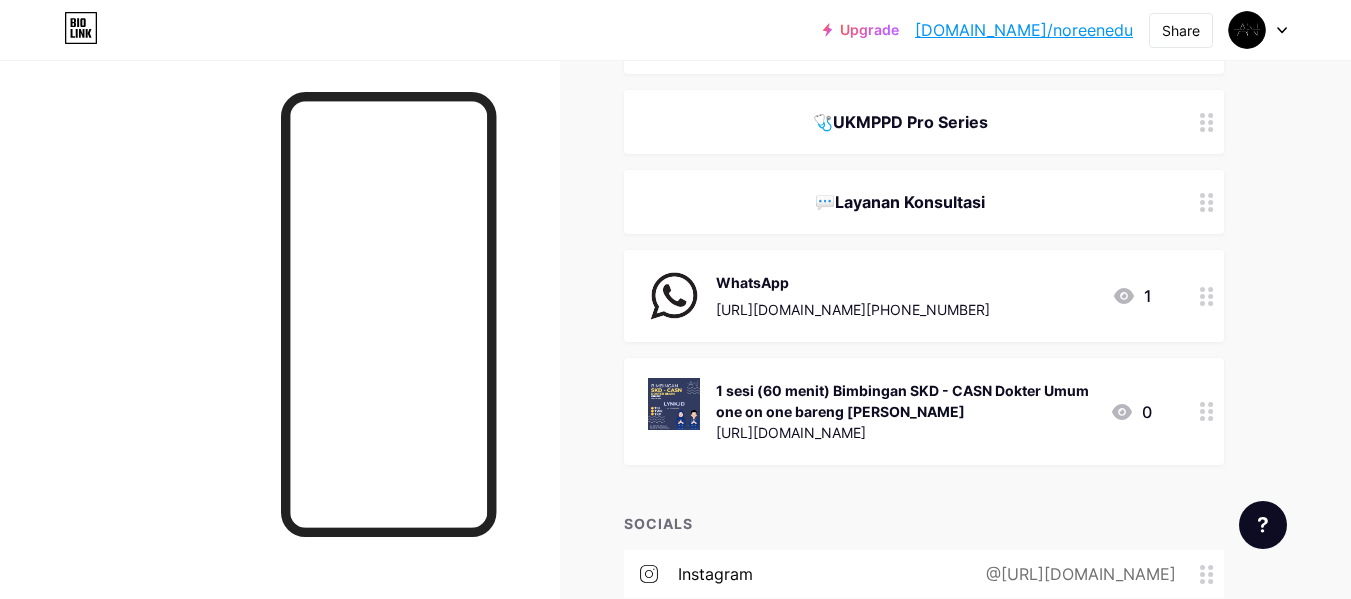 scroll, scrollTop: 312, scrollLeft: 0, axis: vertical 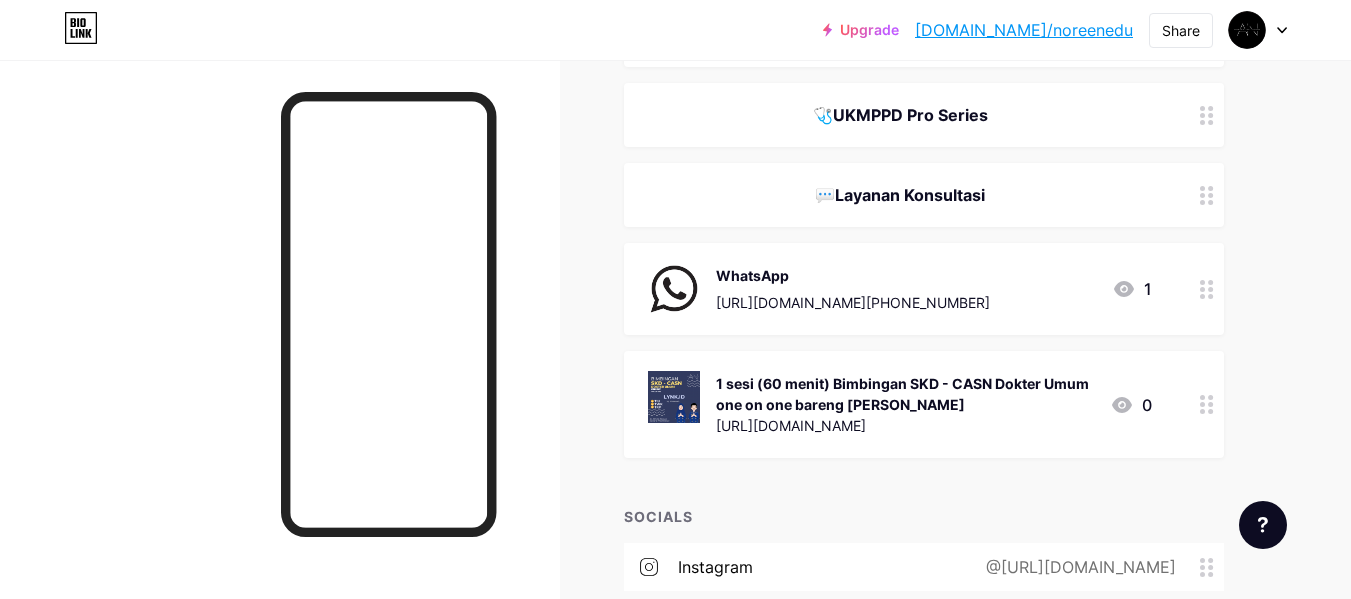 type 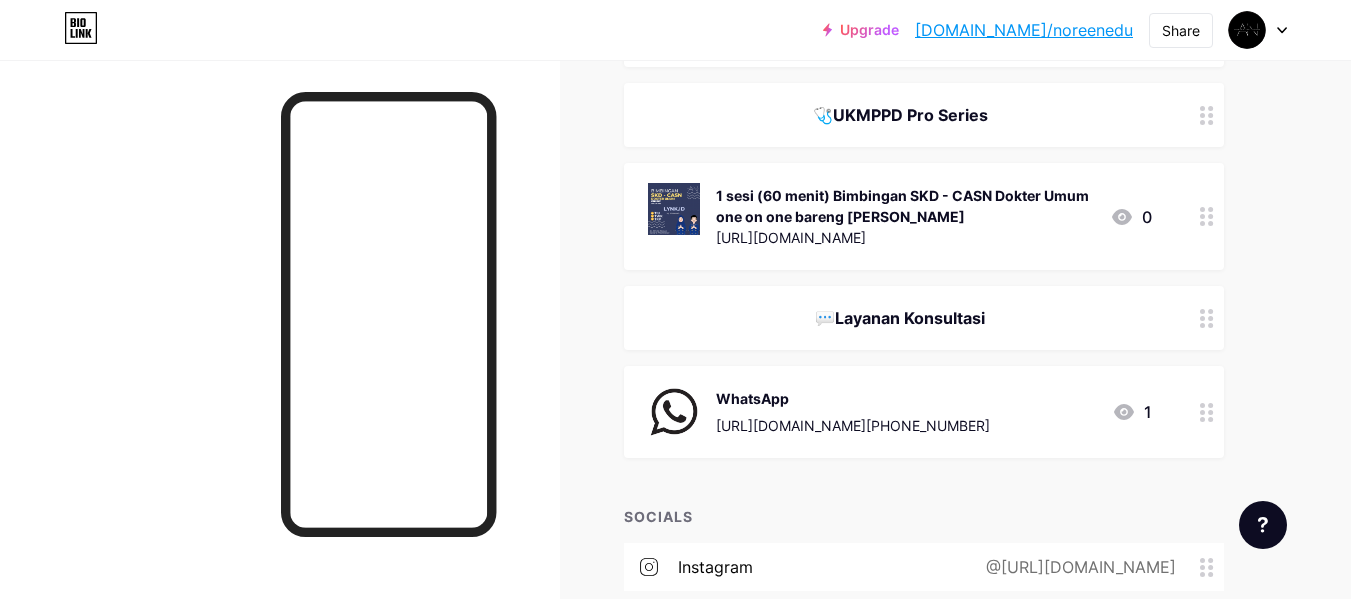 scroll, scrollTop: 212, scrollLeft: 0, axis: vertical 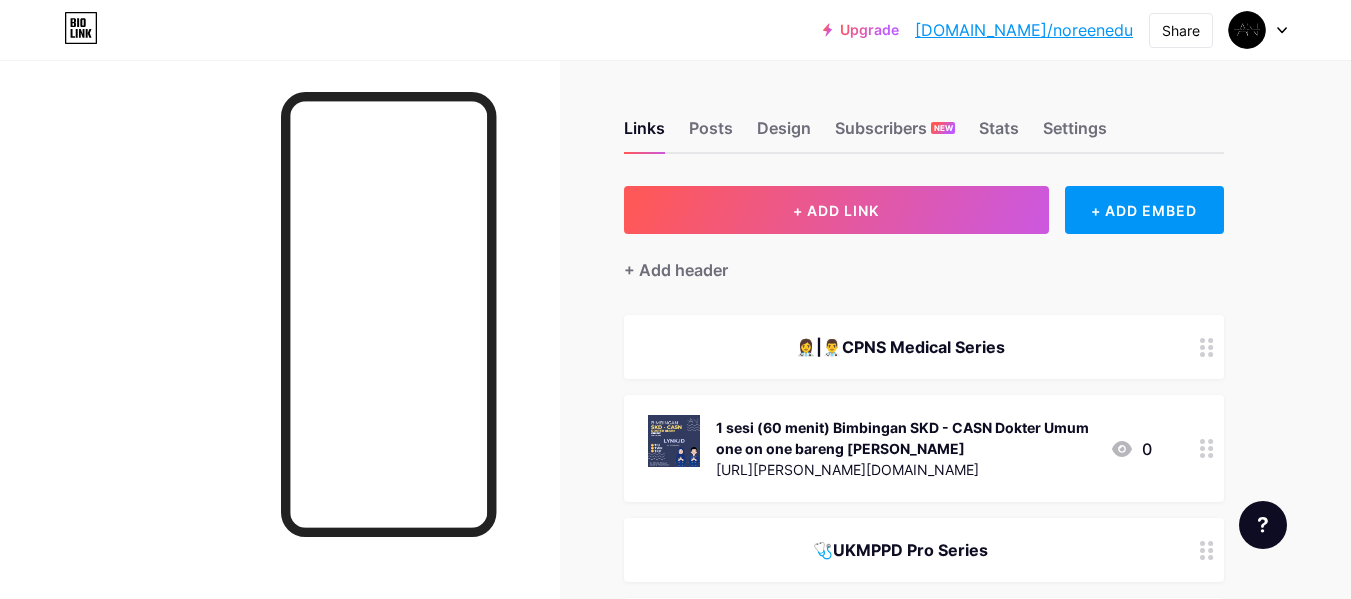 click on "[URL][PERSON_NAME][DOMAIN_NAME]" at bounding box center [905, 469] 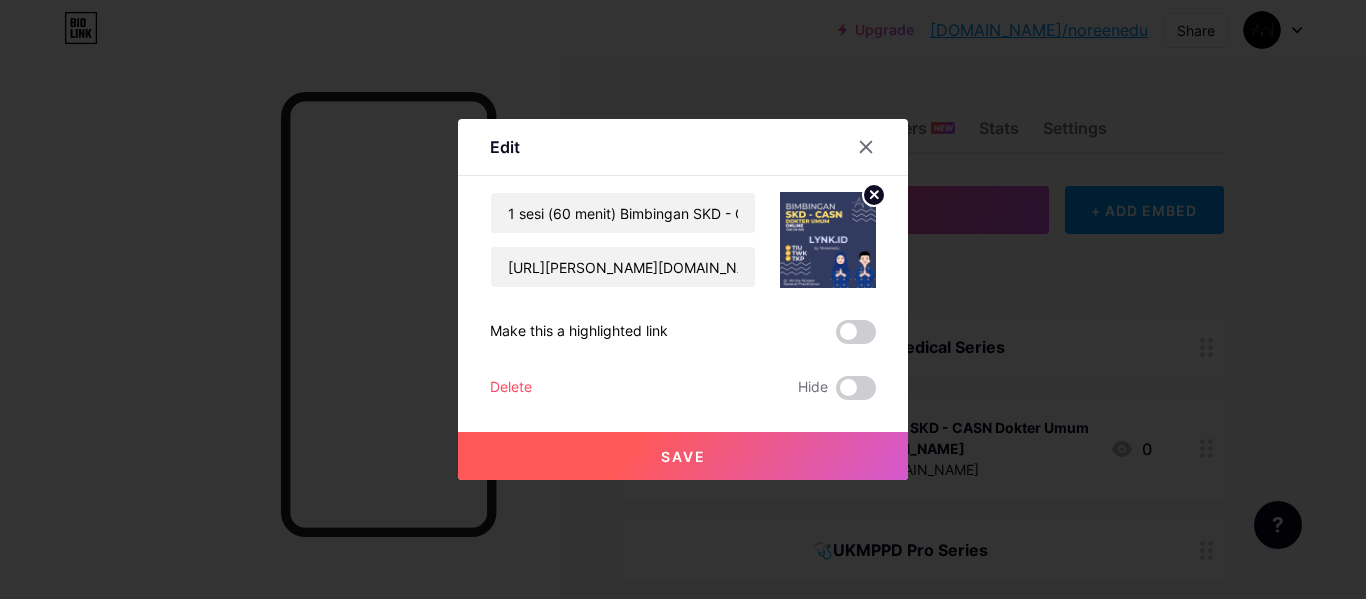 click at bounding box center [683, 299] 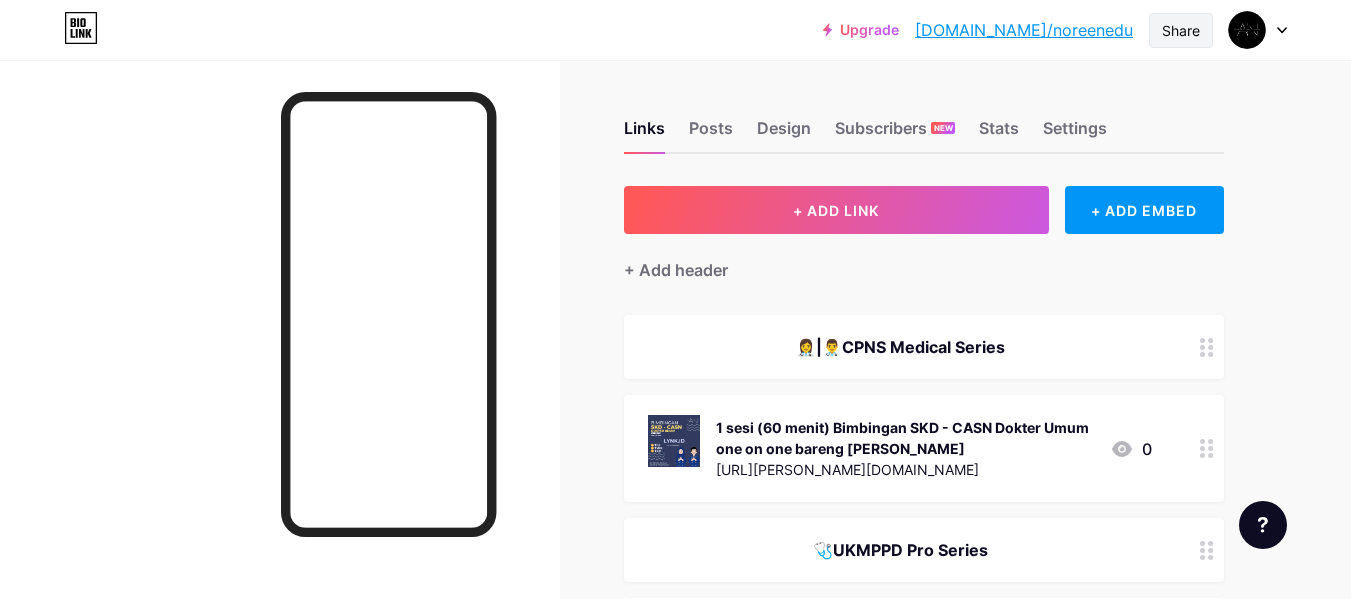click on "Share" at bounding box center [1181, 30] 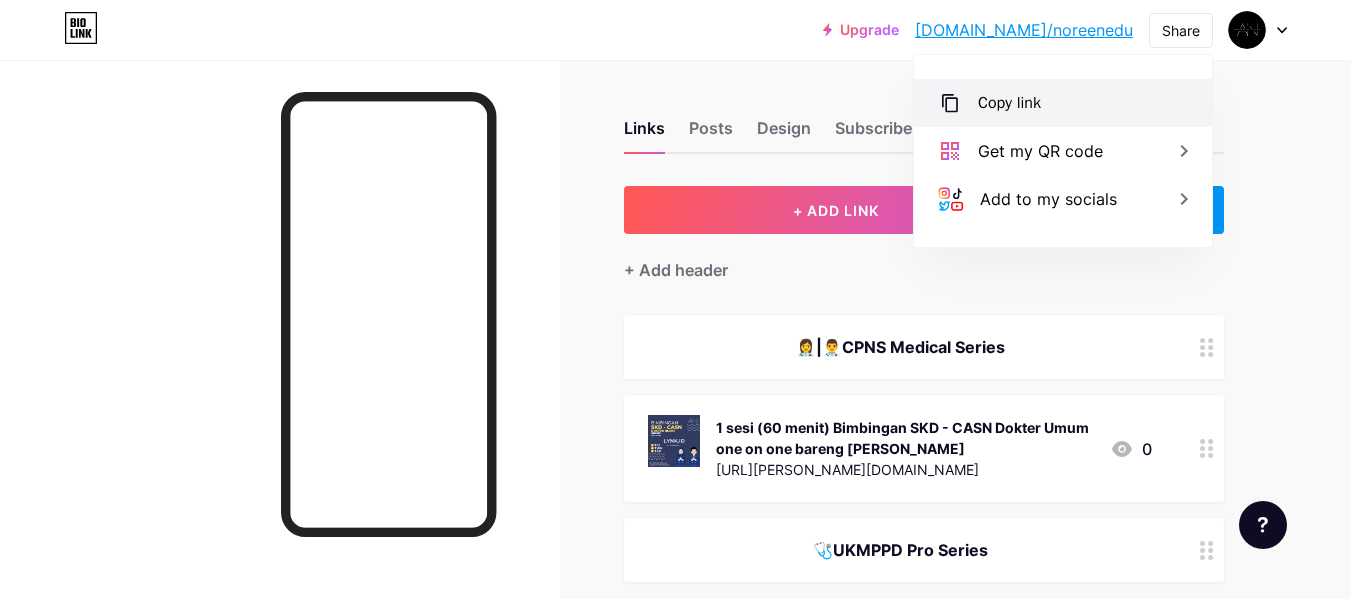 click on "Copy link" at bounding box center [1009, 103] 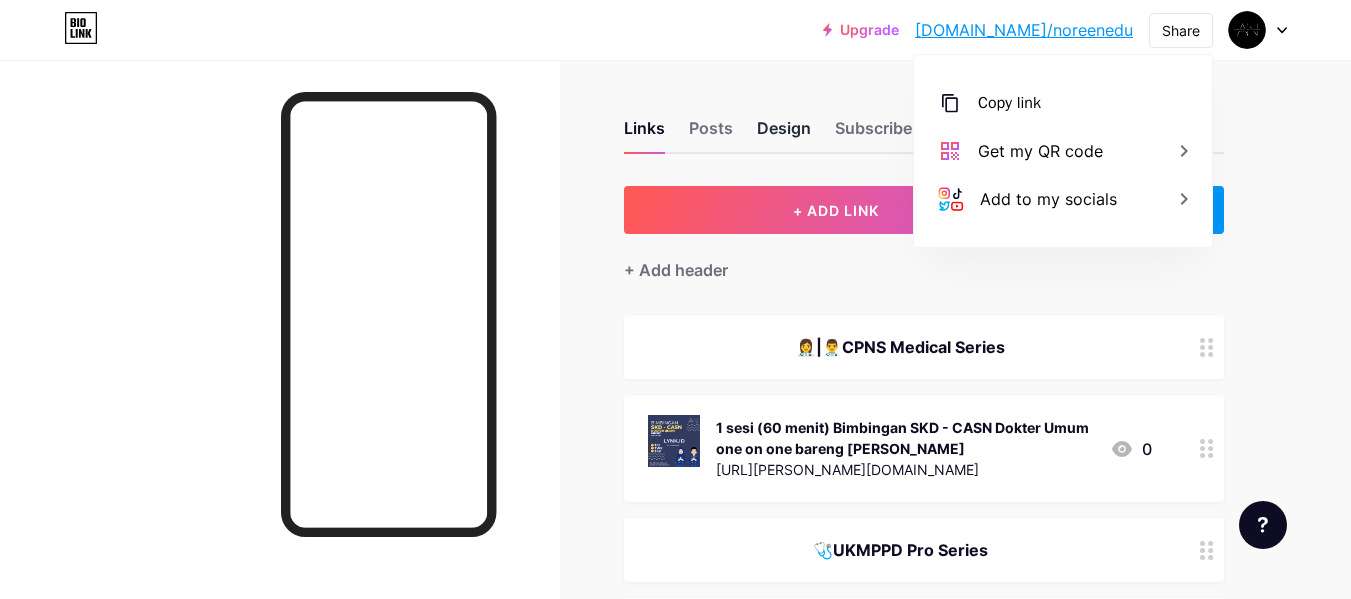 click on "Design" at bounding box center [784, 134] 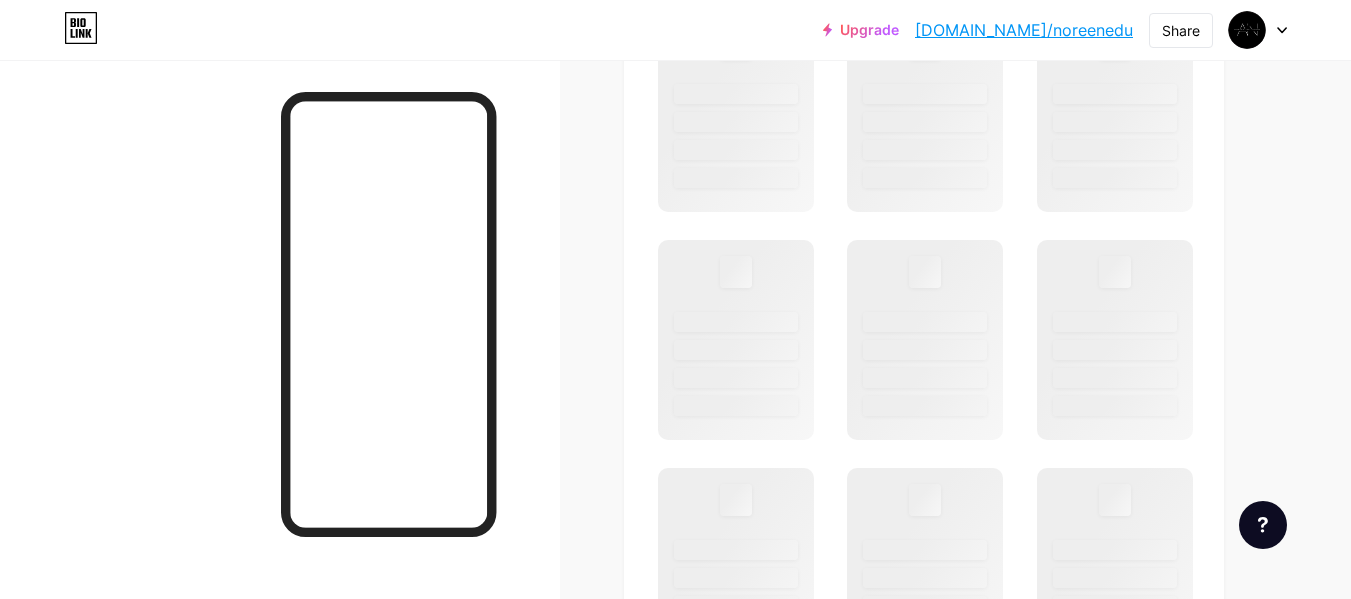 scroll, scrollTop: 810, scrollLeft: 0, axis: vertical 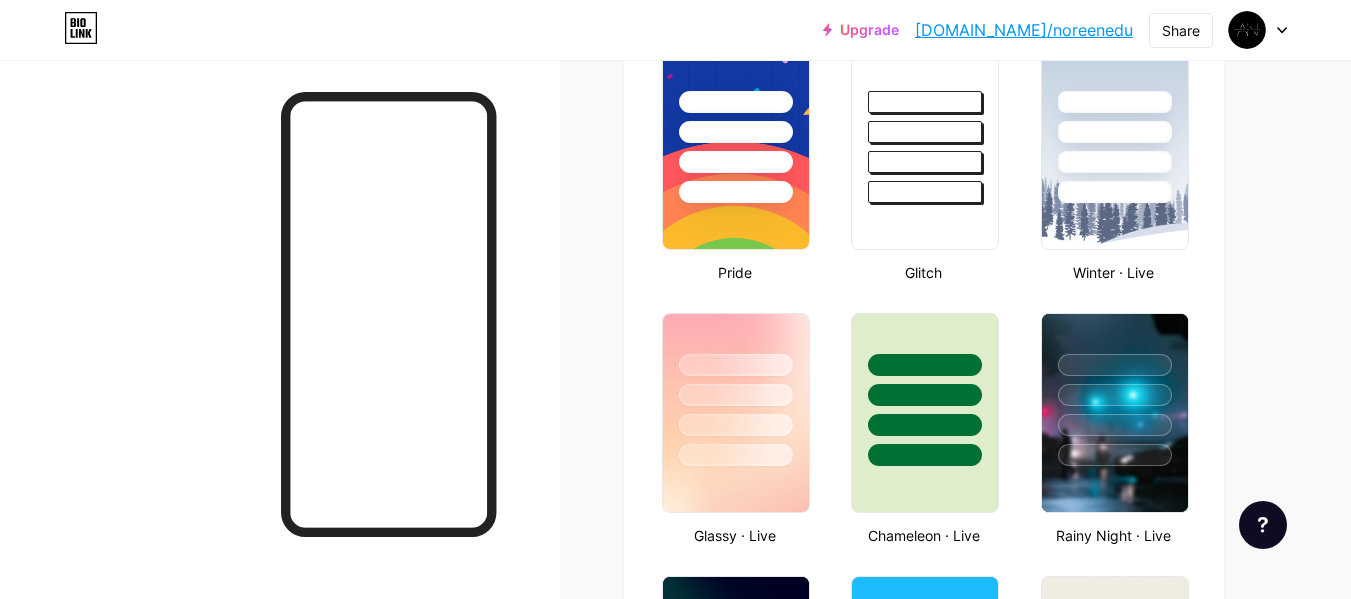 type on "#ffffff" 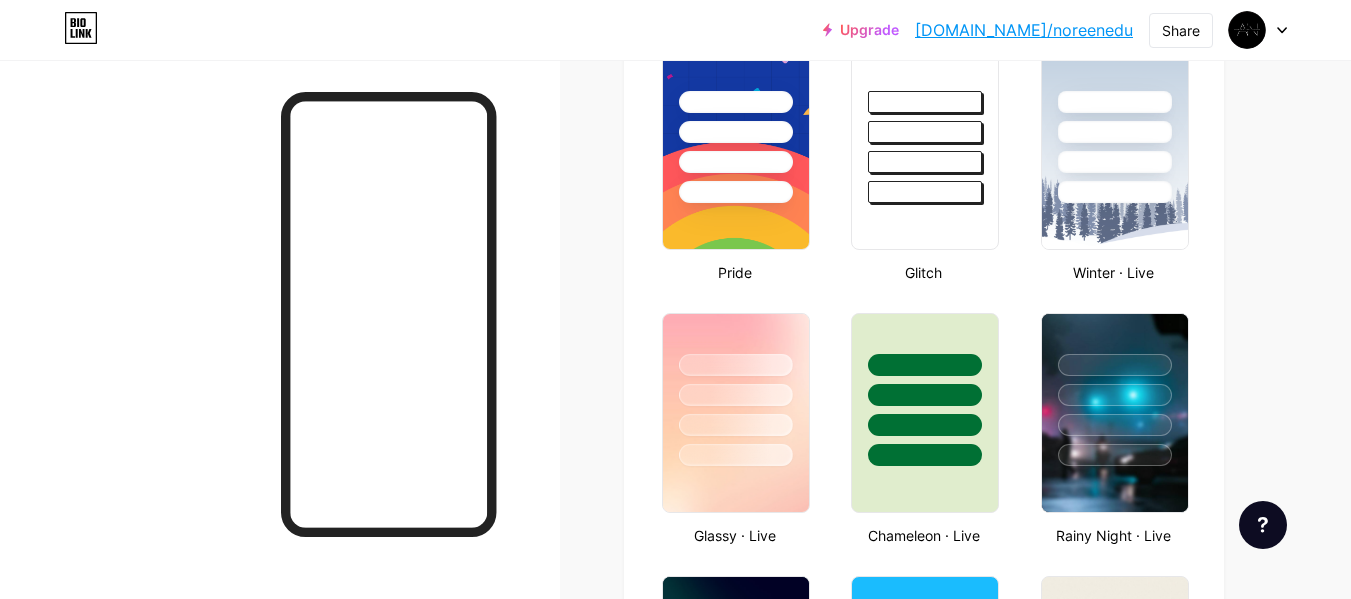 type on "#000000" 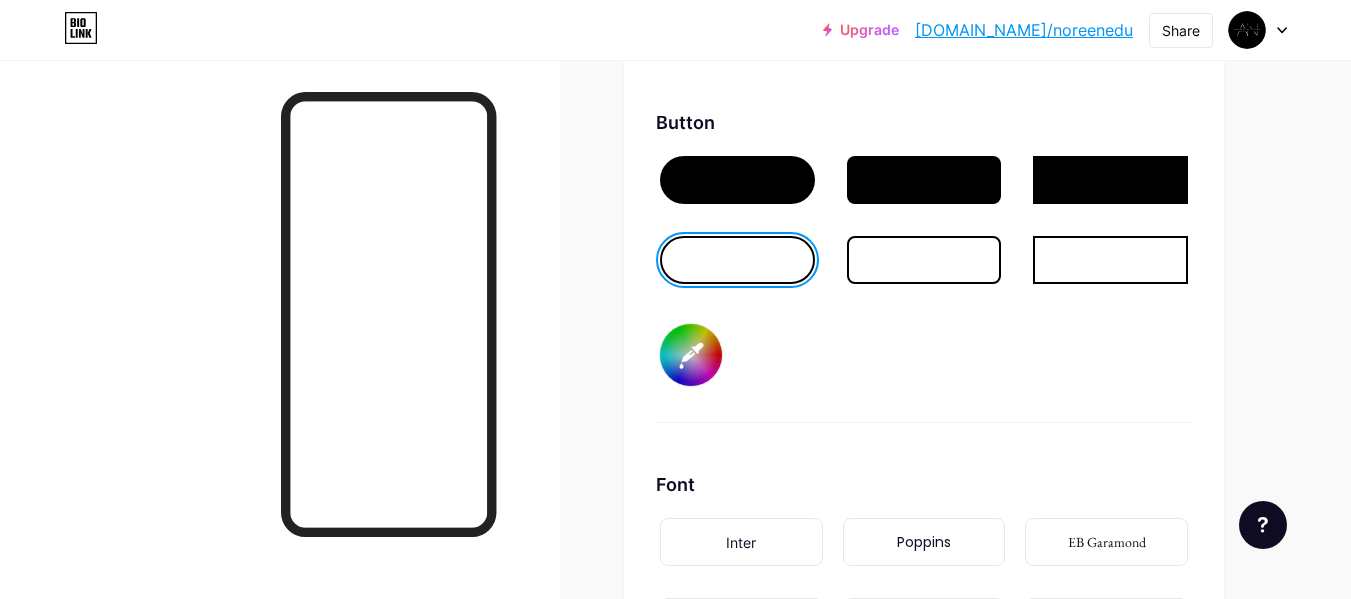 scroll, scrollTop: 3134, scrollLeft: 0, axis: vertical 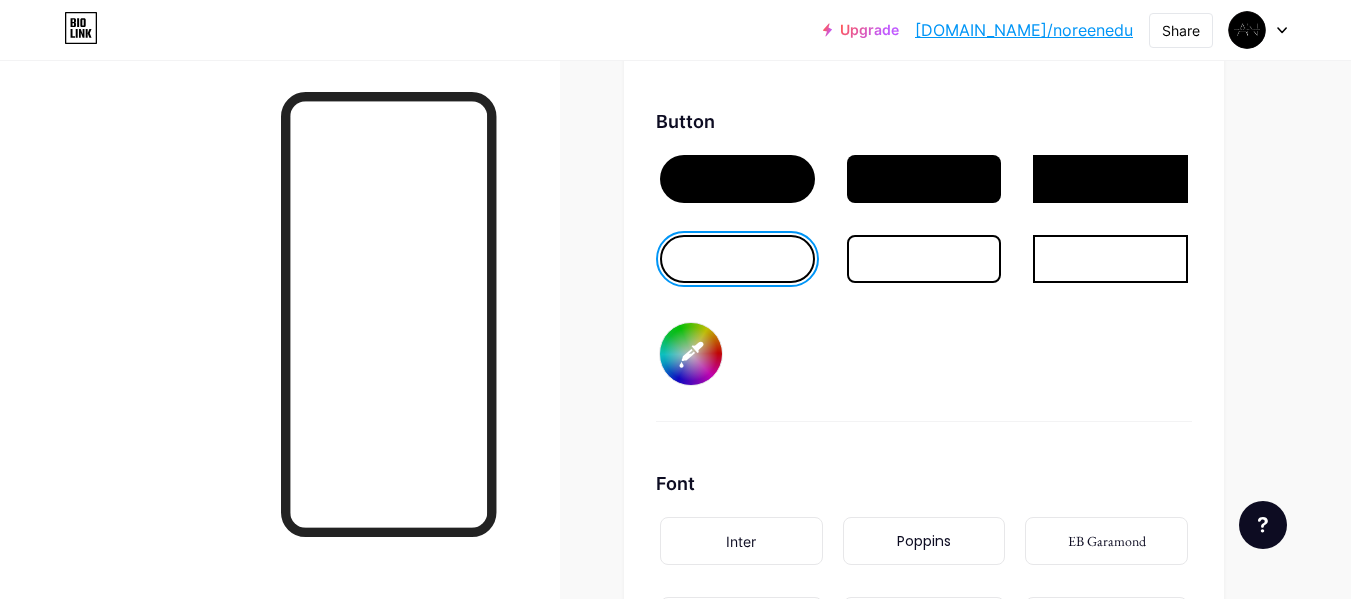click at bounding box center [737, 259] 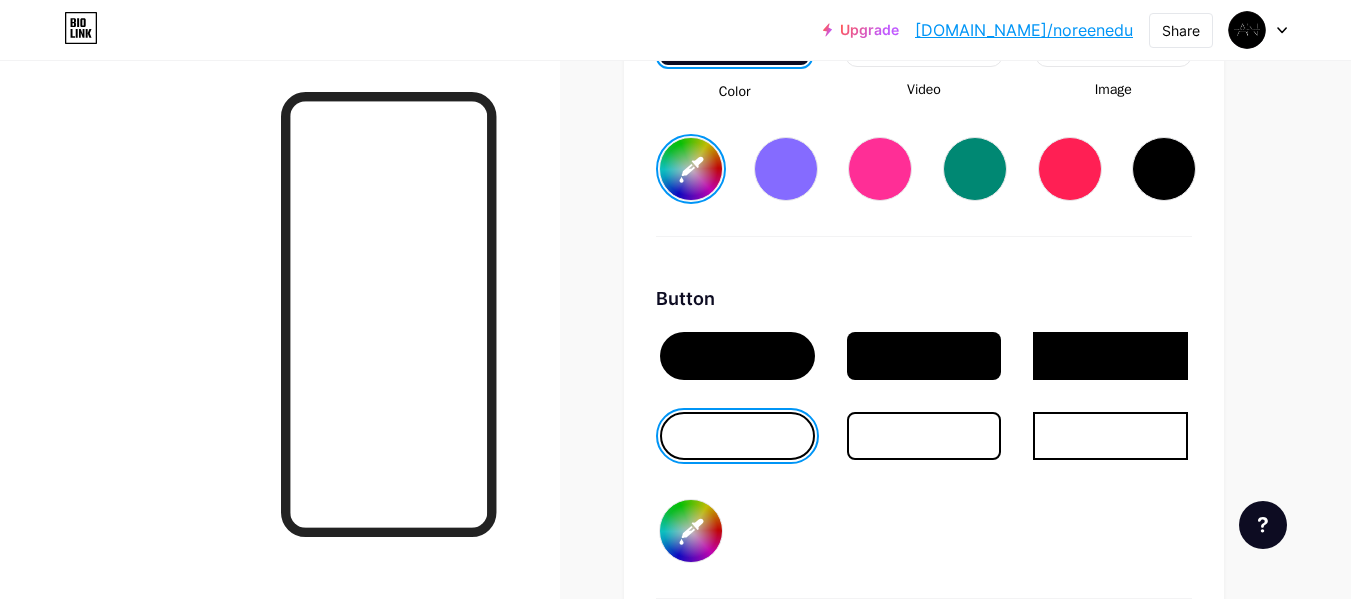 scroll, scrollTop: 2955, scrollLeft: 0, axis: vertical 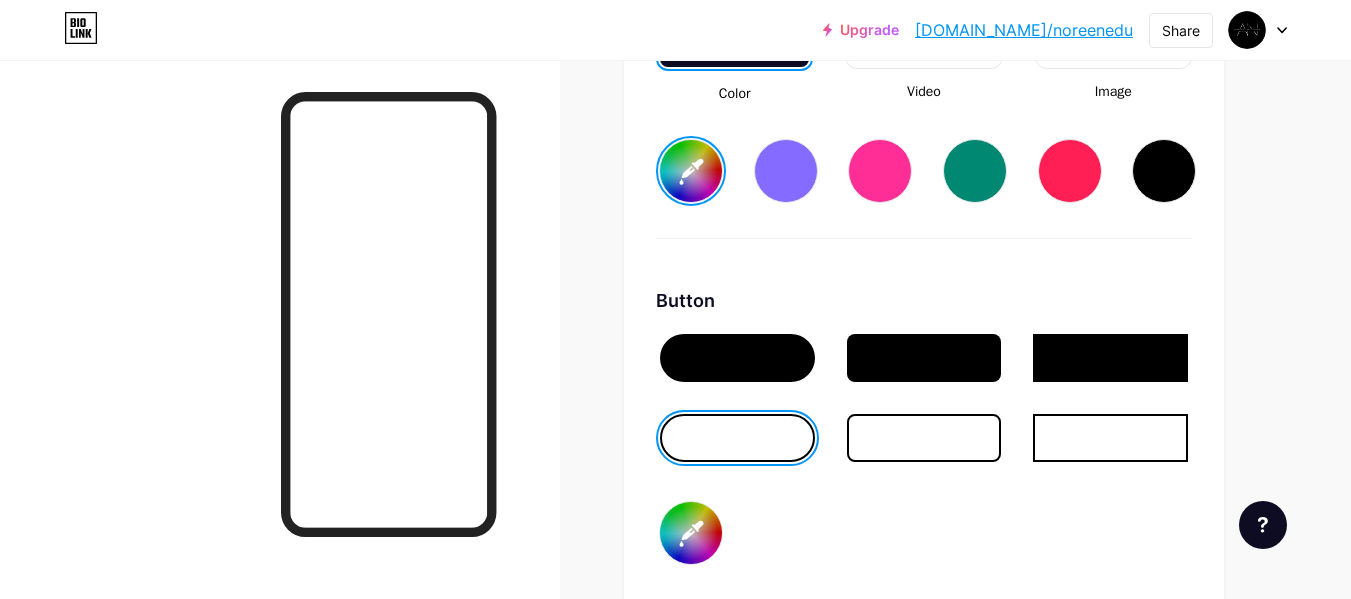 type on "#ffffff" 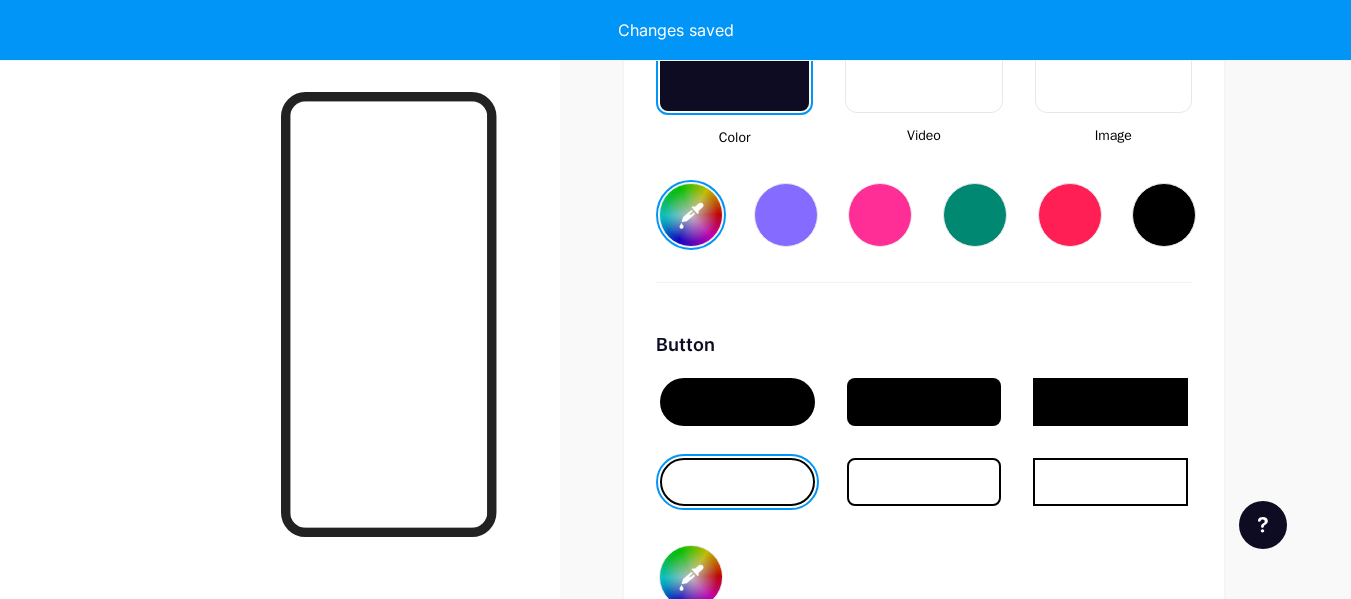 type on "#ffffff" 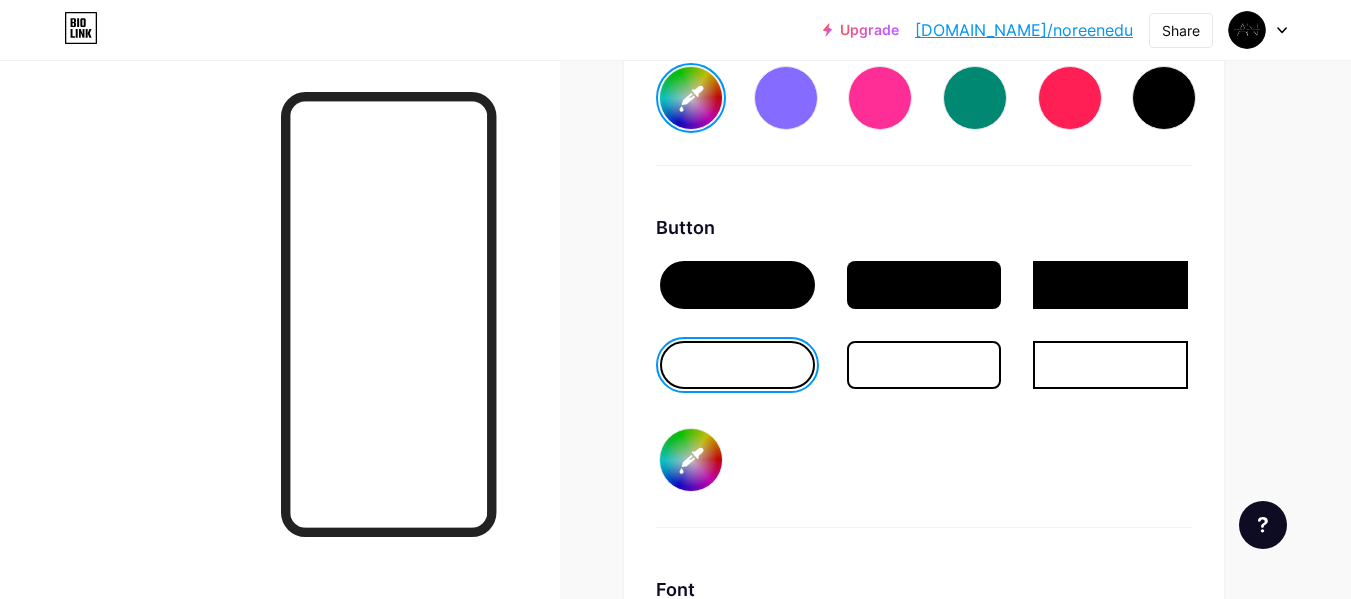 scroll, scrollTop: 3029, scrollLeft: 0, axis: vertical 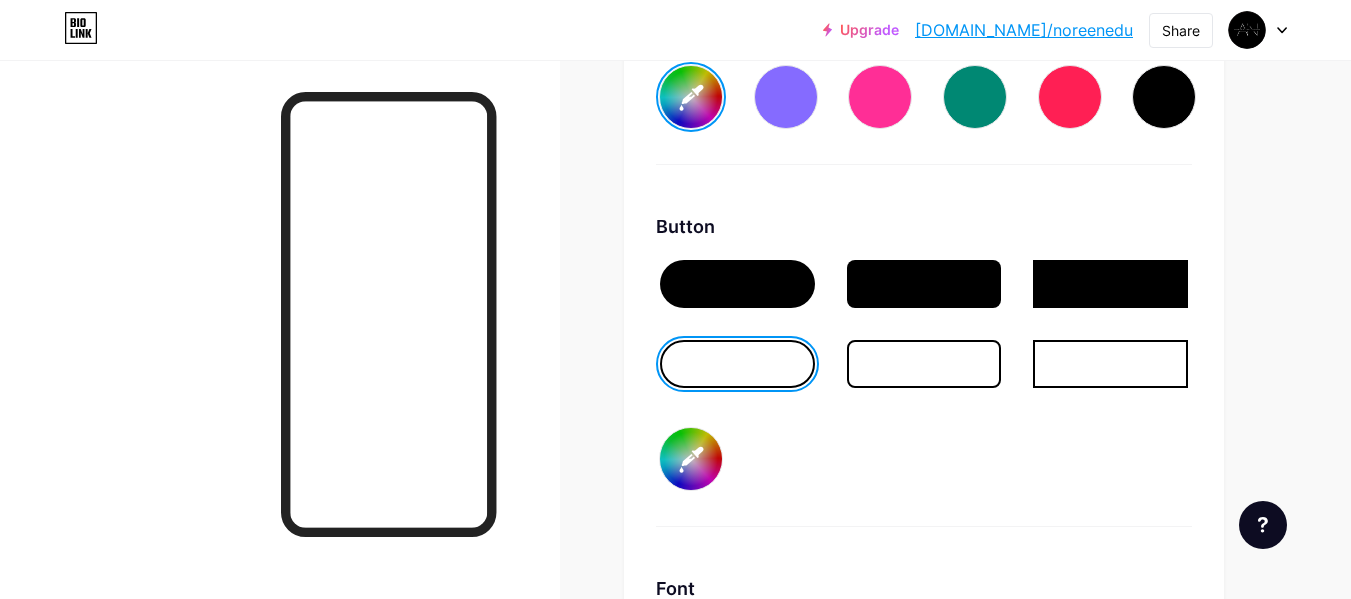 click at bounding box center [737, 364] 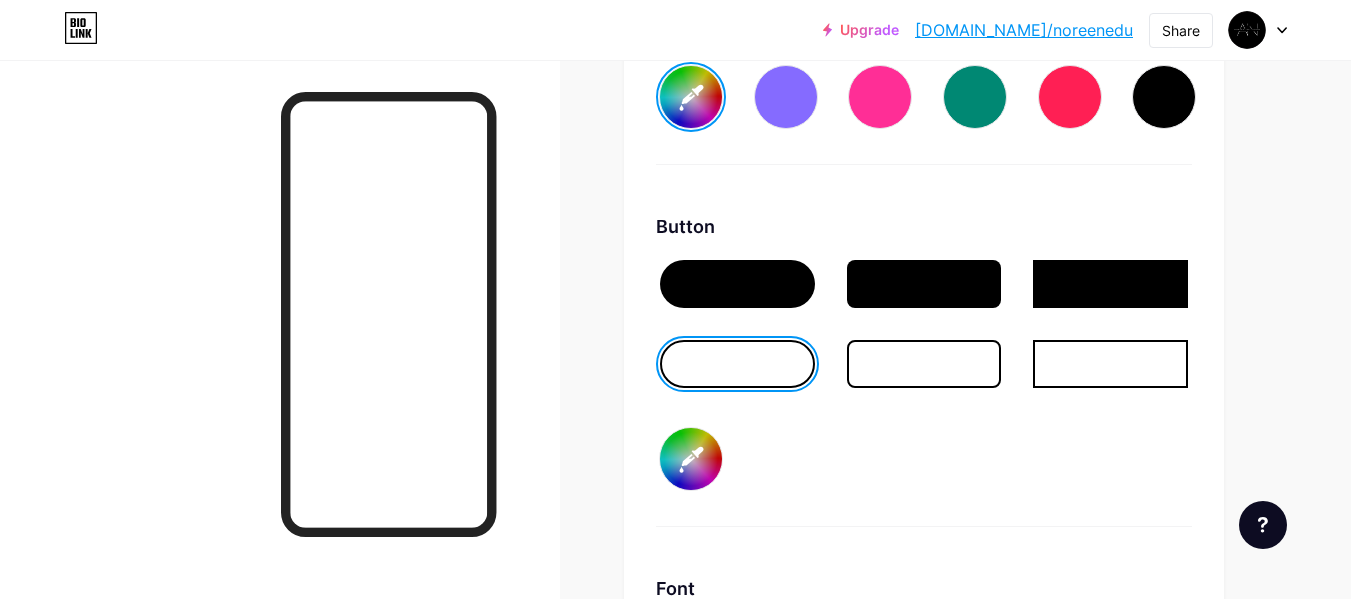 type on "#ffffff" 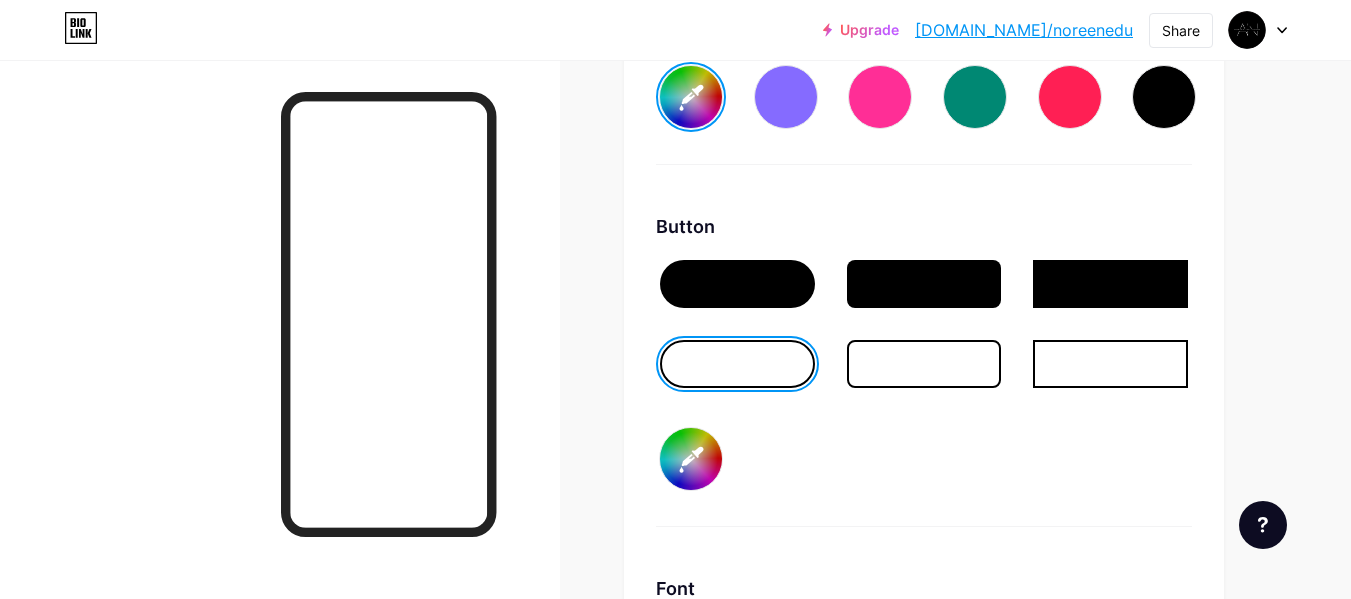 type on "#000000" 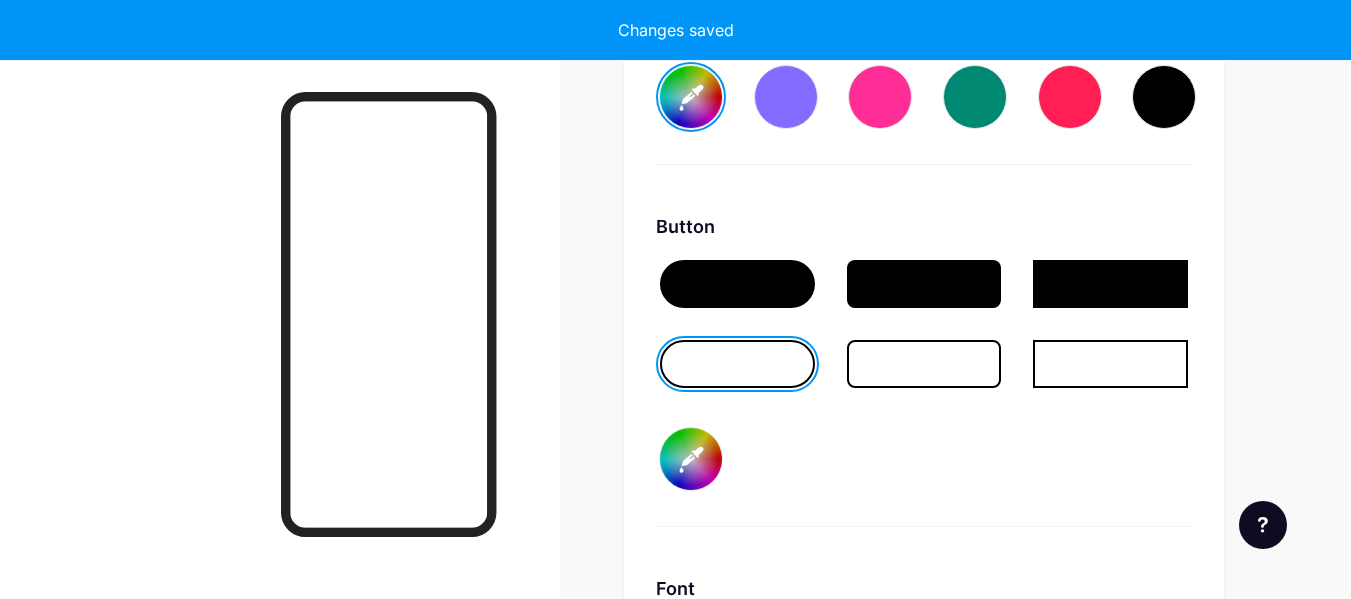 type on "#ffffff" 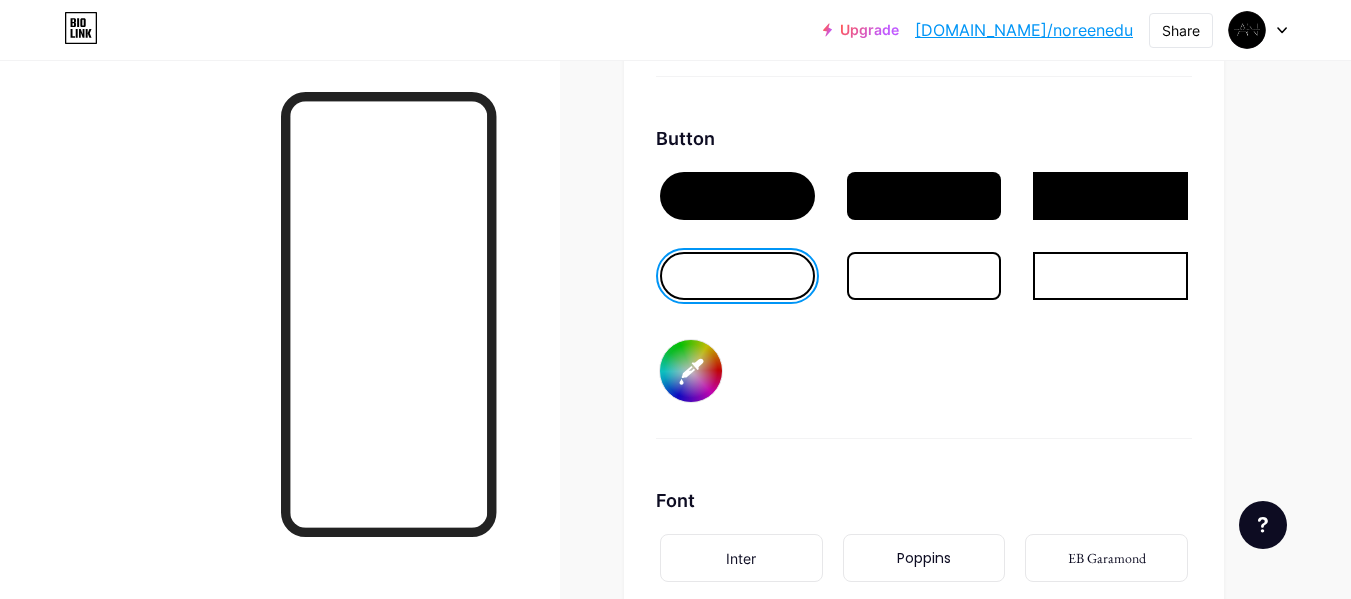 scroll, scrollTop: 3107, scrollLeft: 0, axis: vertical 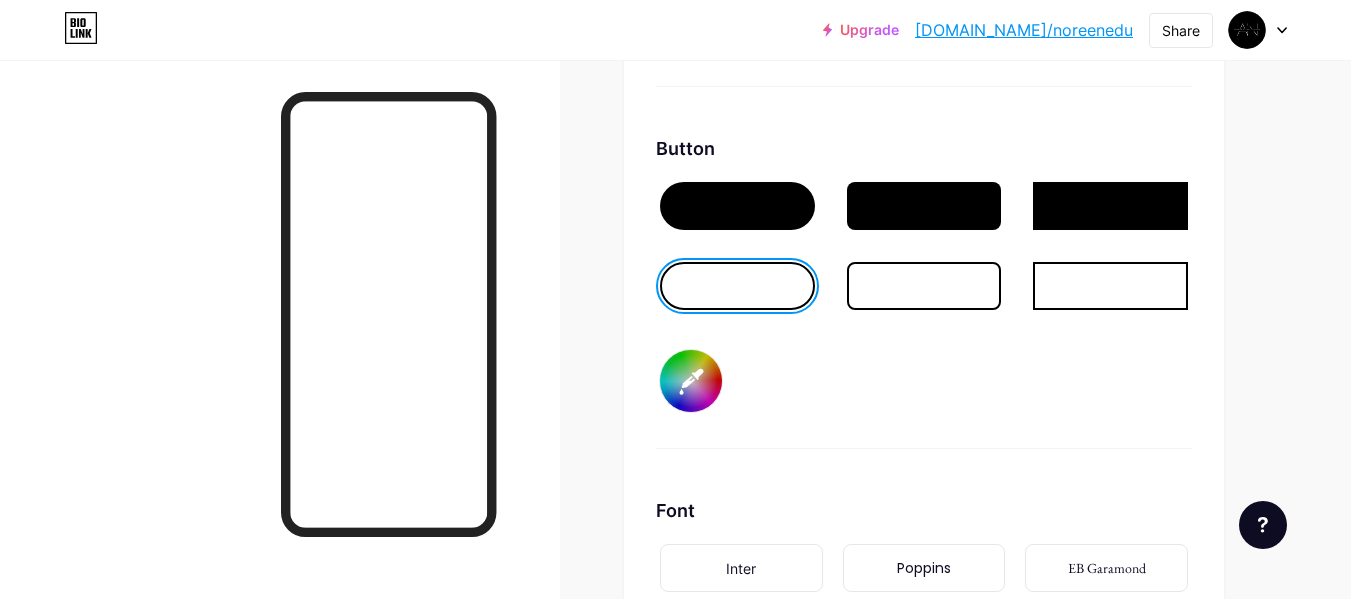 click at bounding box center [737, 206] 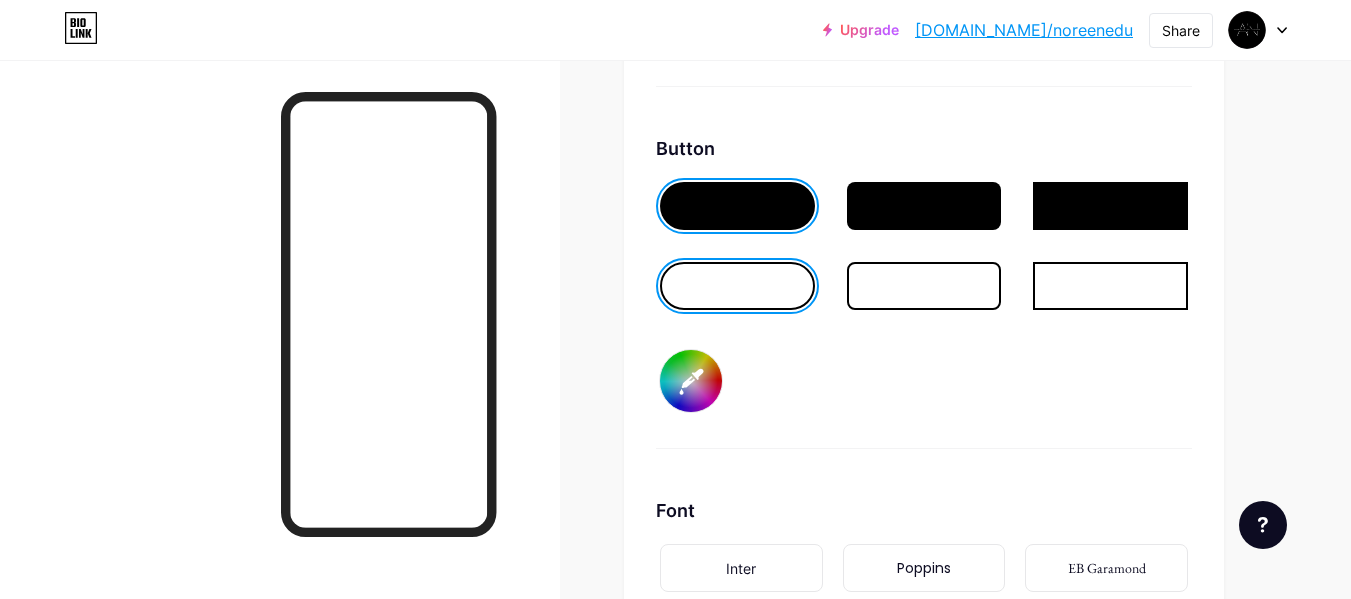 type on "#ffffff" 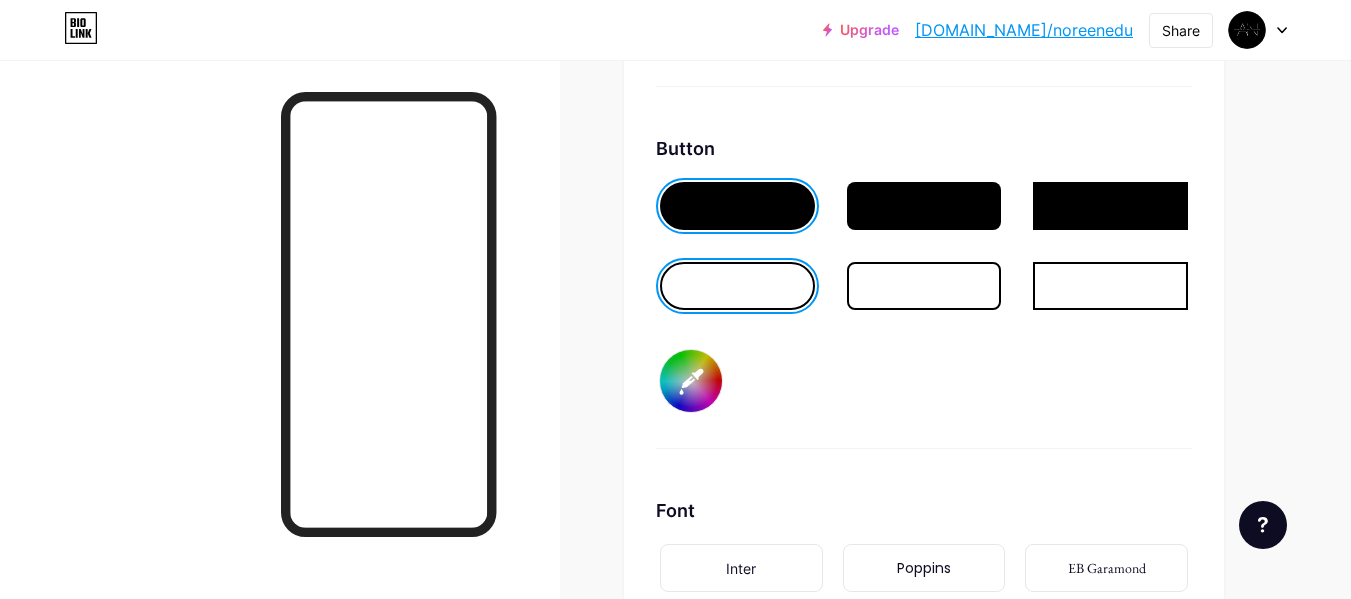 type on "#000000" 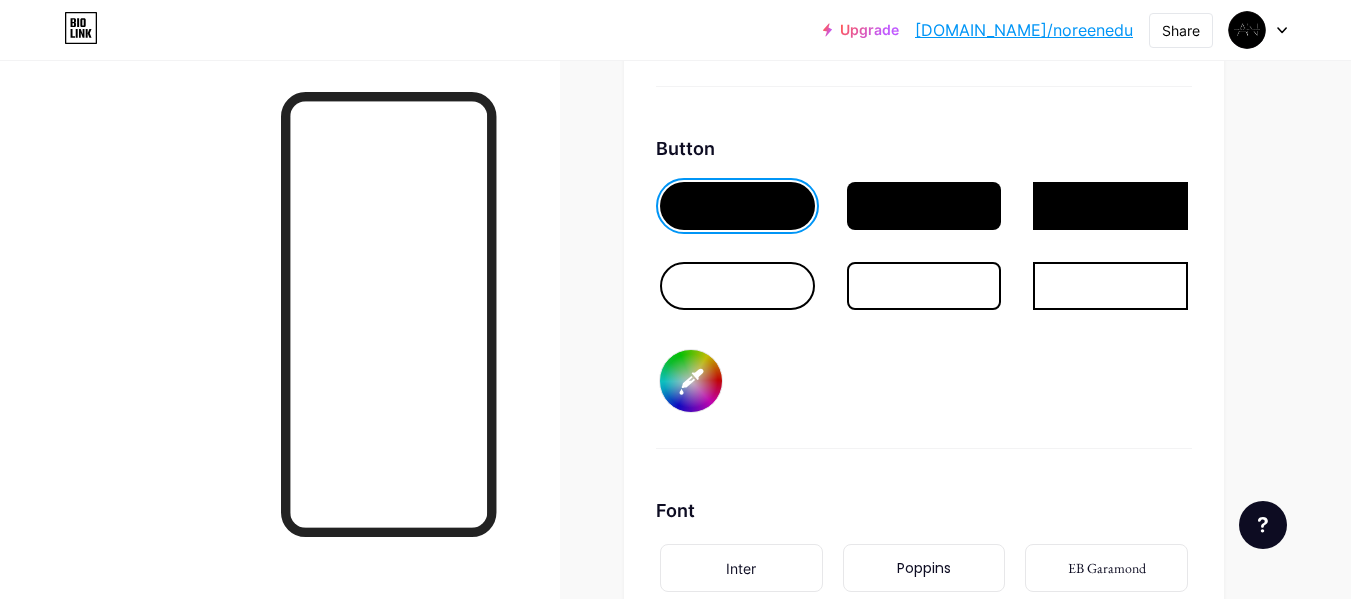 type on "#ffffff" 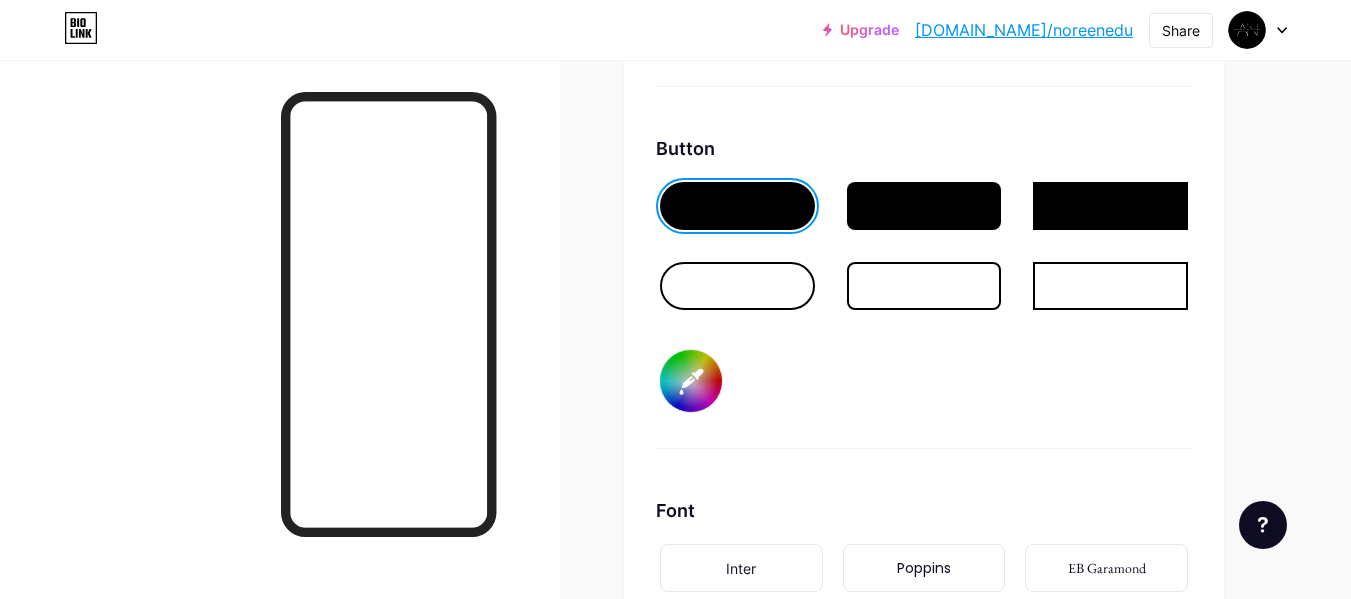 type on "#000000" 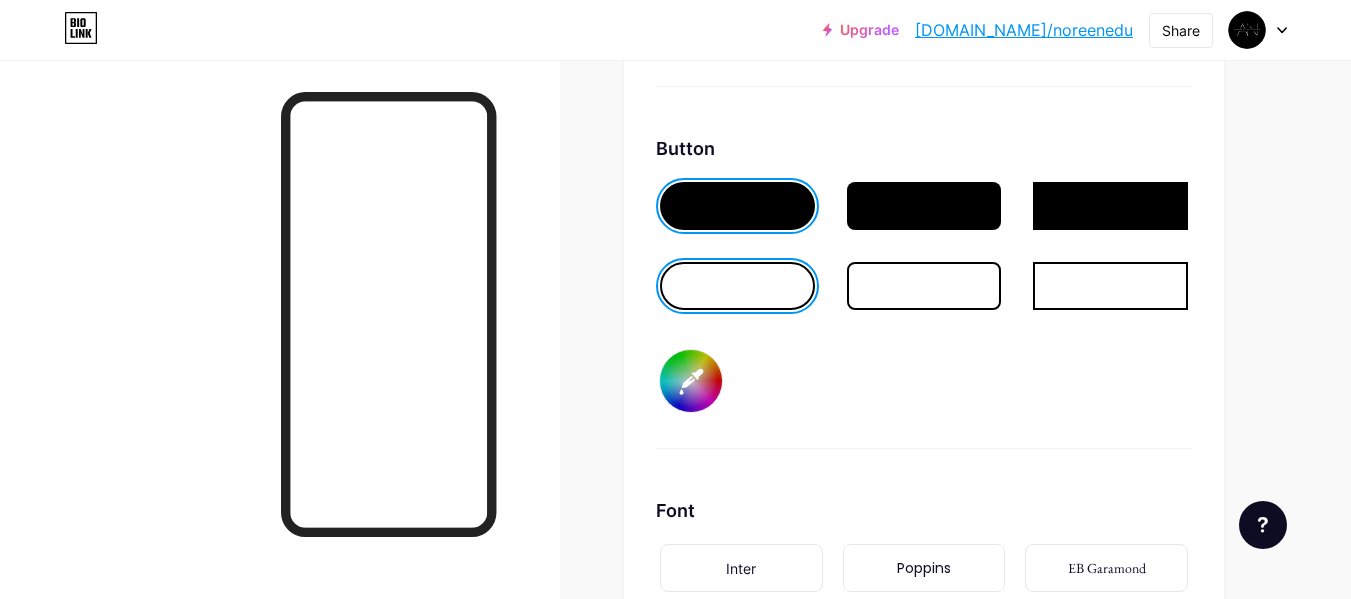 type on "#ffffff" 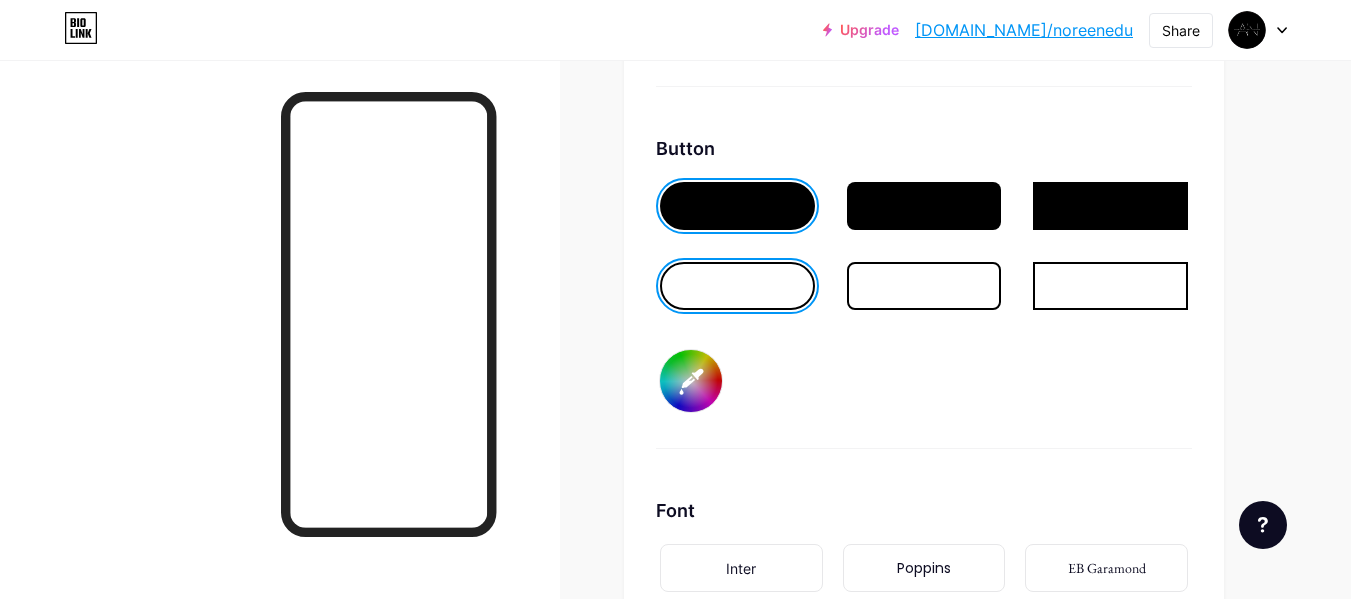 type on "#000000" 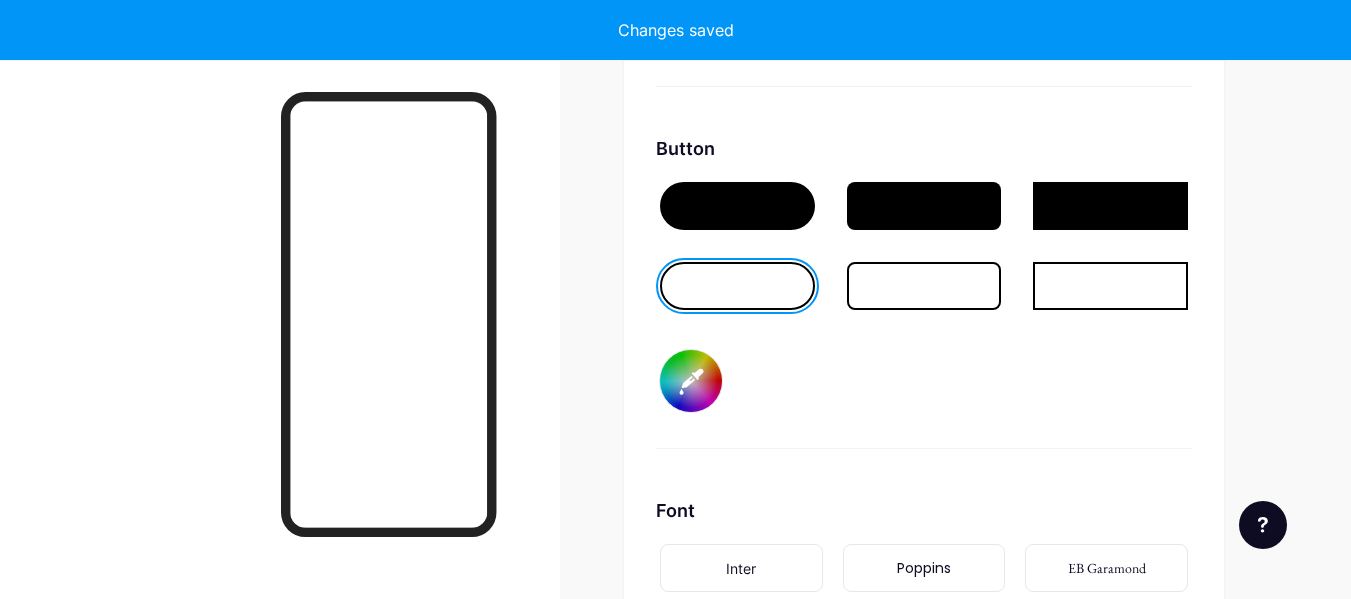 type on "#ffffff" 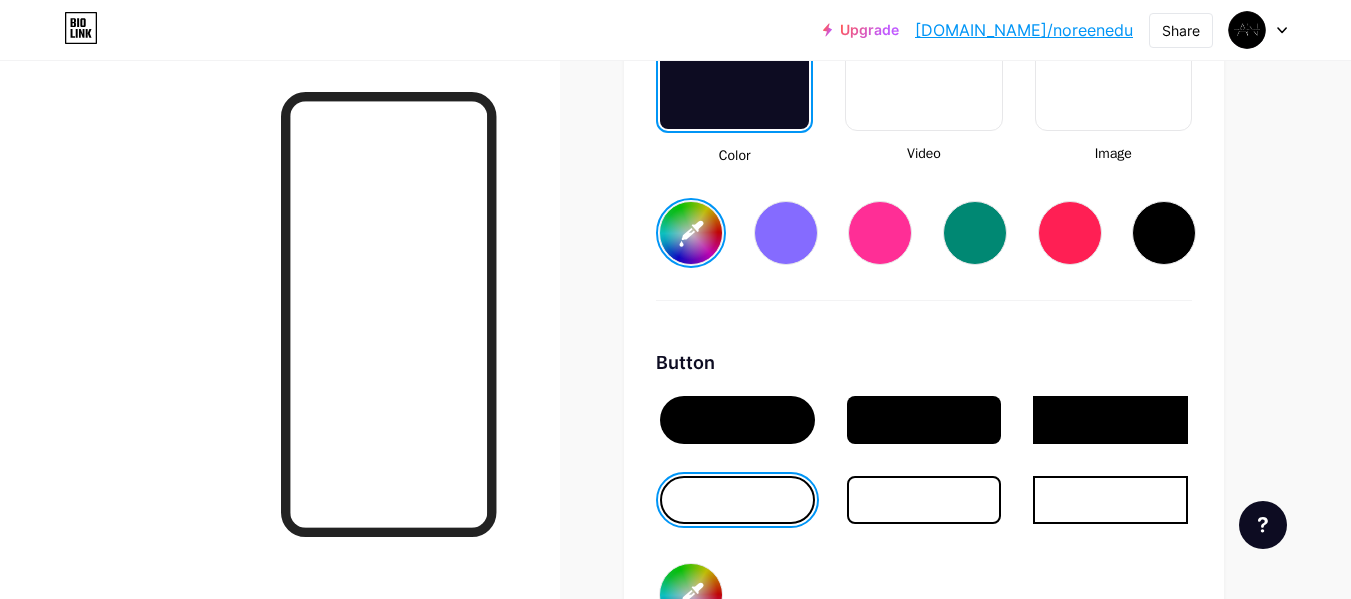 scroll, scrollTop: 2891, scrollLeft: 0, axis: vertical 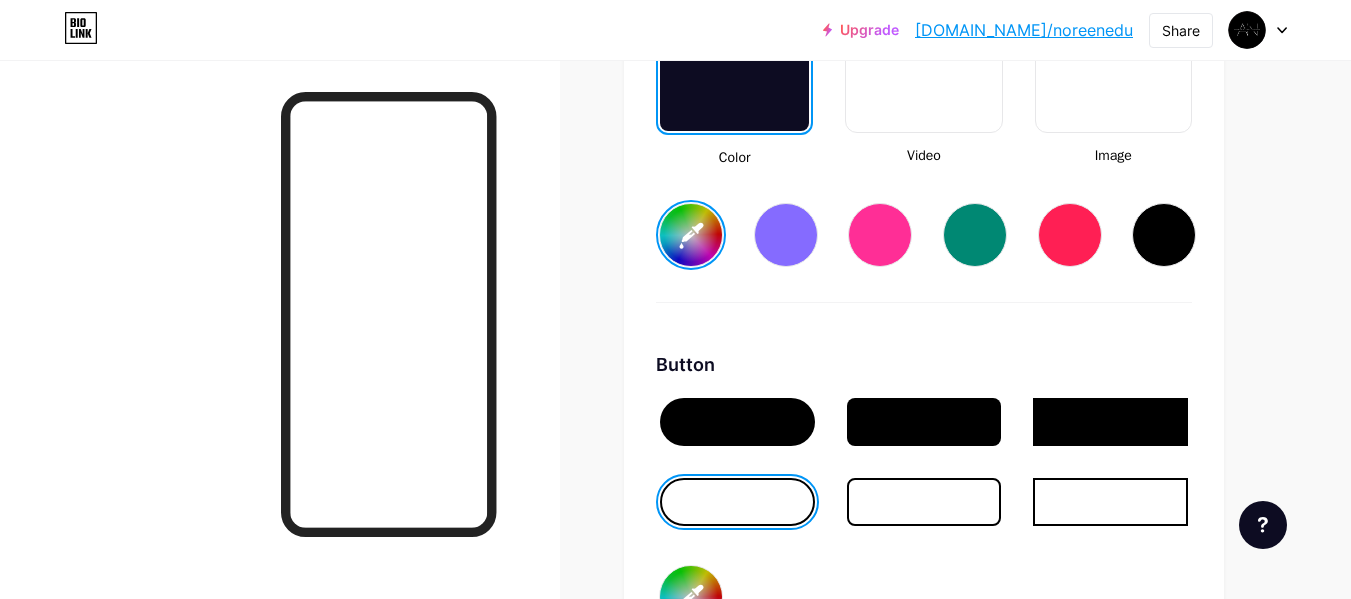 click at bounding box center (924, 502) 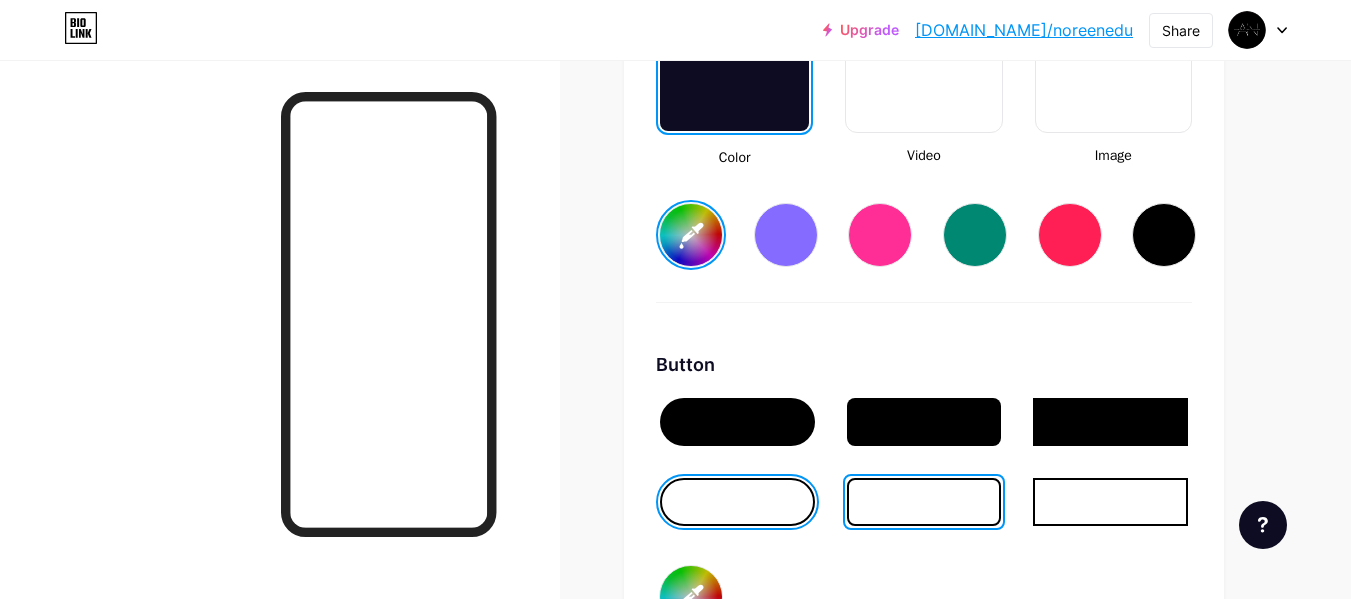type on "#ffffff" 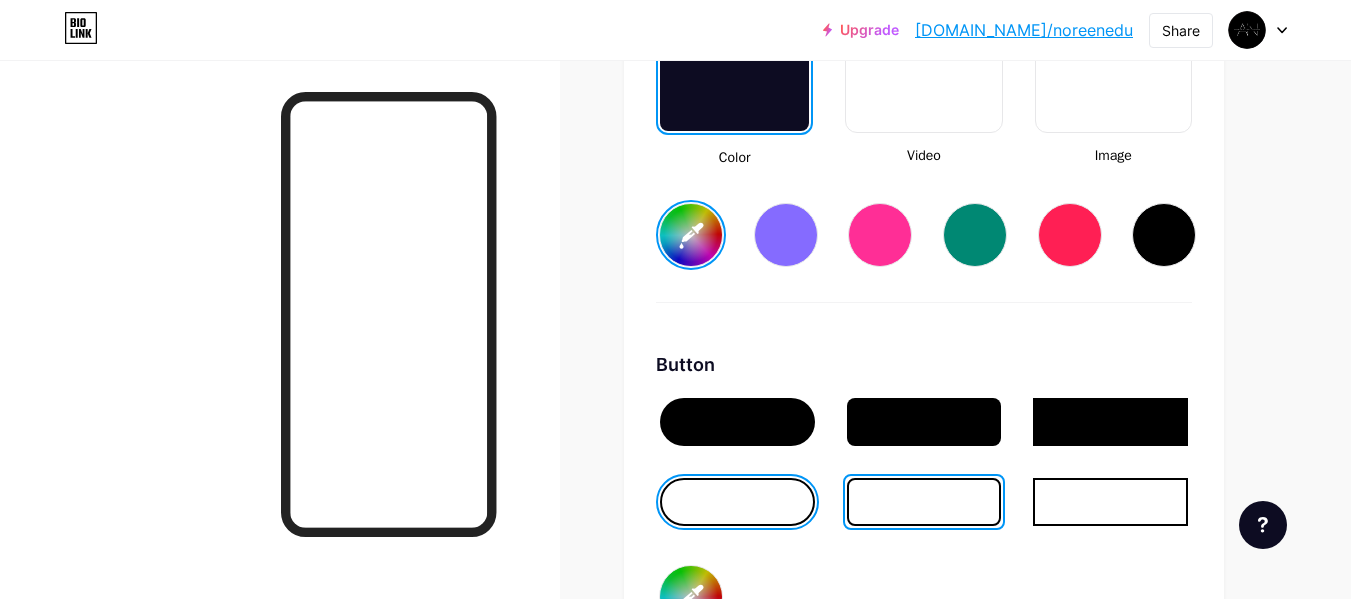type on "#000000" 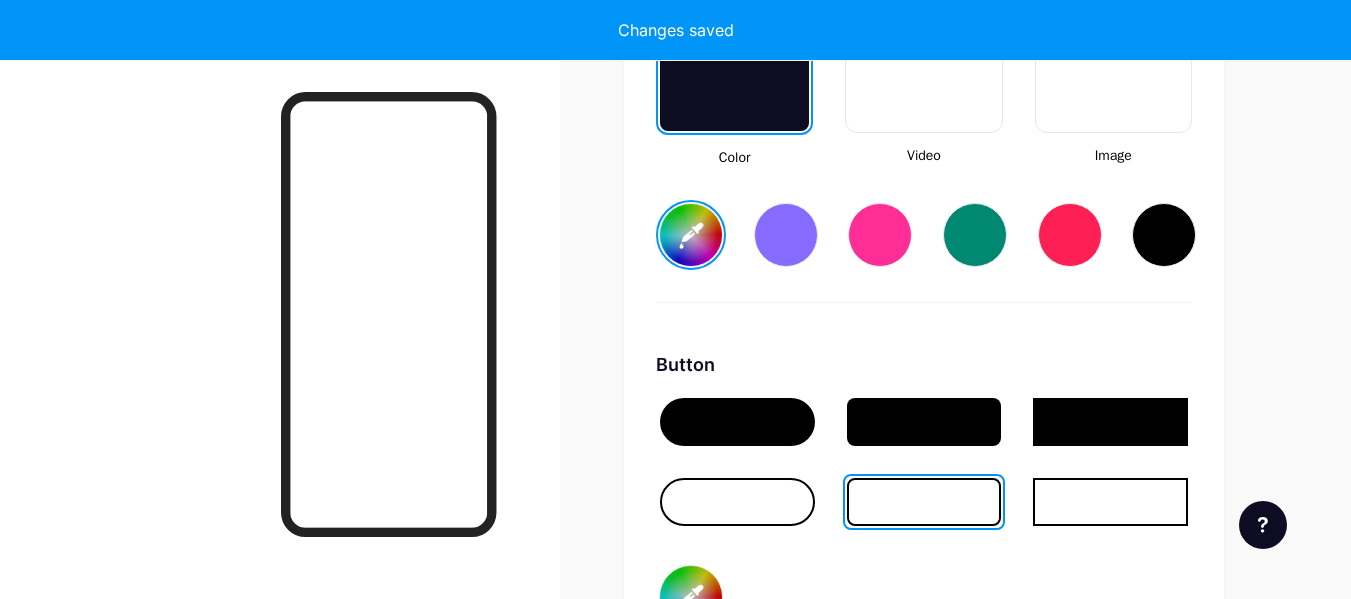 type on "#ffffff" 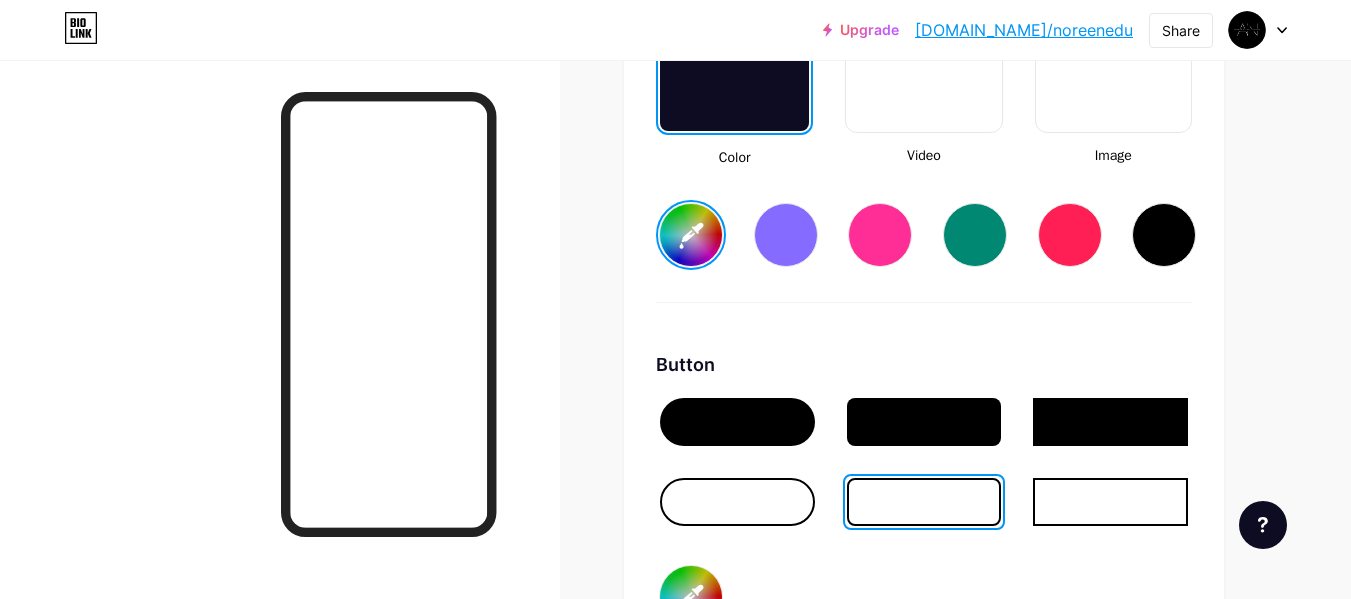 click at bounding box center [737, 502] 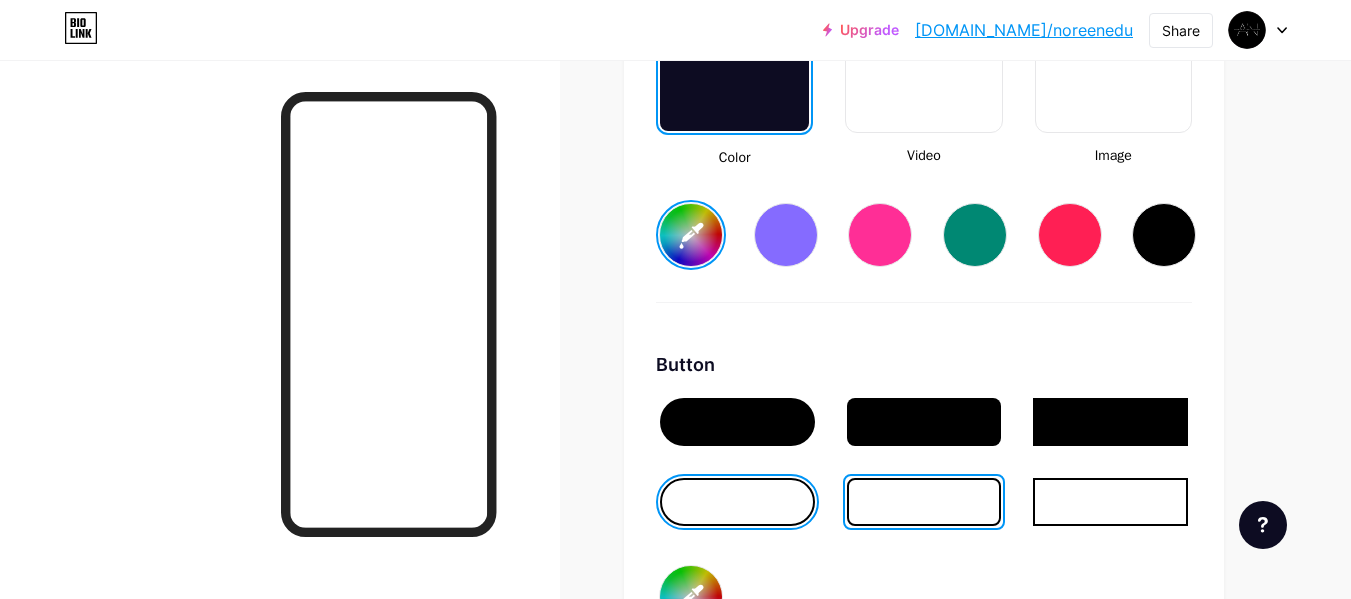 type on "#ffffff" 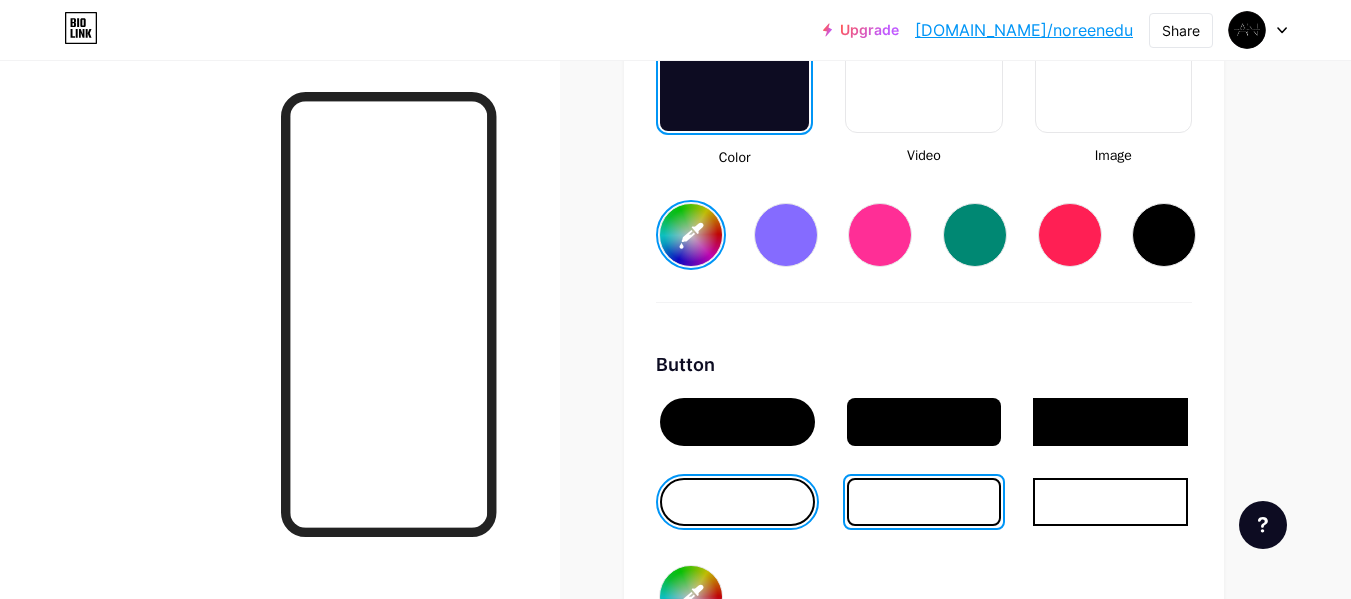 type on "#000000" 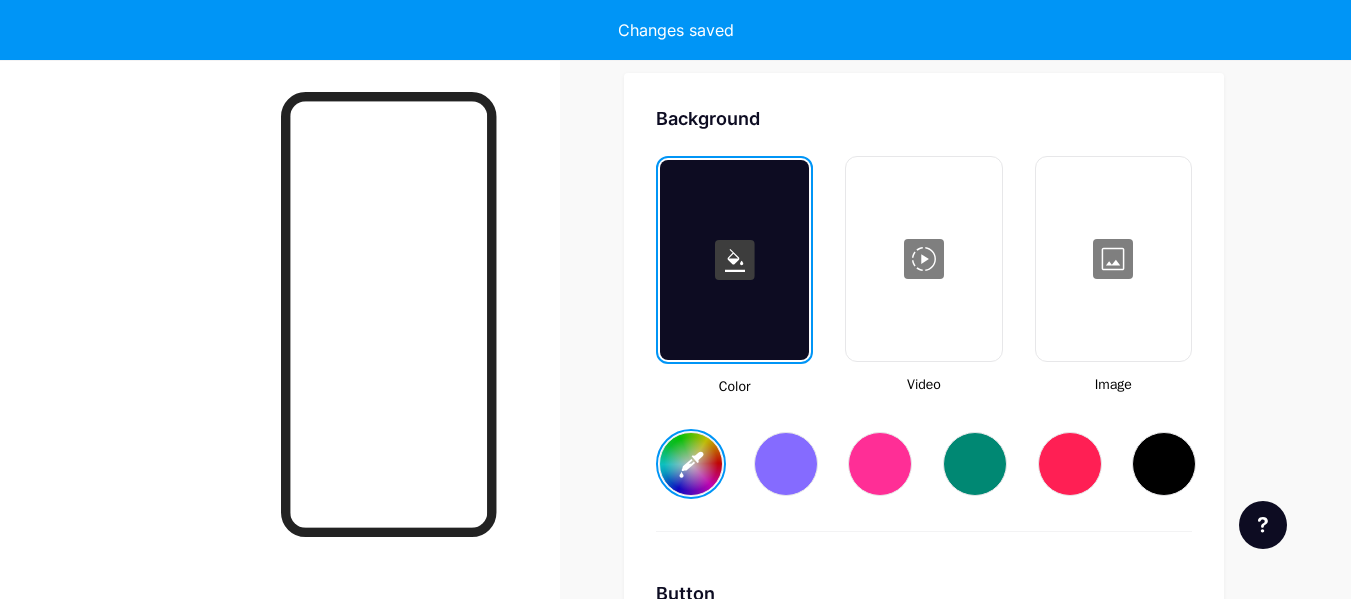 type on "#ffffff" 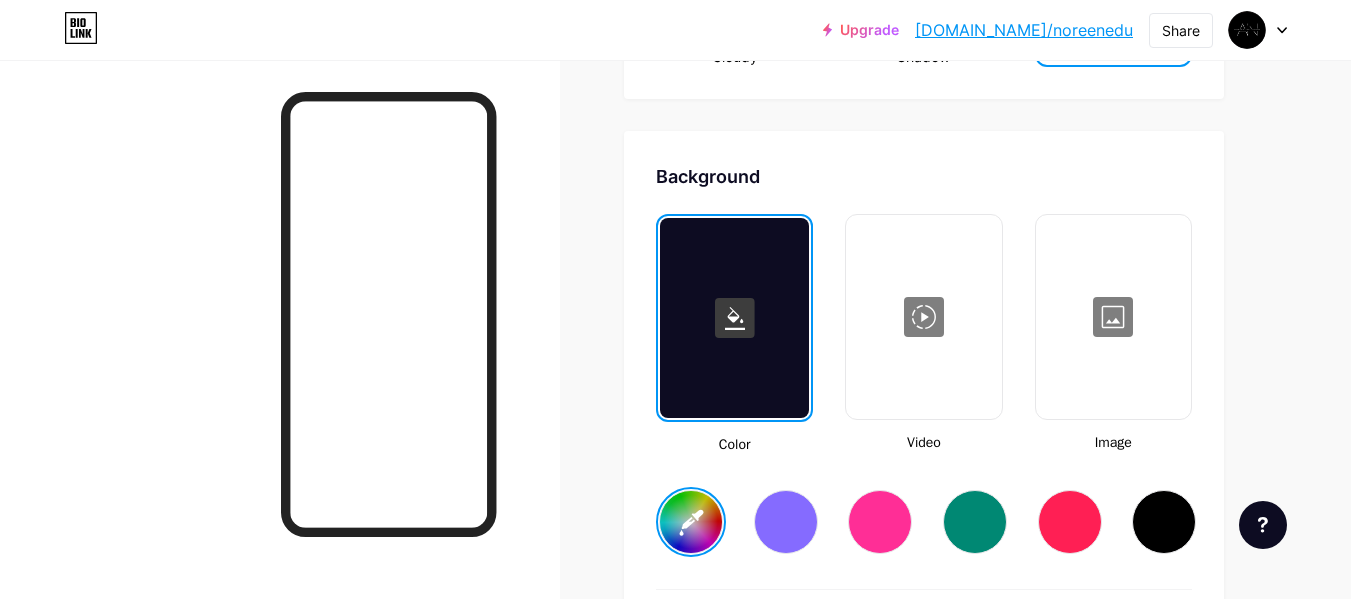 scroll, scrollTop: 2603, scrollLeft: 0, axis: vertical 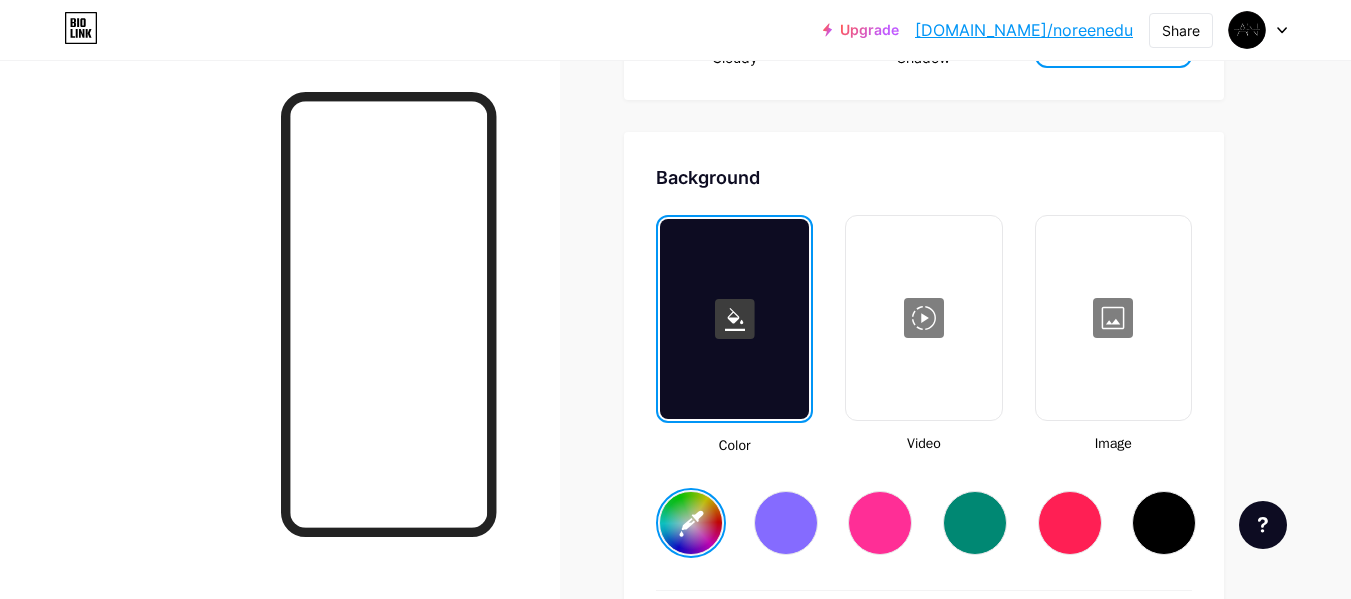 click at bounding box center (734, 319) 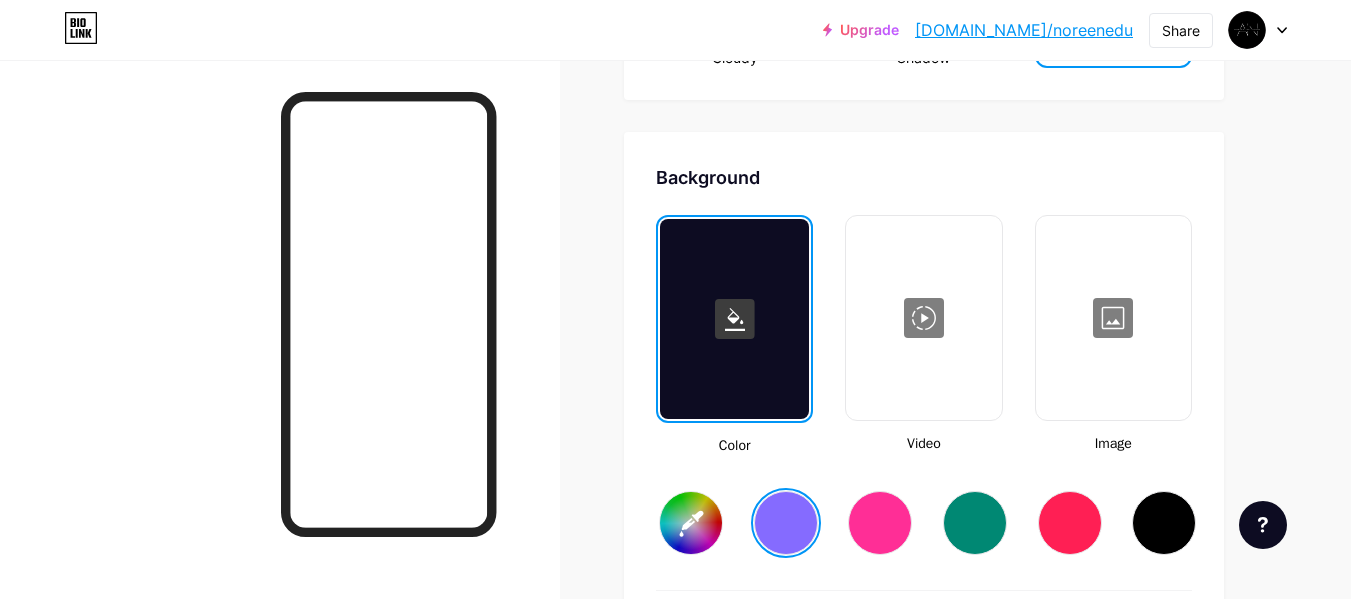 type on "#856bff" 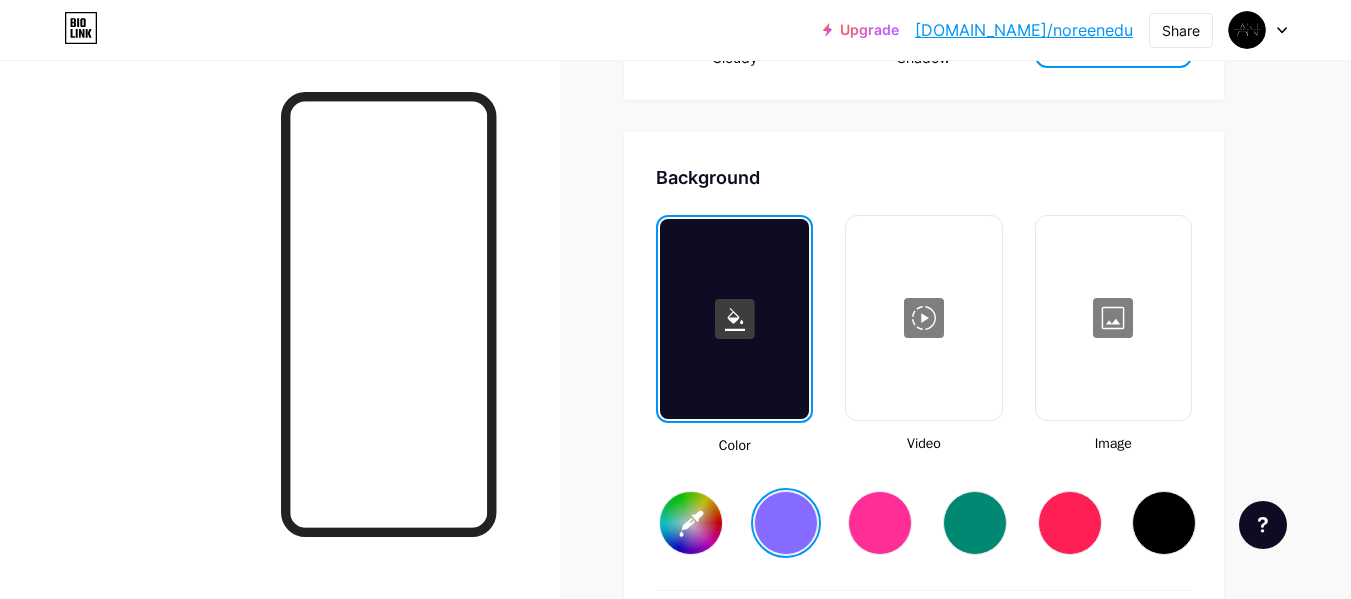type on "#000000" 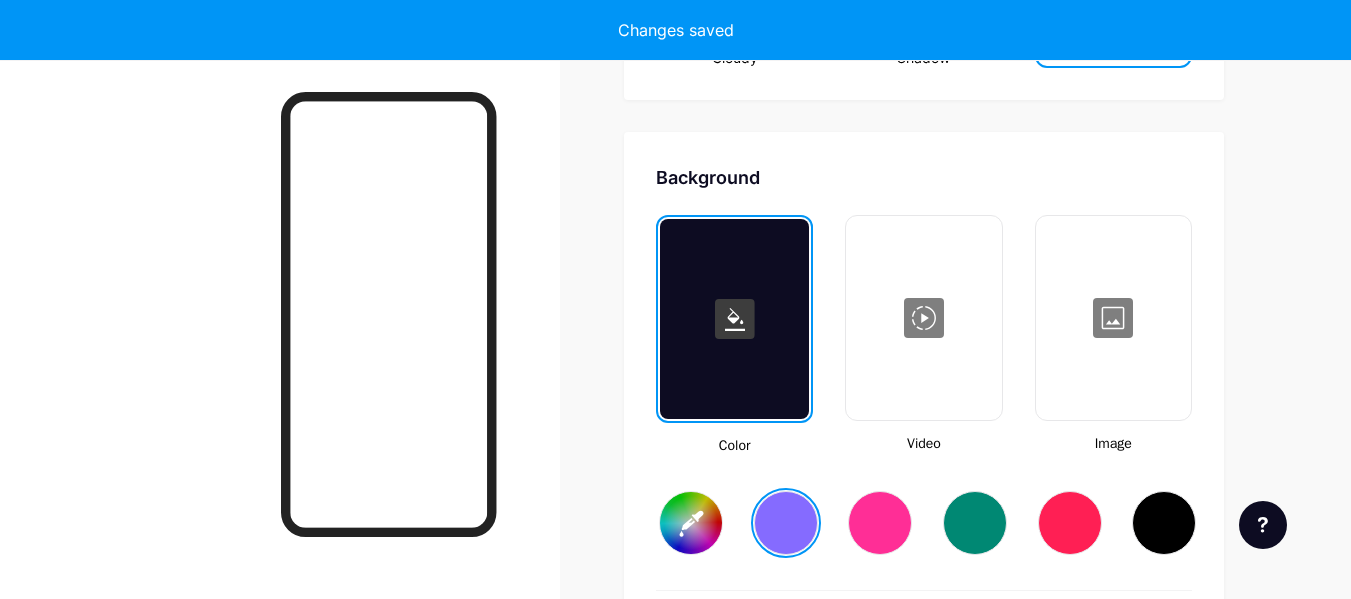 type on "#856bff" 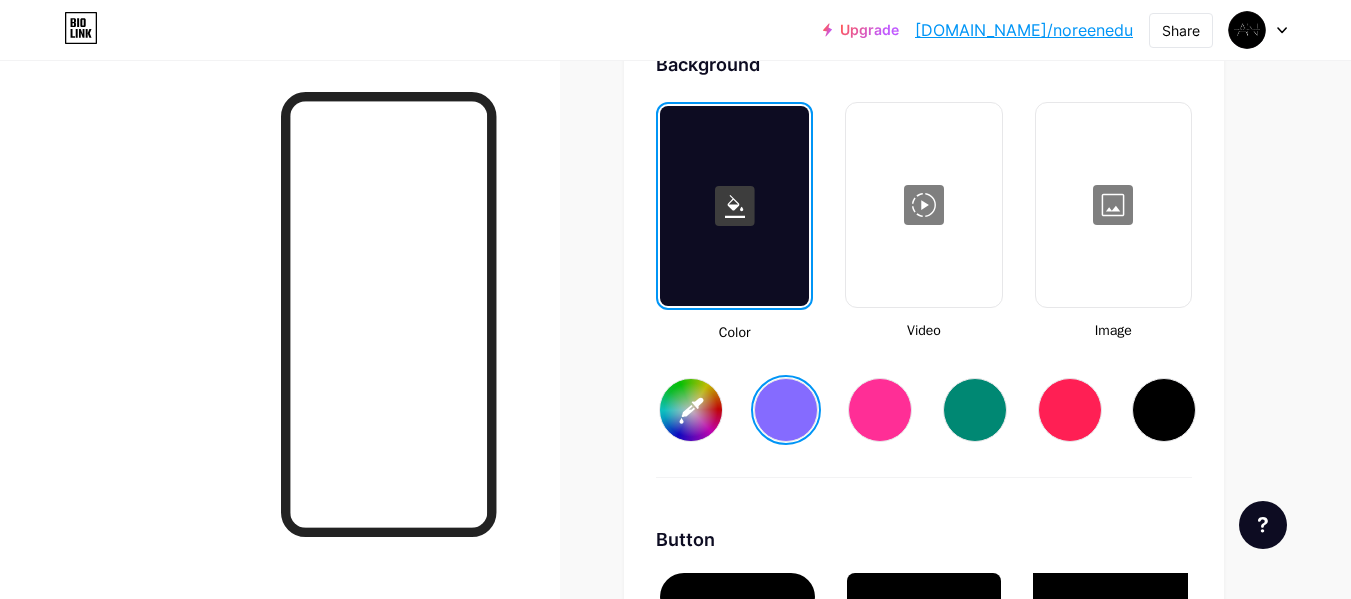scroll, scrollTop: 2717, scrollLeft: 0, axis: vertical 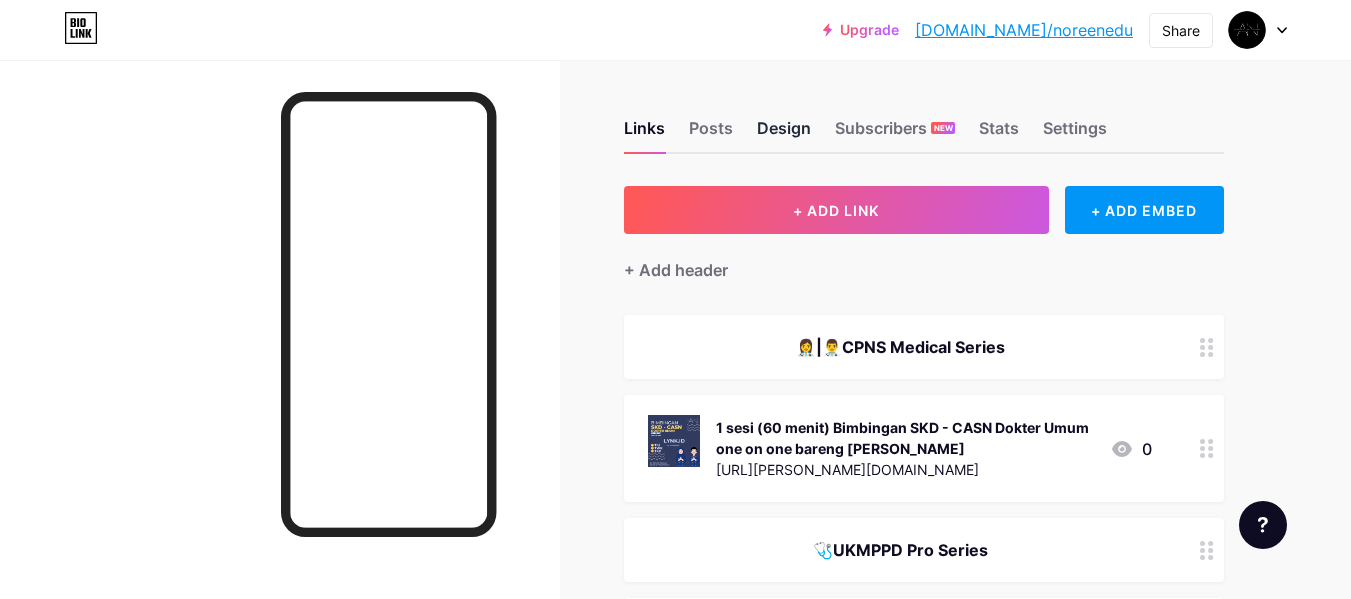 click on "Design" at bounding box center [784, 134] 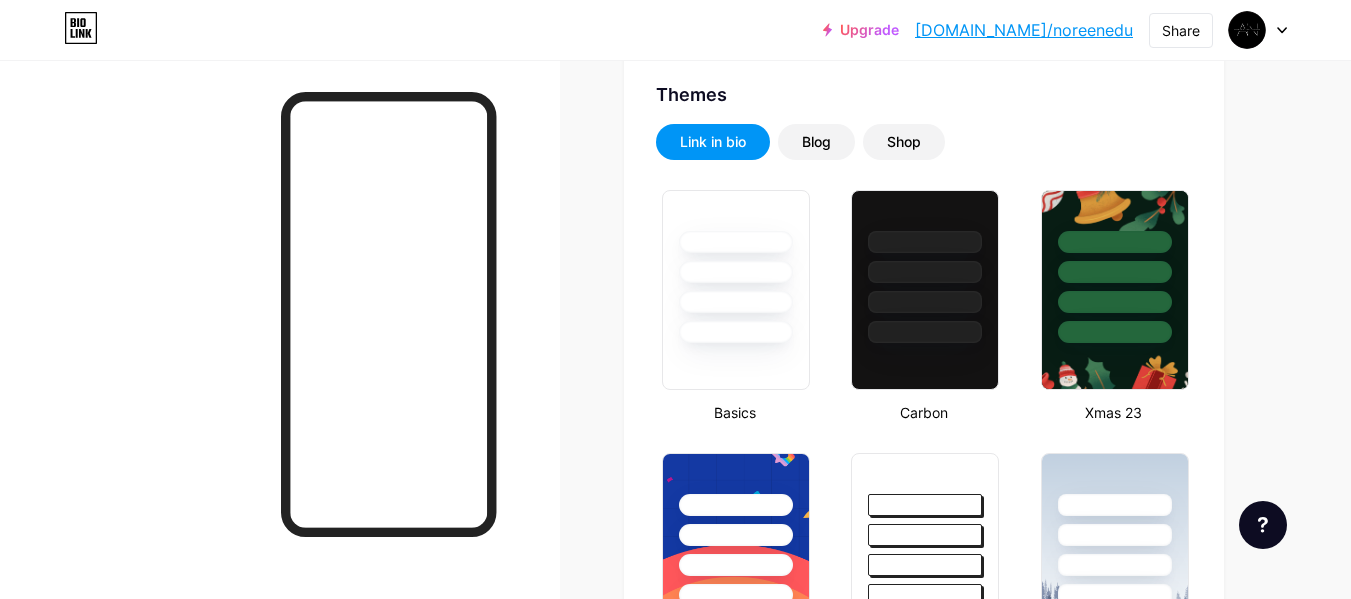 scroll, scrollTop: 430, scrollLeft: 0, axis: vertical 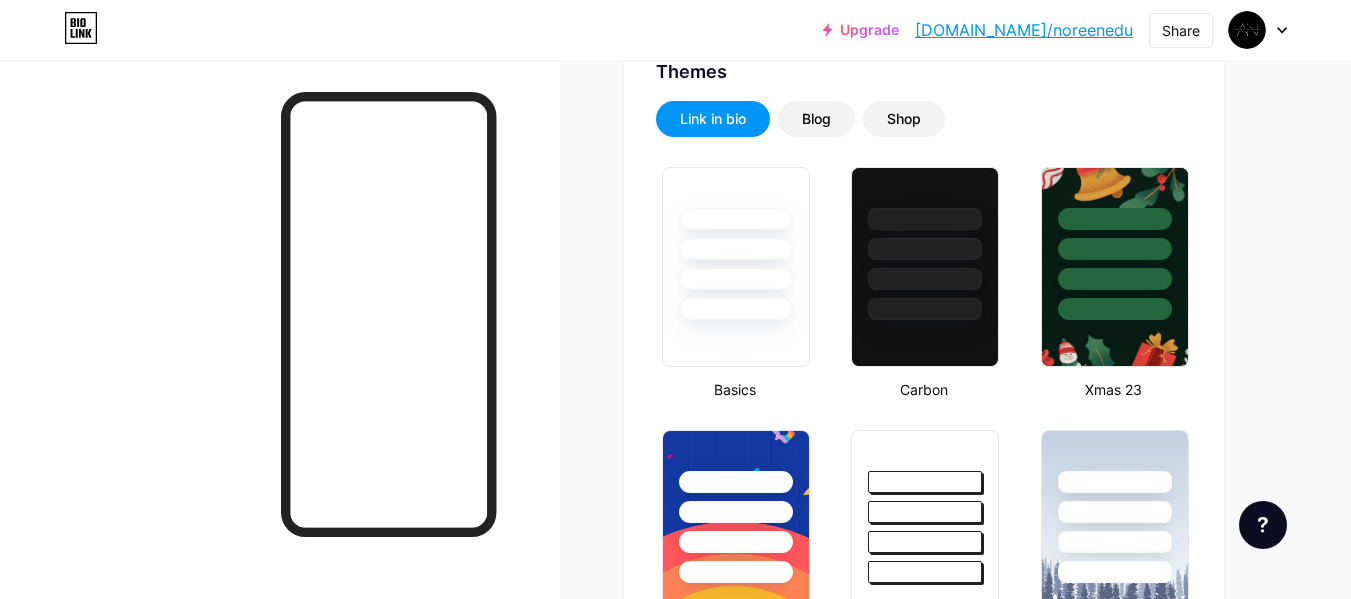 type on "#856bff" 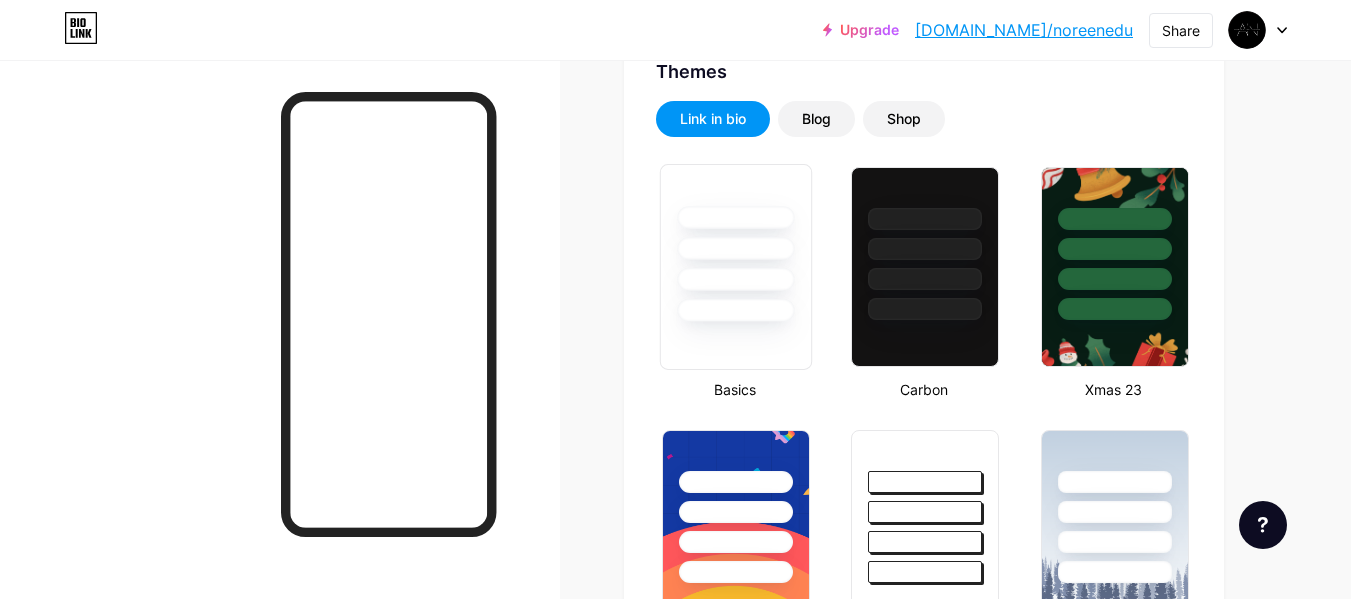 click at bounding box center [735, 279] 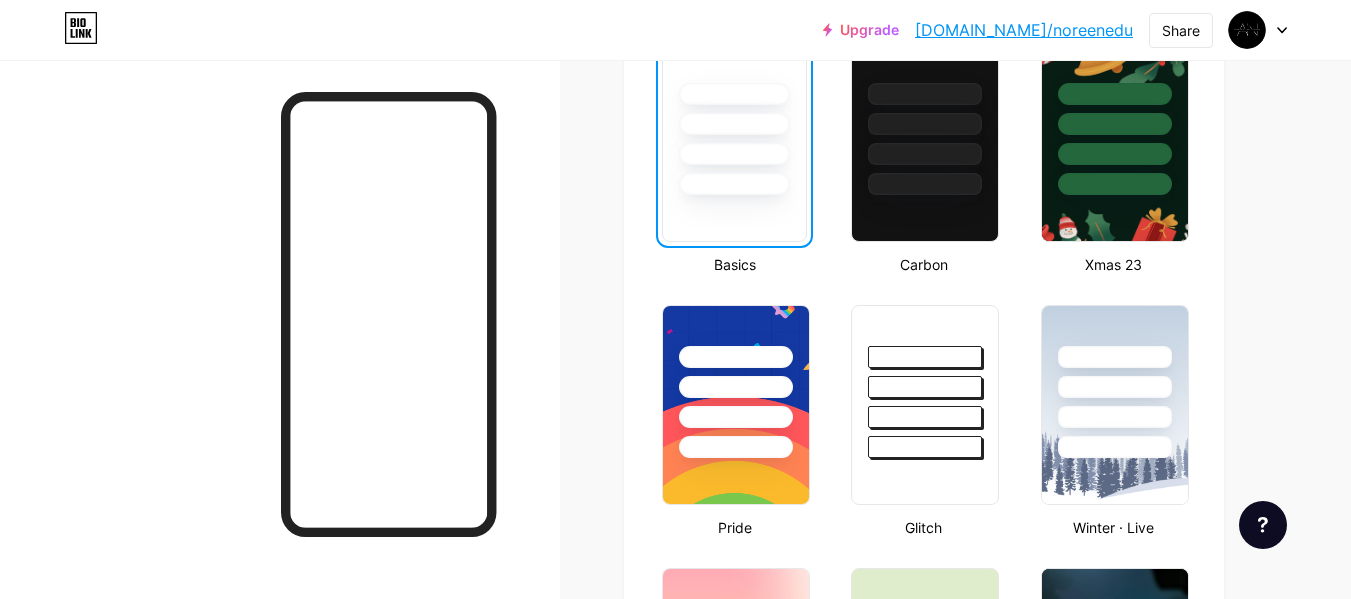 scroll, scrollTop: 551, scrollLeft: 0, axis: vertical 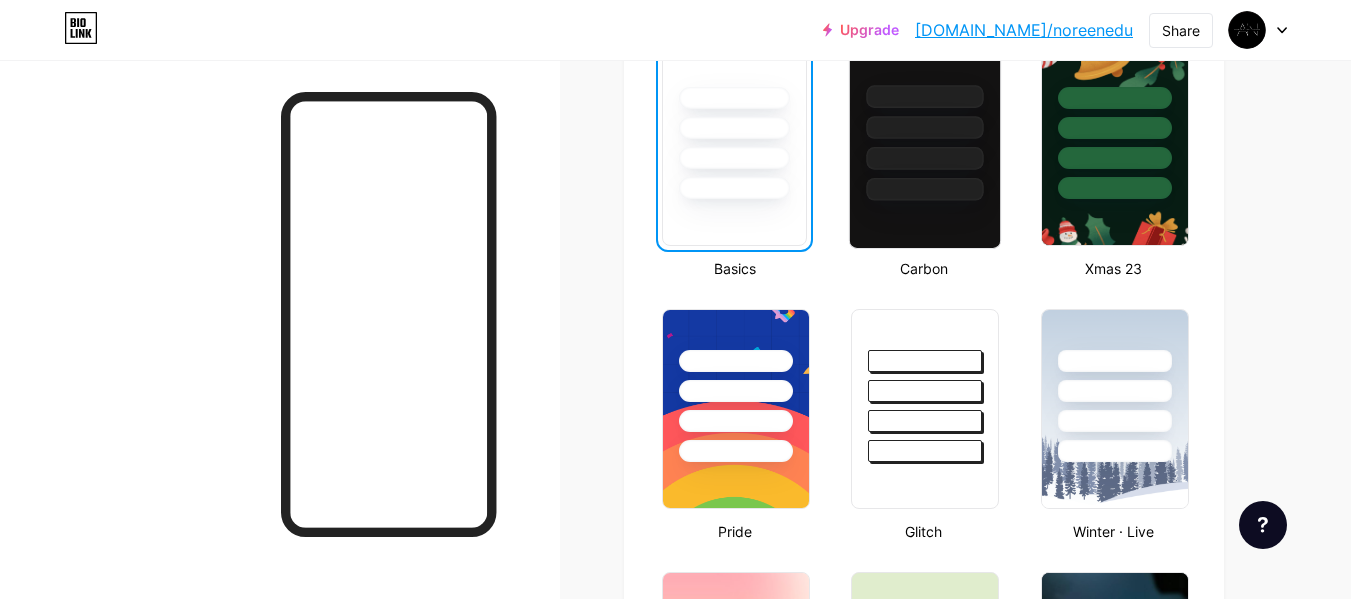 click at bounding box center (925, 146) 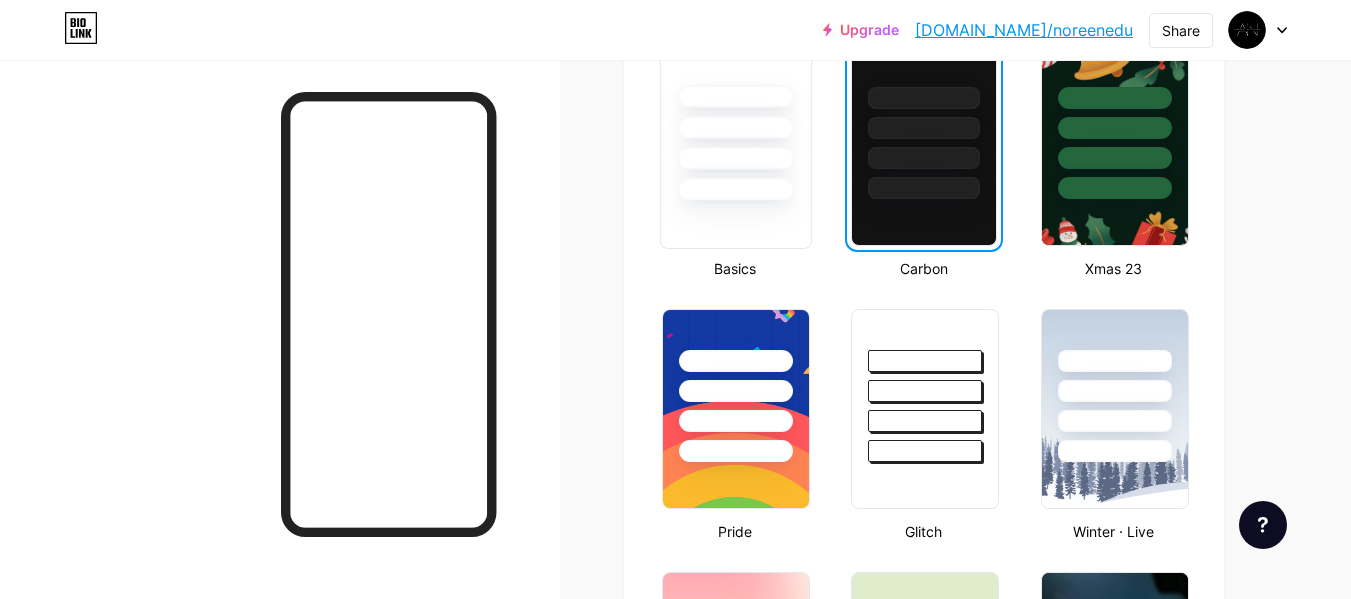 click at bounding box center (735, 189) 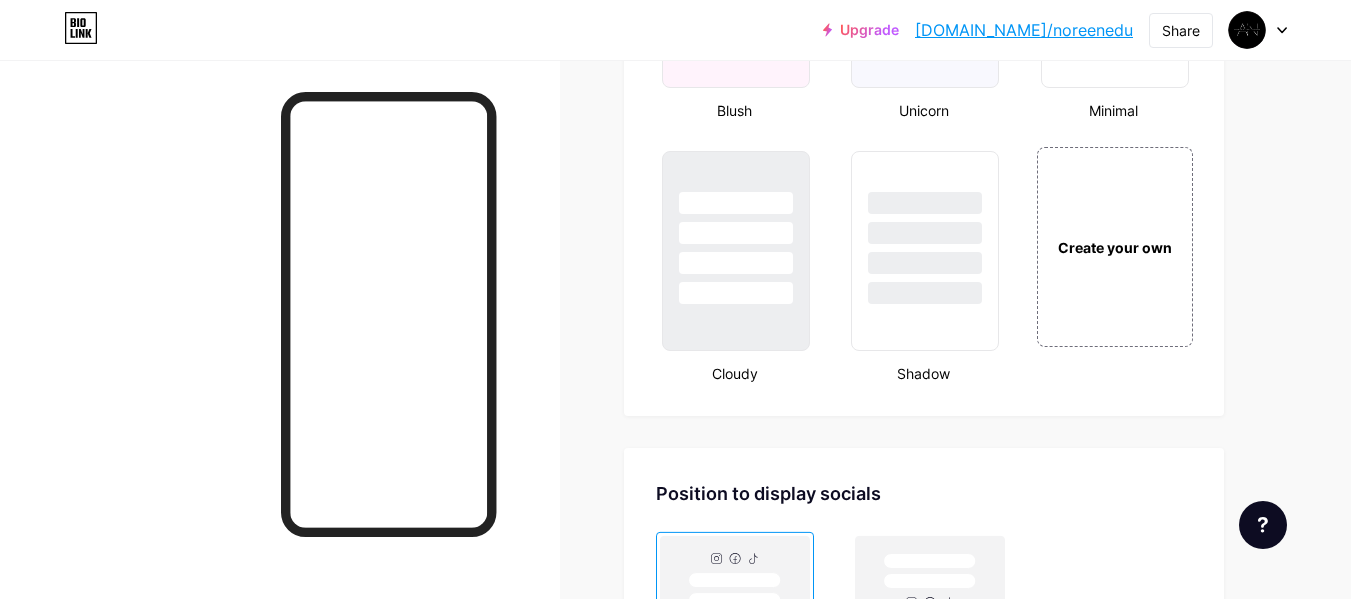 scroll, scrollTop: 2286, scrollLeft: 0, axis: vertical 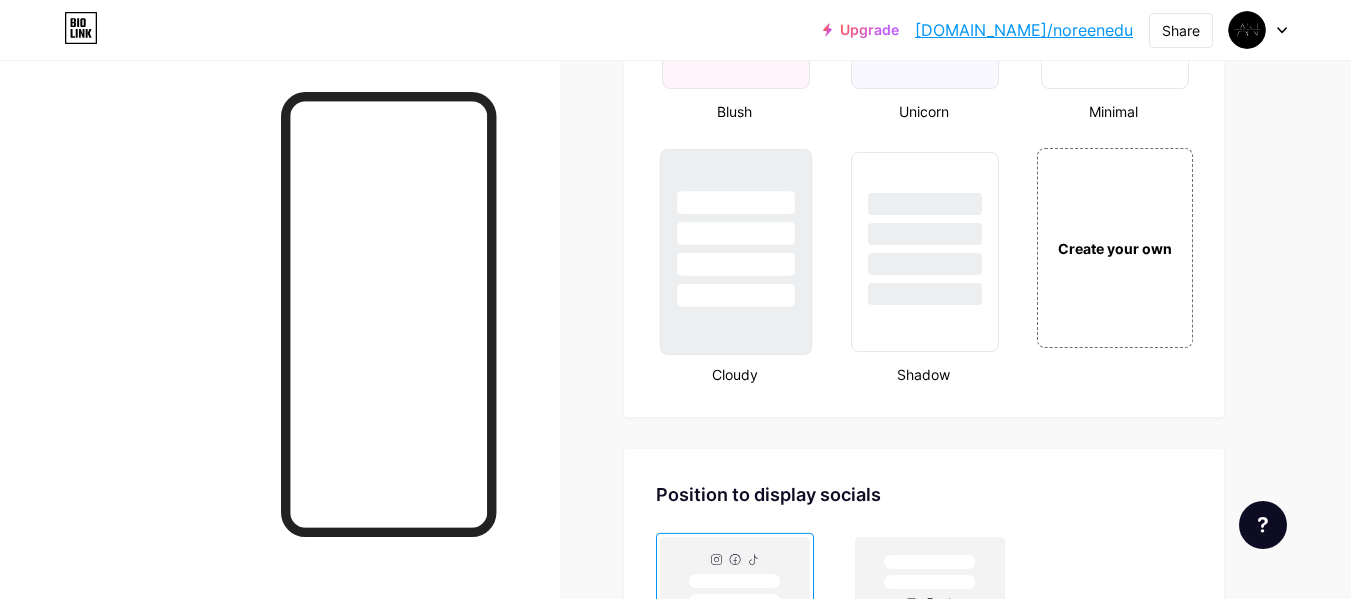 click at bounding box center (735, 264) 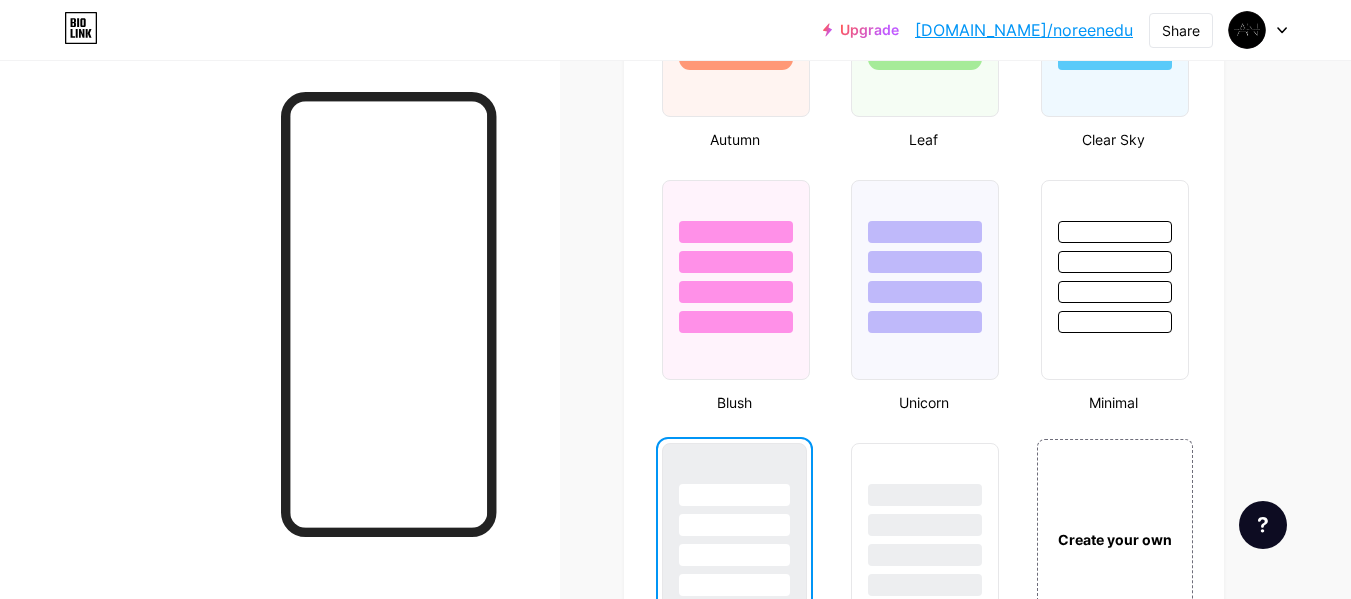 scroll, scrollTop: 1993, scrollLeft: 0, axis: vertical 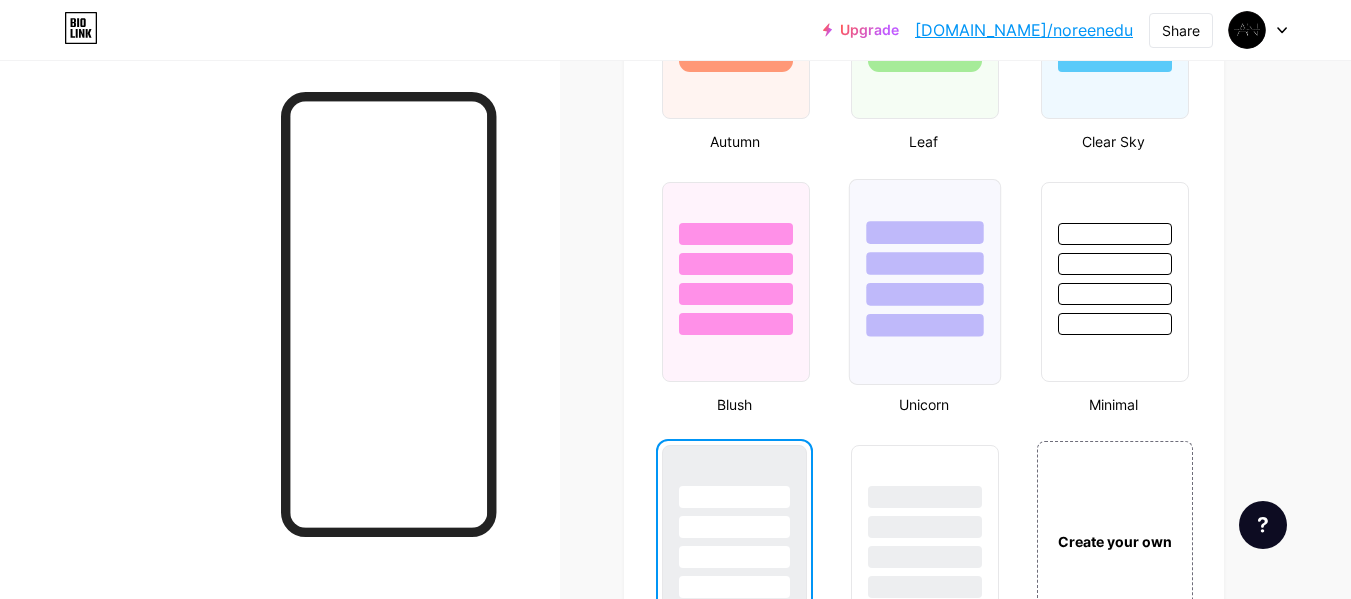 click at bounding box center (925, 263) 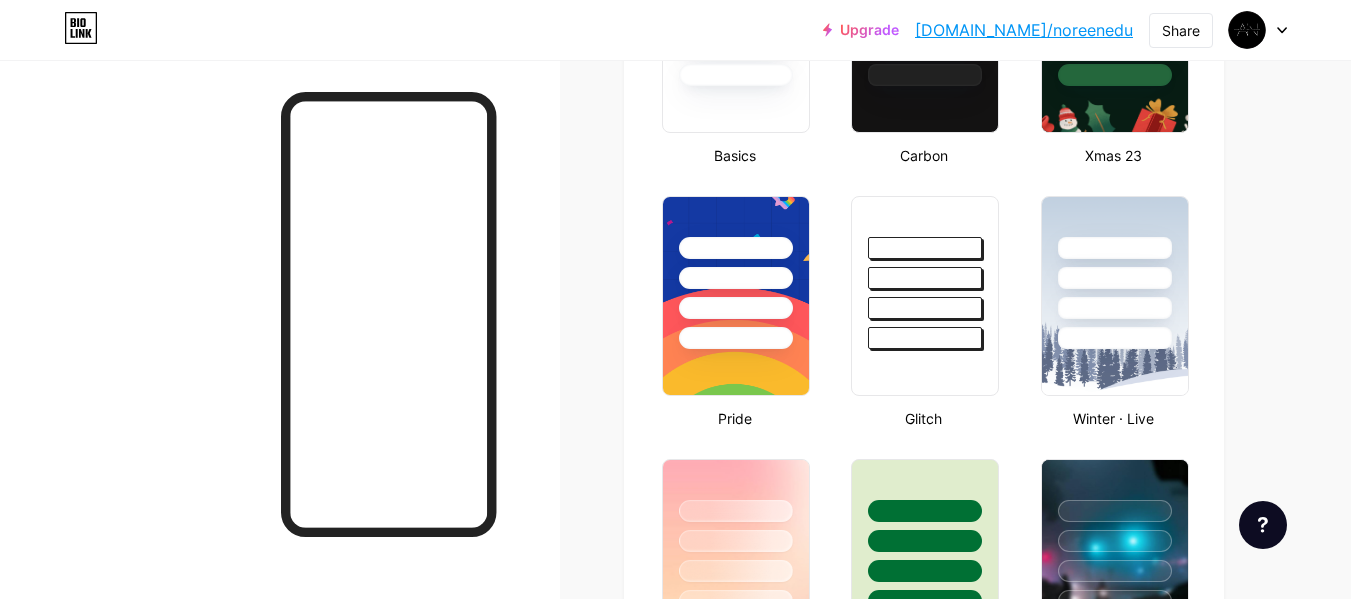 scroll, scrollTop: 663, scrollLeft: 0, axis: vertical 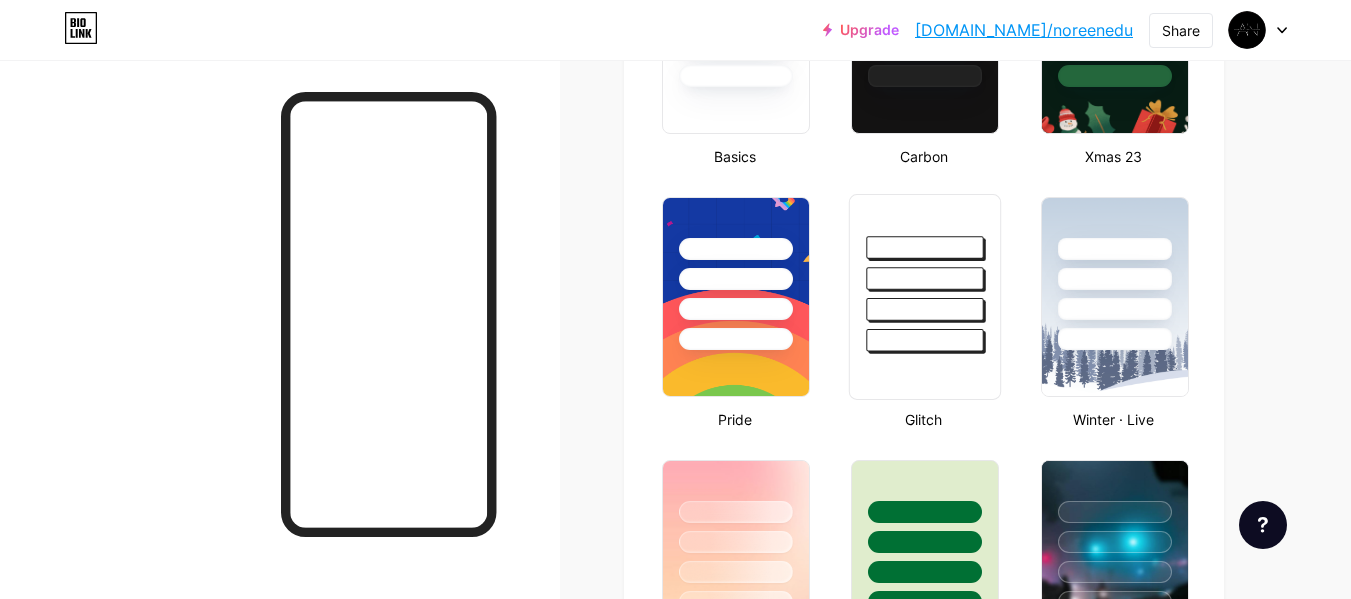 click at bounding box center (925, 247) 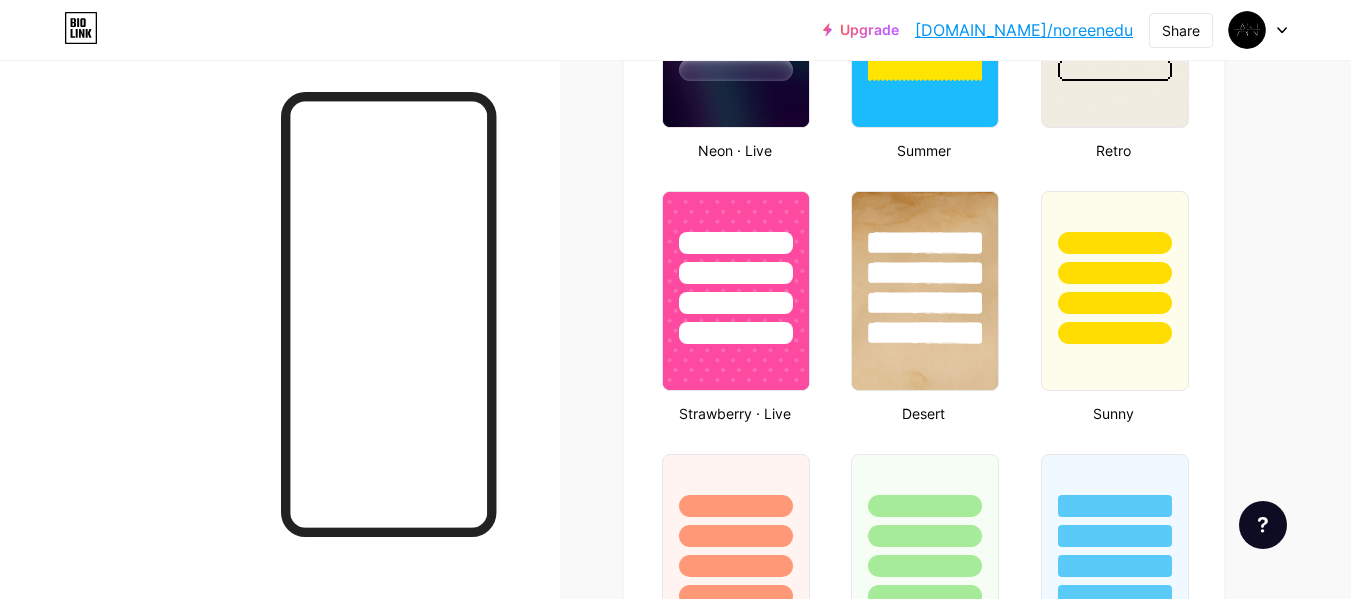 scroll, scrollTop: 1459, scrollLeft: 0, axis: vertical 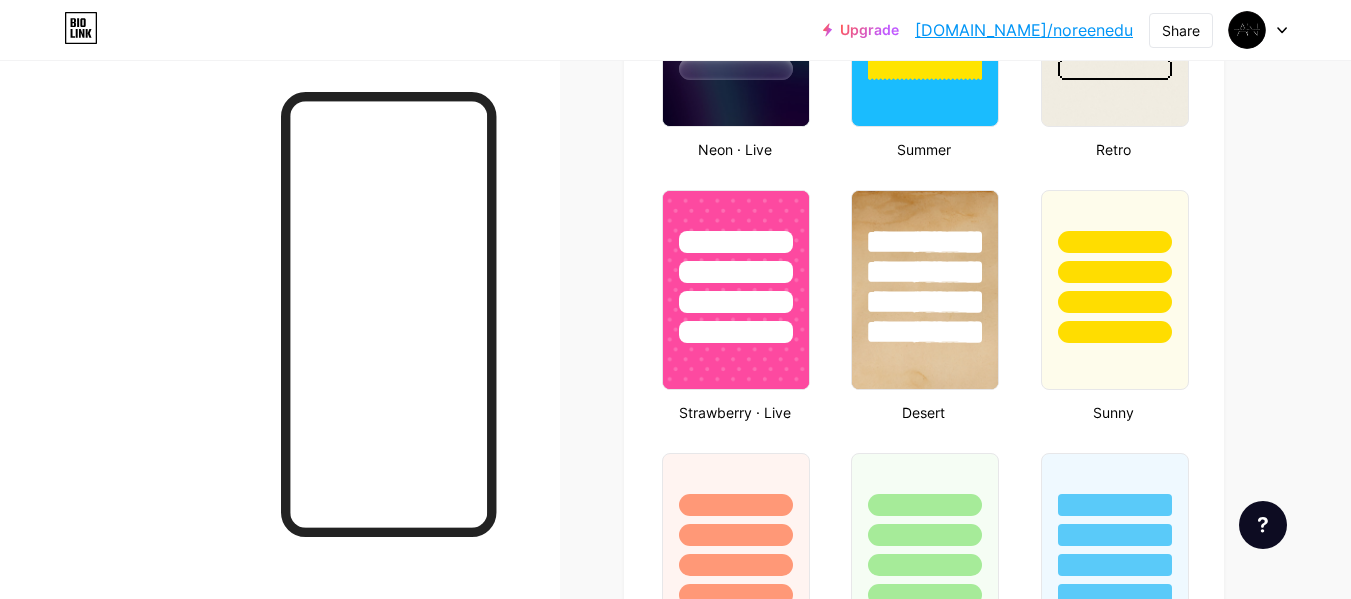 click at bounding box center [925, 290] 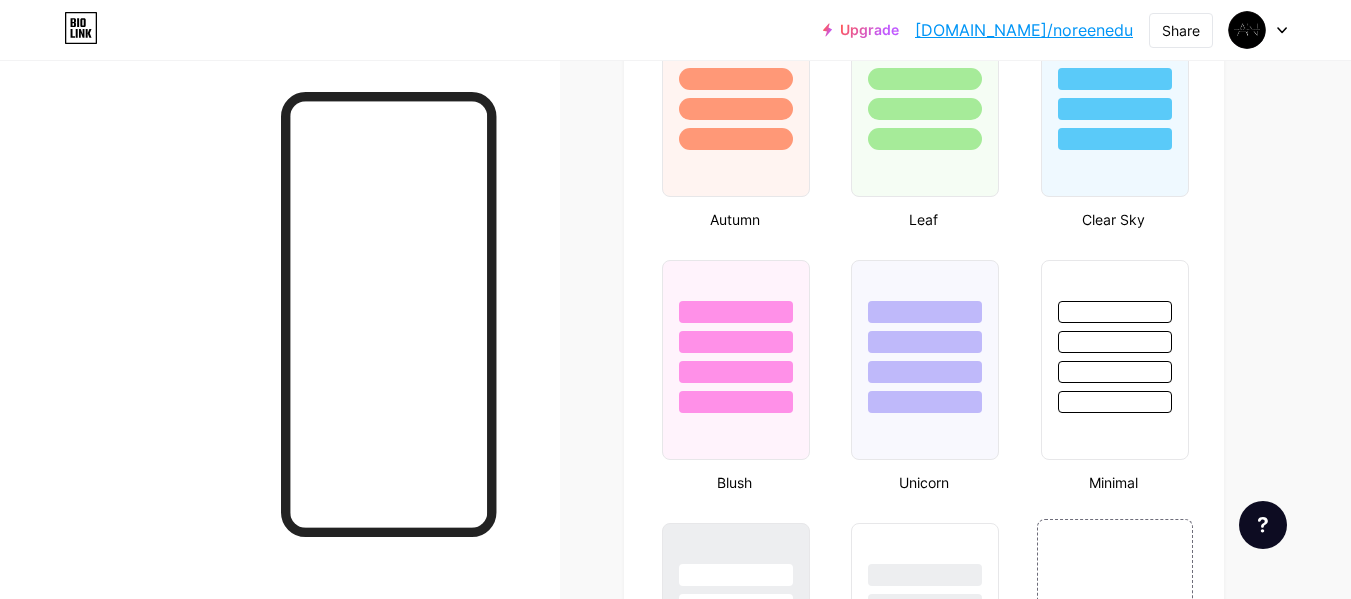 scroll, scrollTop: 1916, scrollLeft: 0, axis: vertical 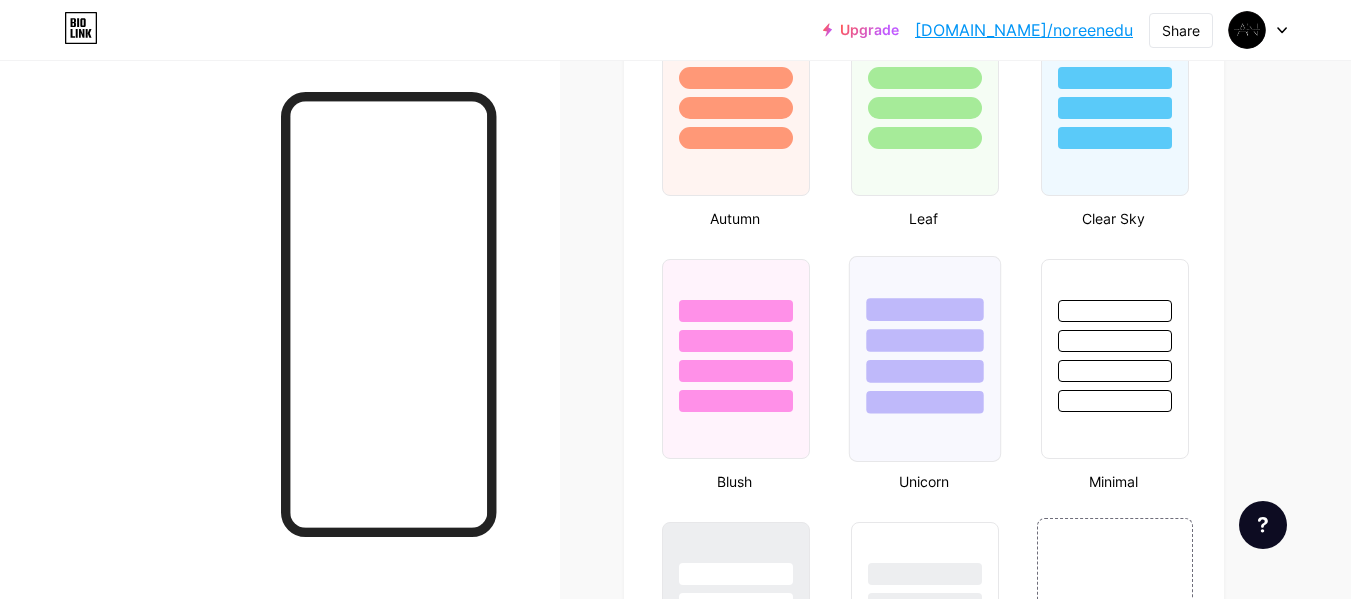 click at bounding box center [925, 340] 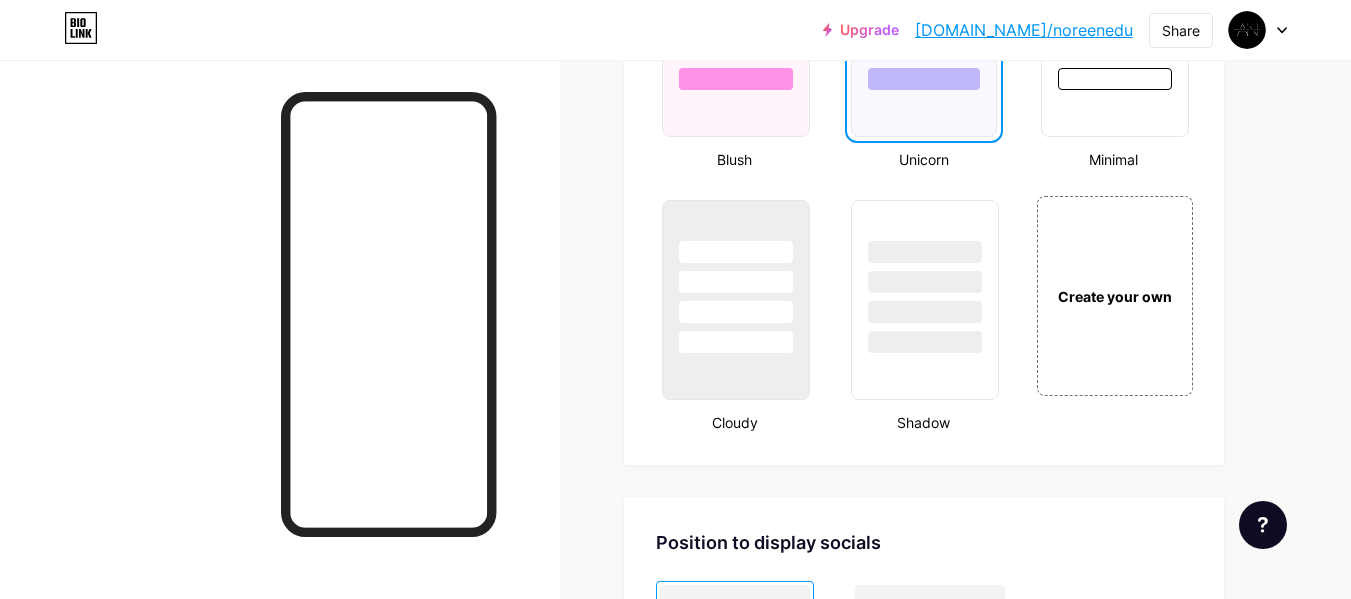 scroll, scrollTop: 2239, scrollLeft: 0, axis: vertical 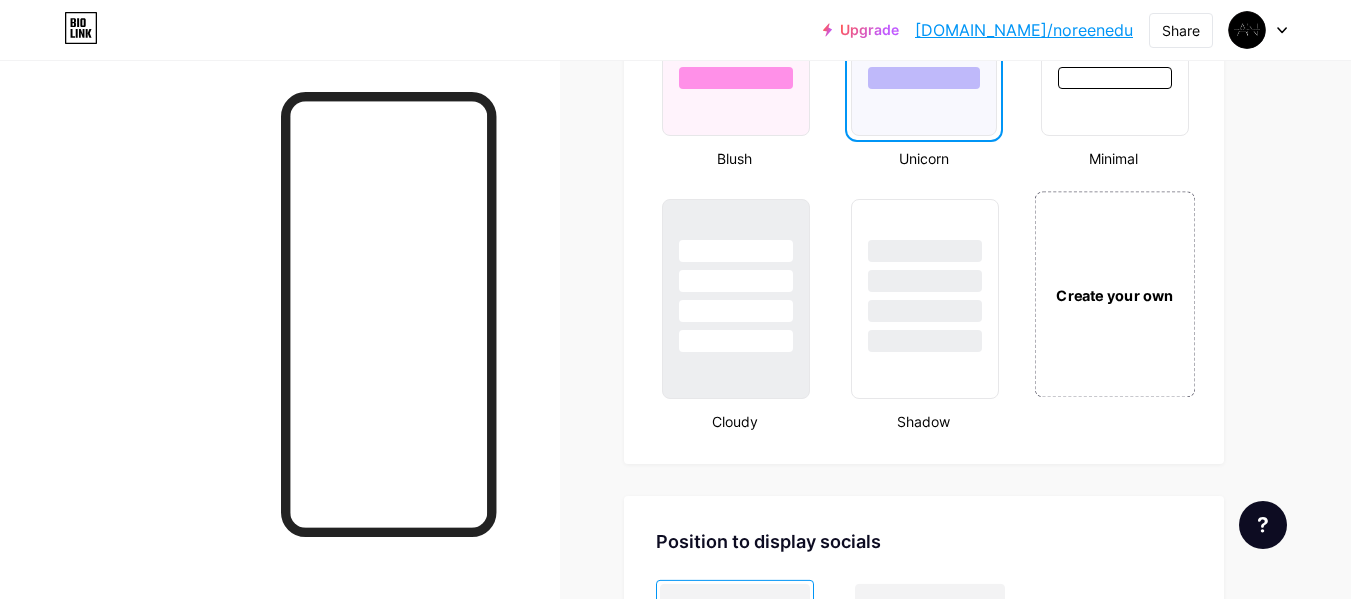 click on "Create your own" at bounding box center [1114, 294] 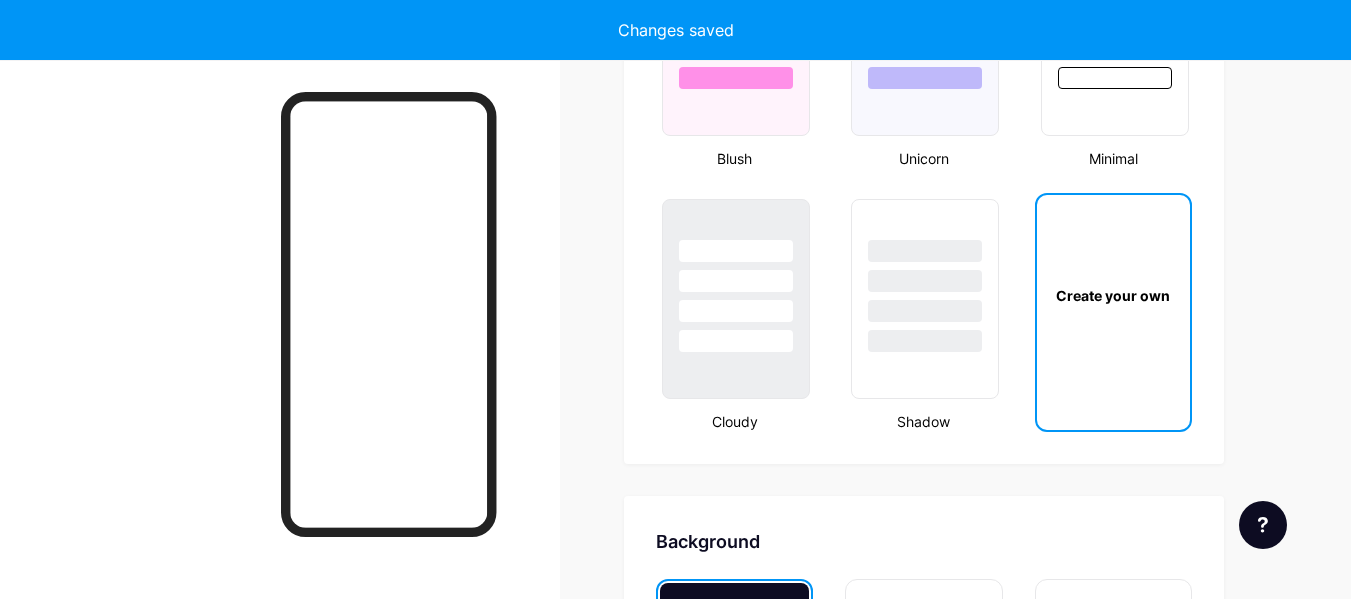 scroll, scrollTop: 2655, scrollLeft: 0, axis: vertical 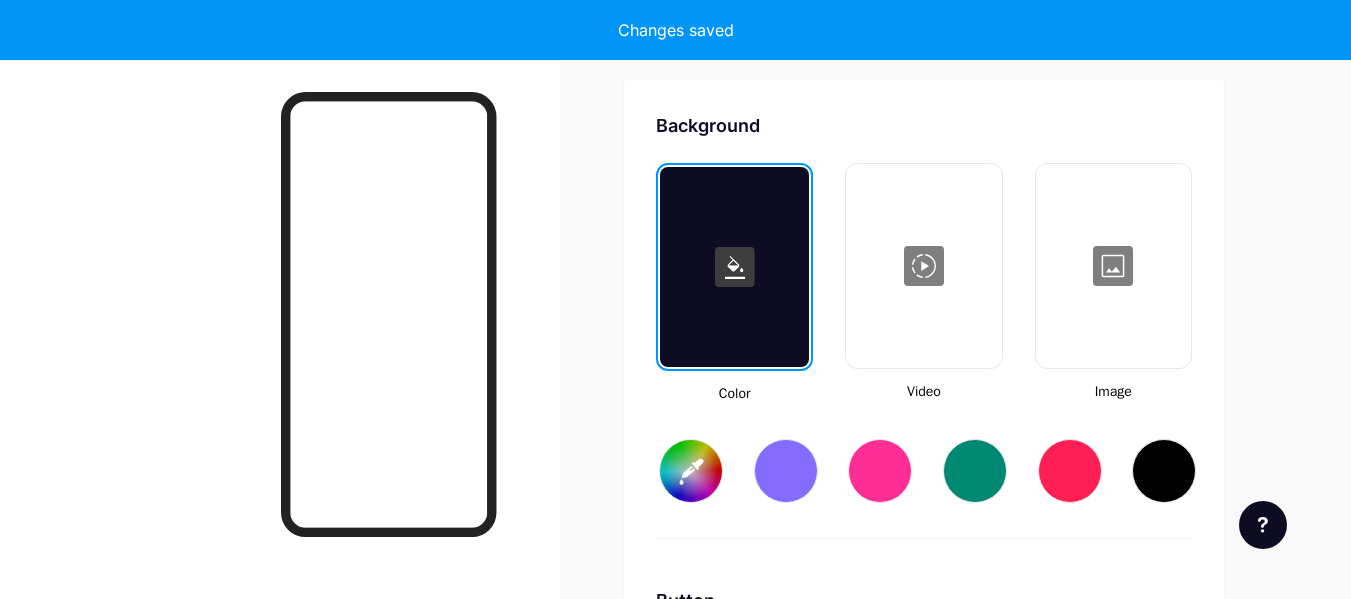 type on "#ffffff" 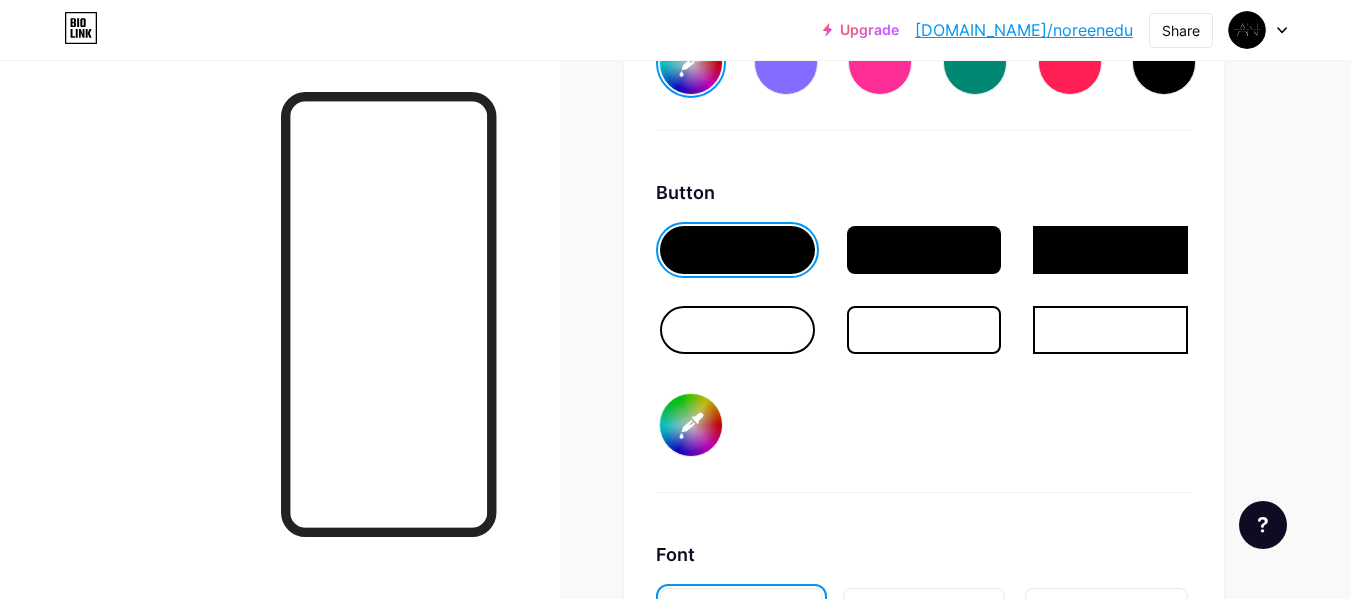 scroll, scrollTop: 3064, scrollLeft: 0, axis: vertical 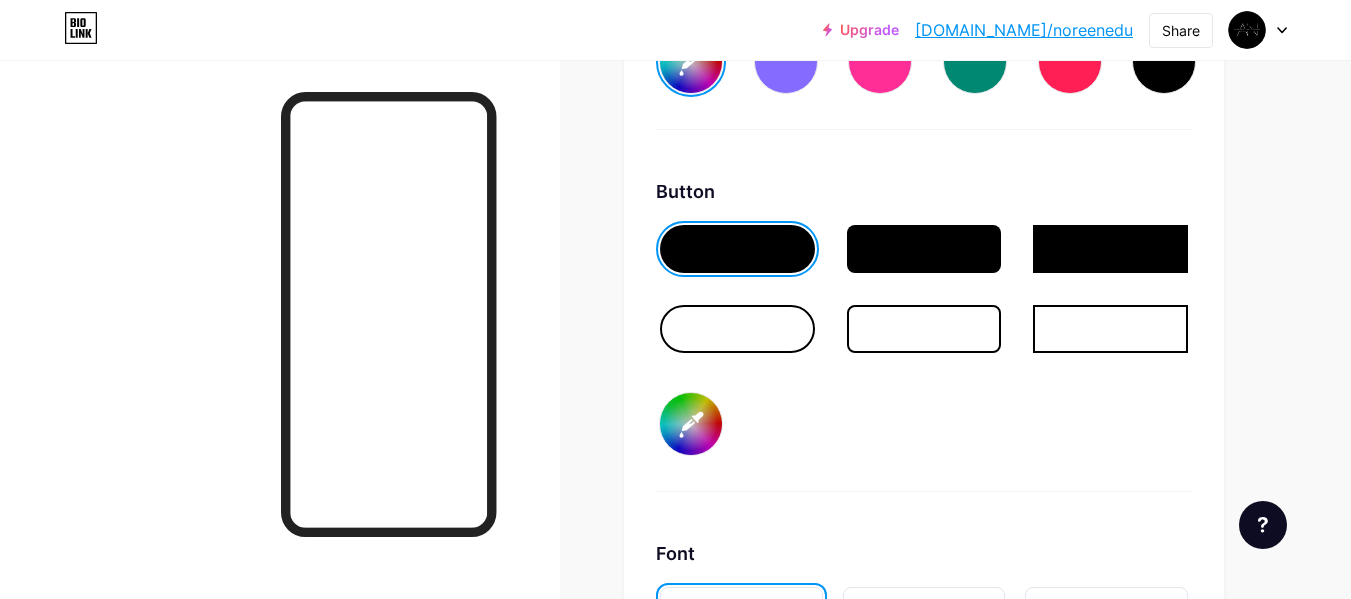 click at bounding box center [737, 329] 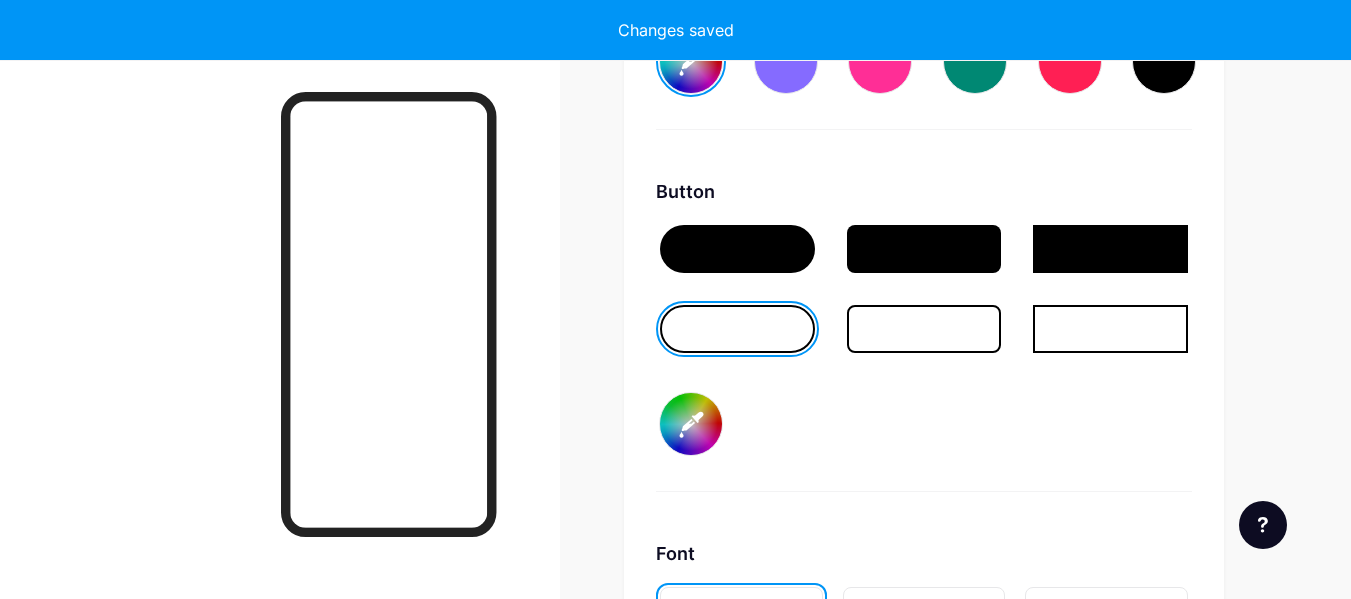 type on "#ffffff" 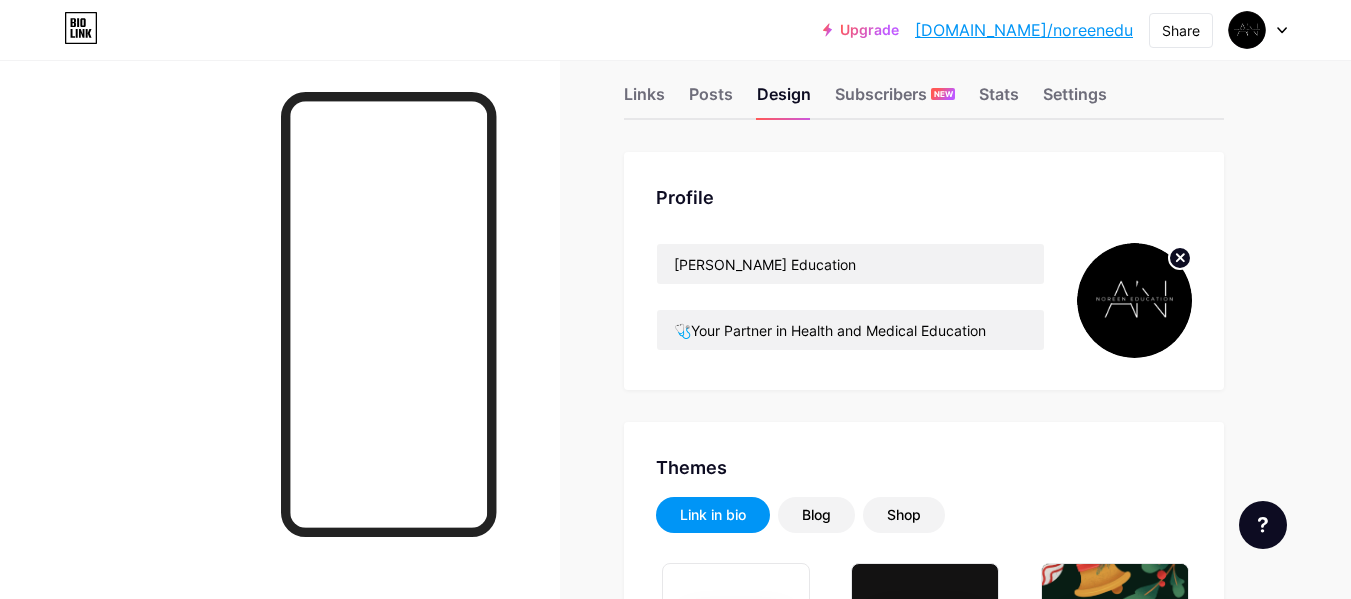 scroll, scrollTop: 0, scrollLeft: 0, axis: both 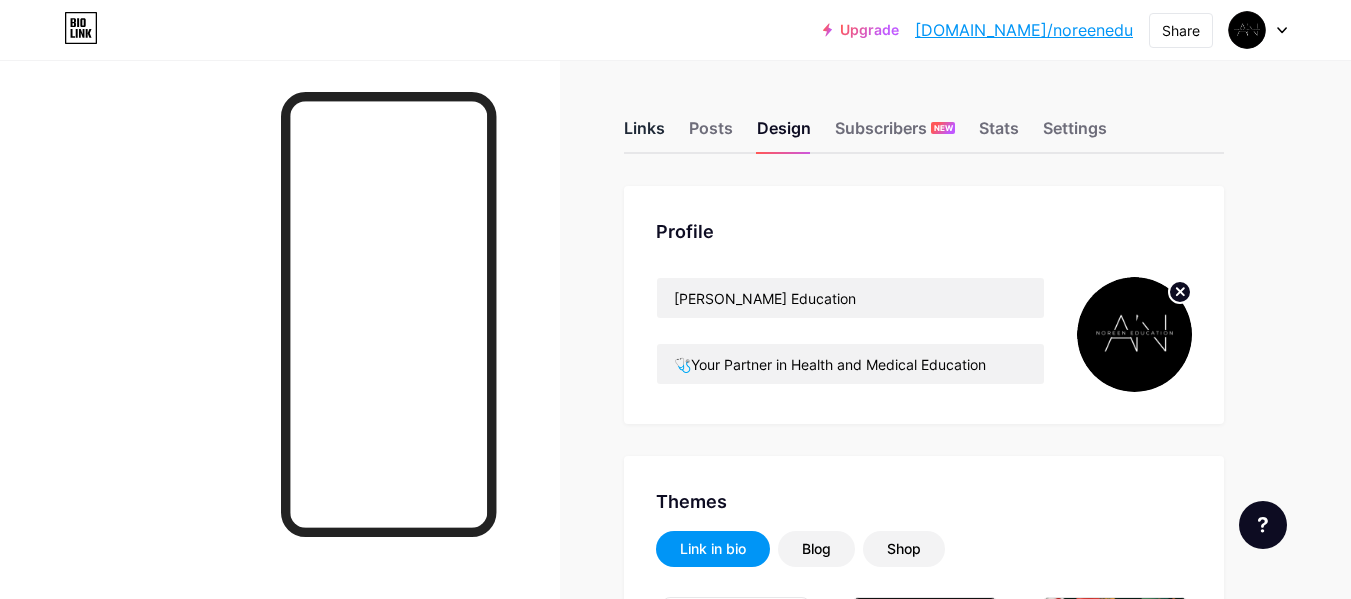 click on "Links" at bounding box center [644, 134] 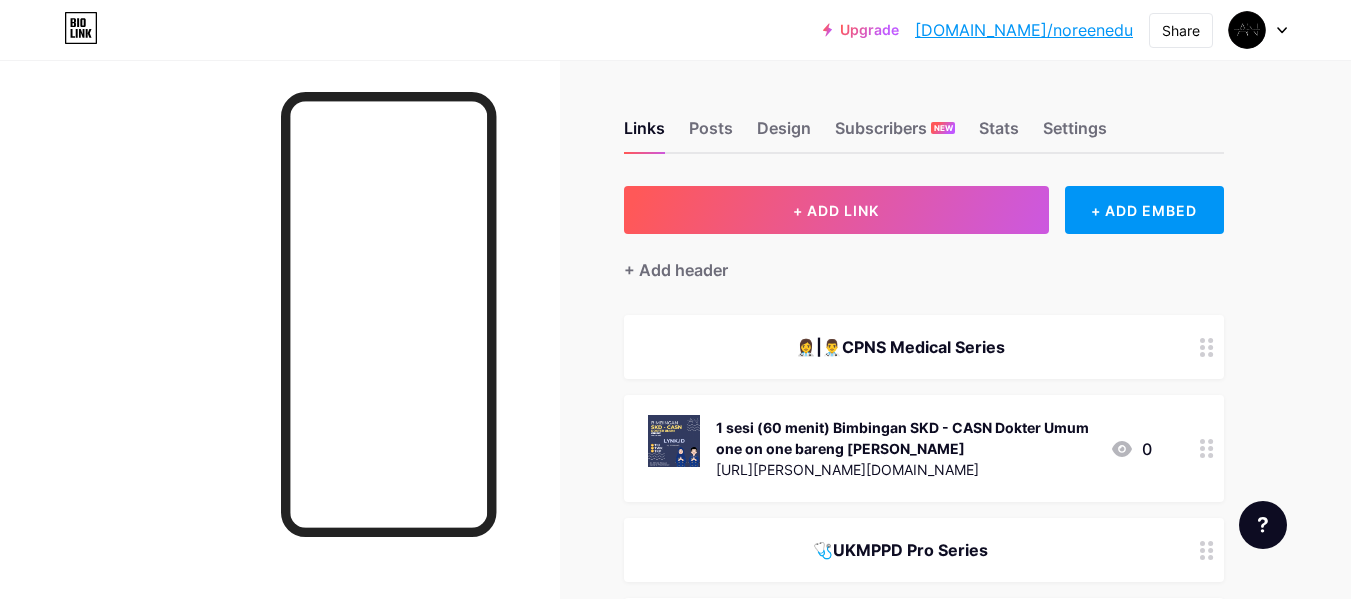 click at bounding box center (1207, 448) 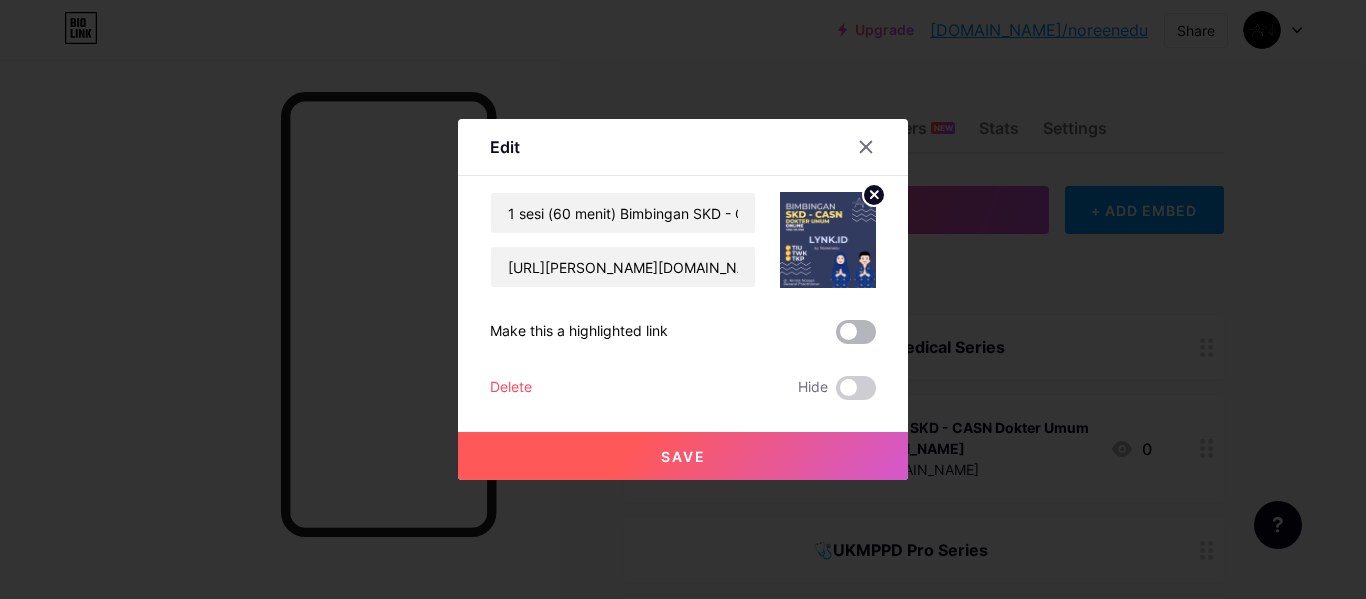 click at bounding box center [856, 332] 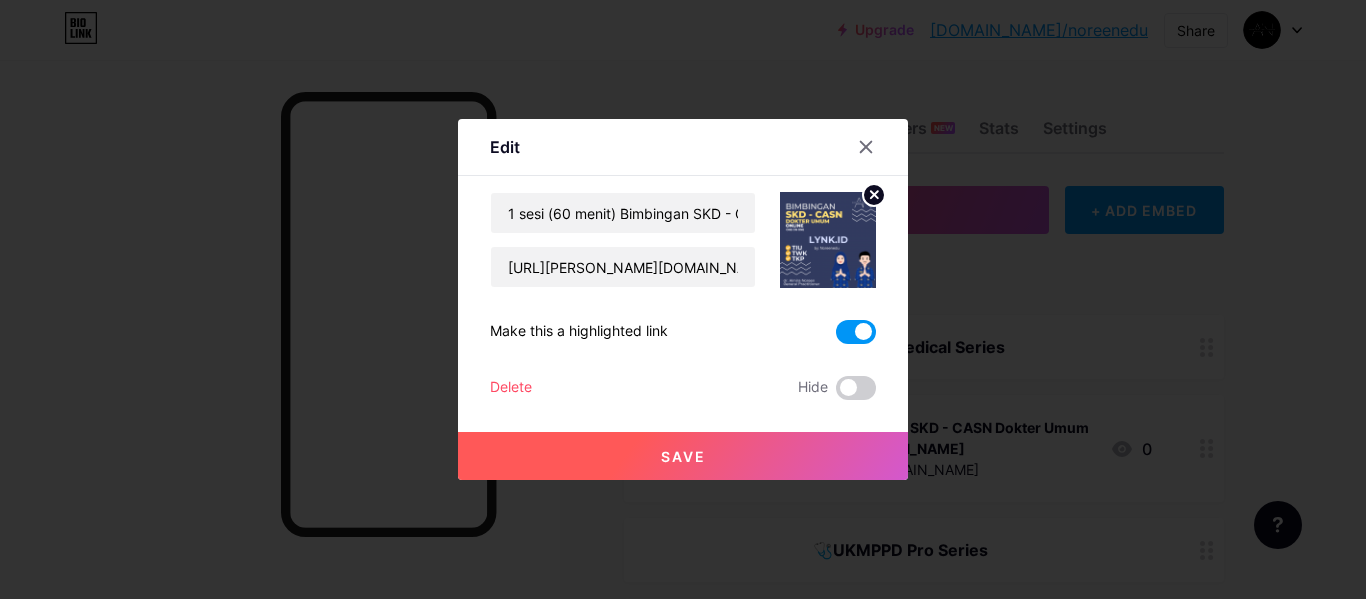 click on "Save" at bounding box center [683, 456] 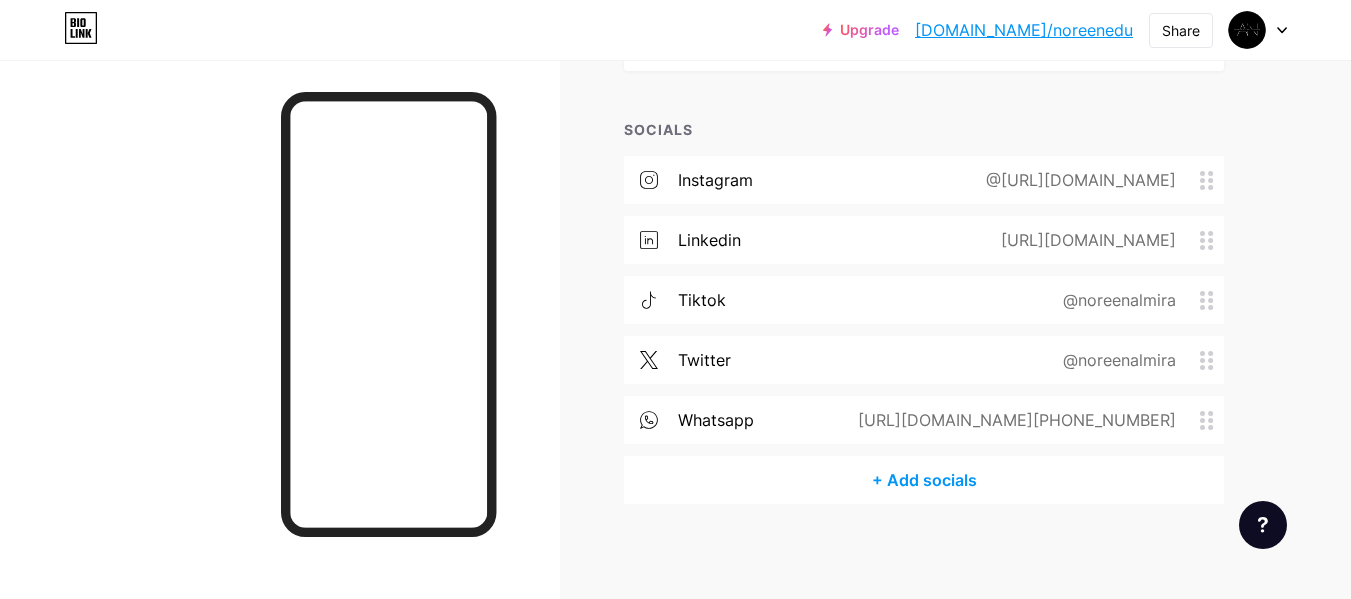 scroll, scrollTop: 703, scrollLeft: 0, axis: vertical 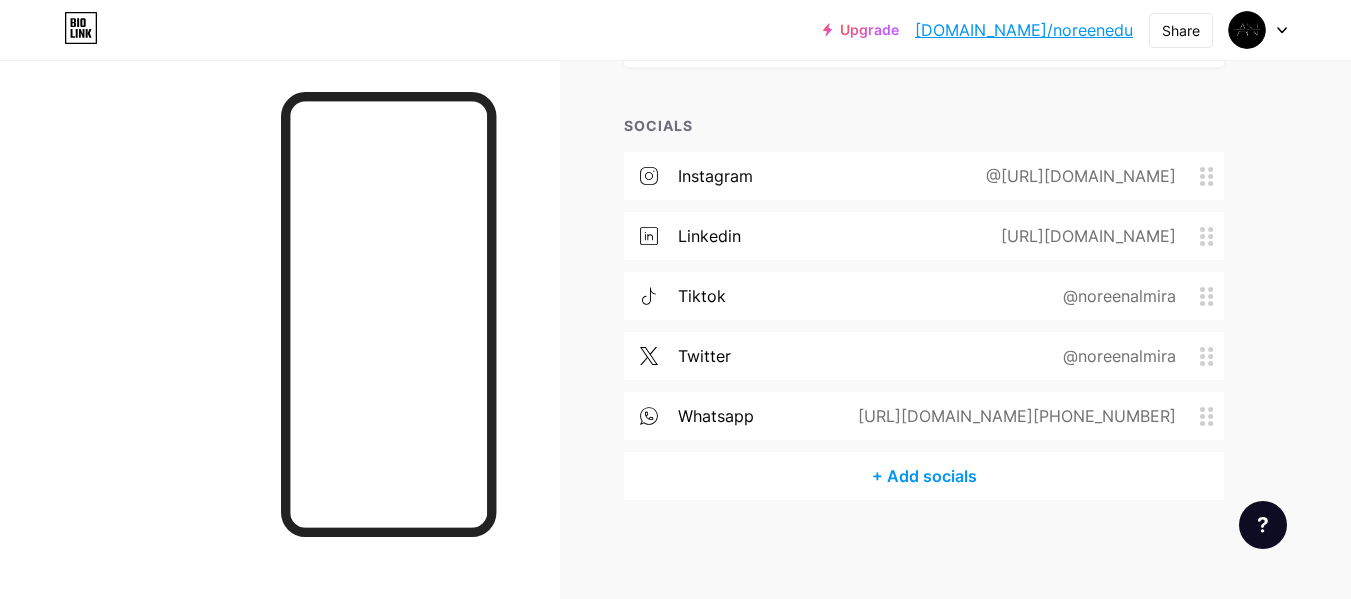 click 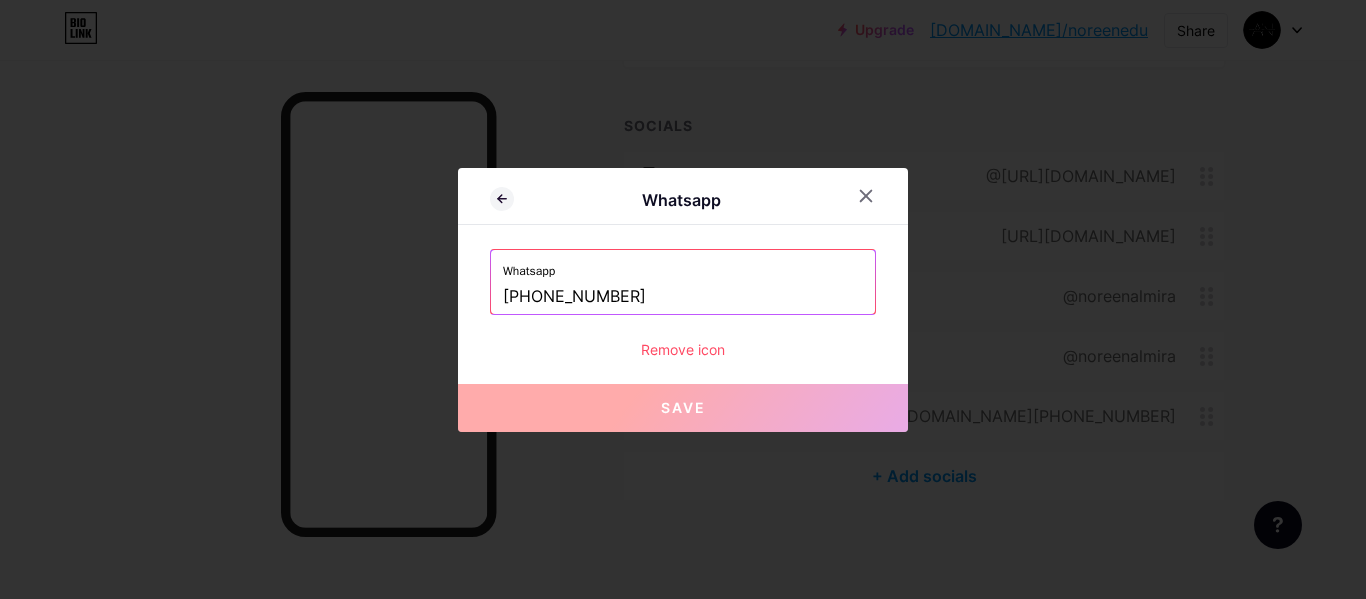 drag, startPoint x: 699, startPoint y: 293, endPoint x: 531, endPoint y: 294, distance: 168.00298 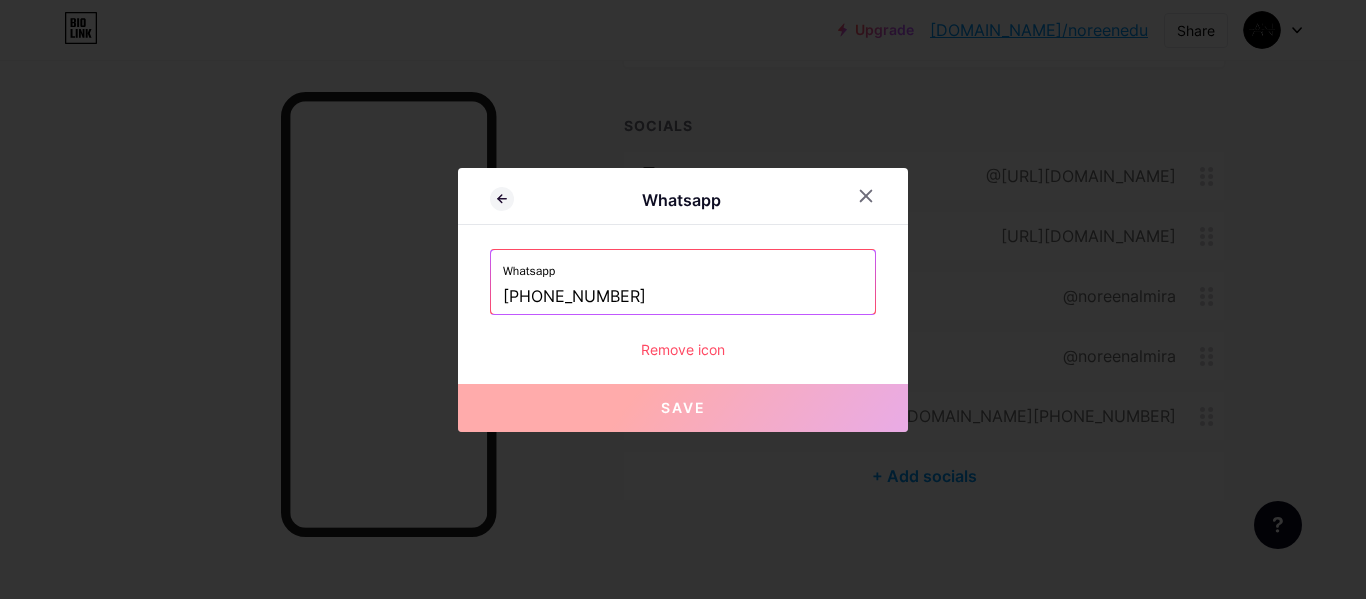 click on "+6289636978155" at bounding box center (683, 297) 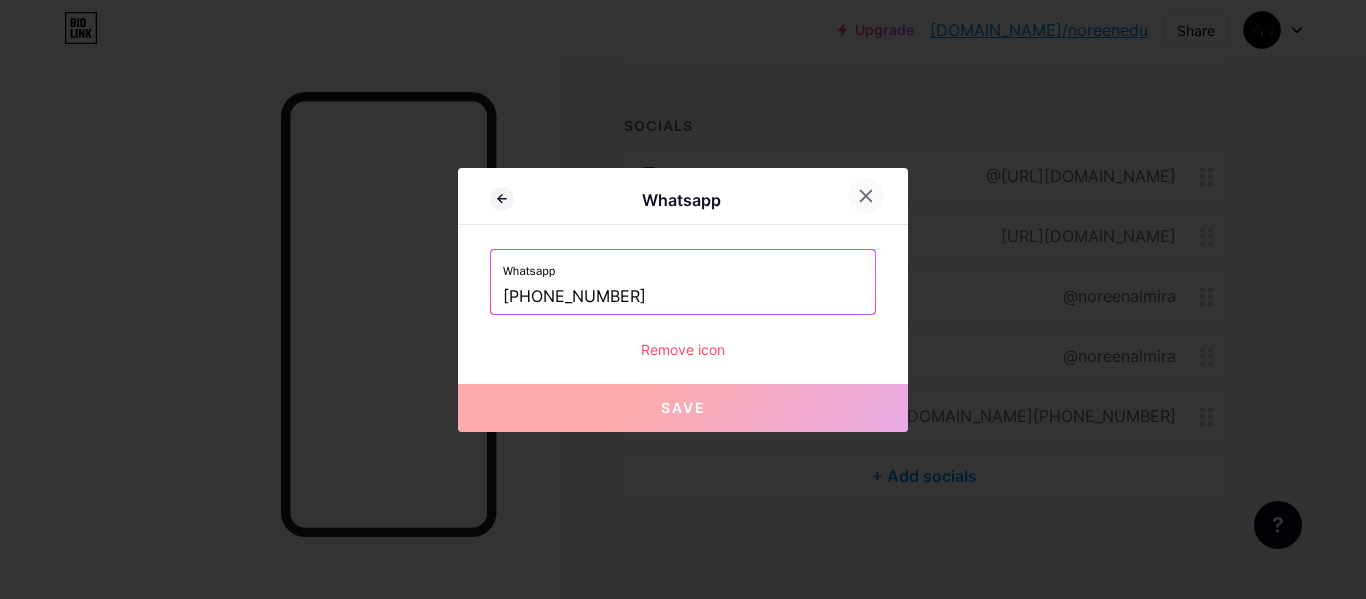 click at bounding box center [866, 196] 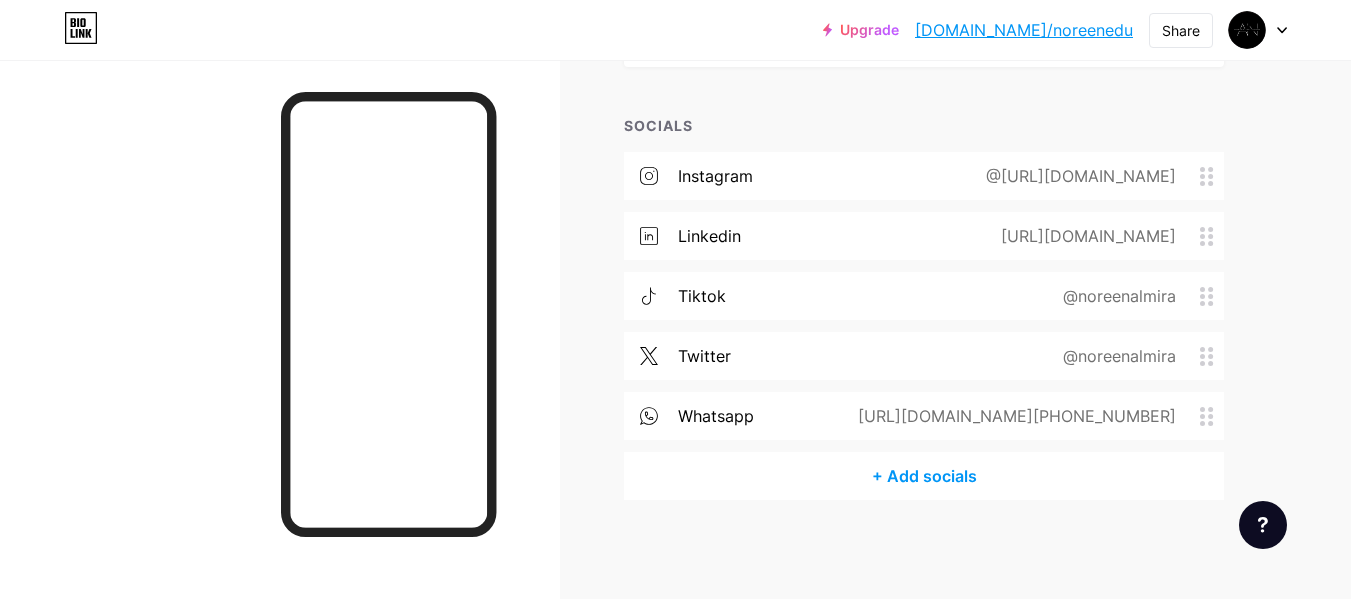 click on "whatsapp" at bounding box center (716, 416) 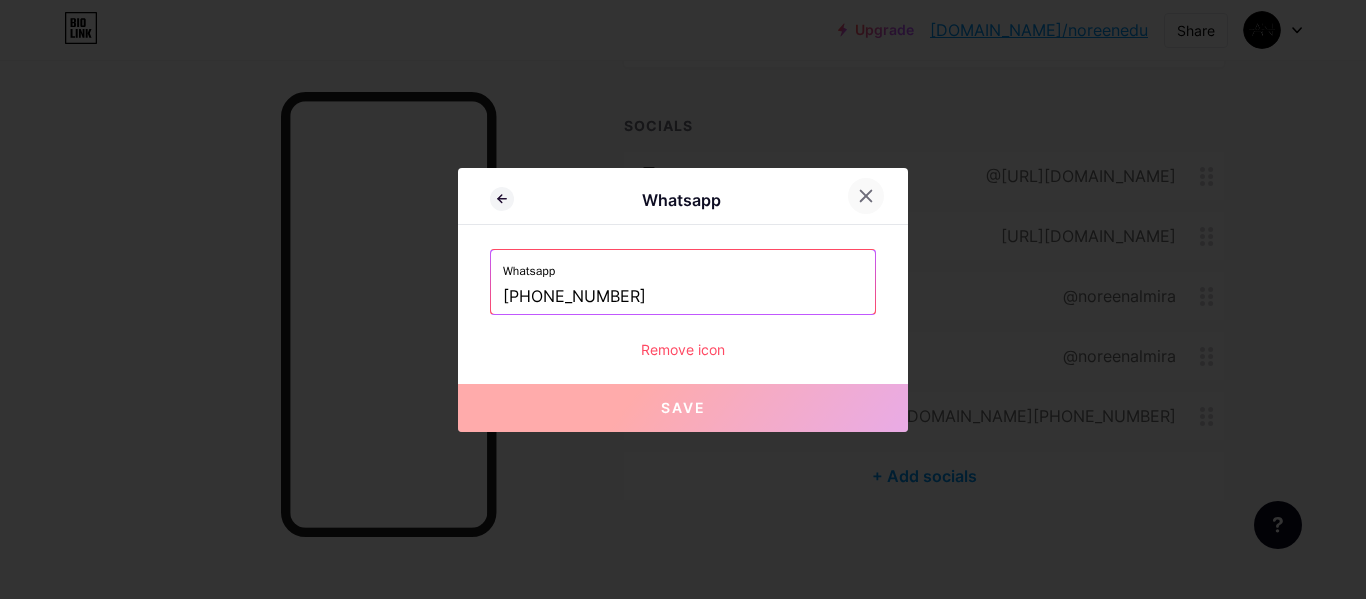 click 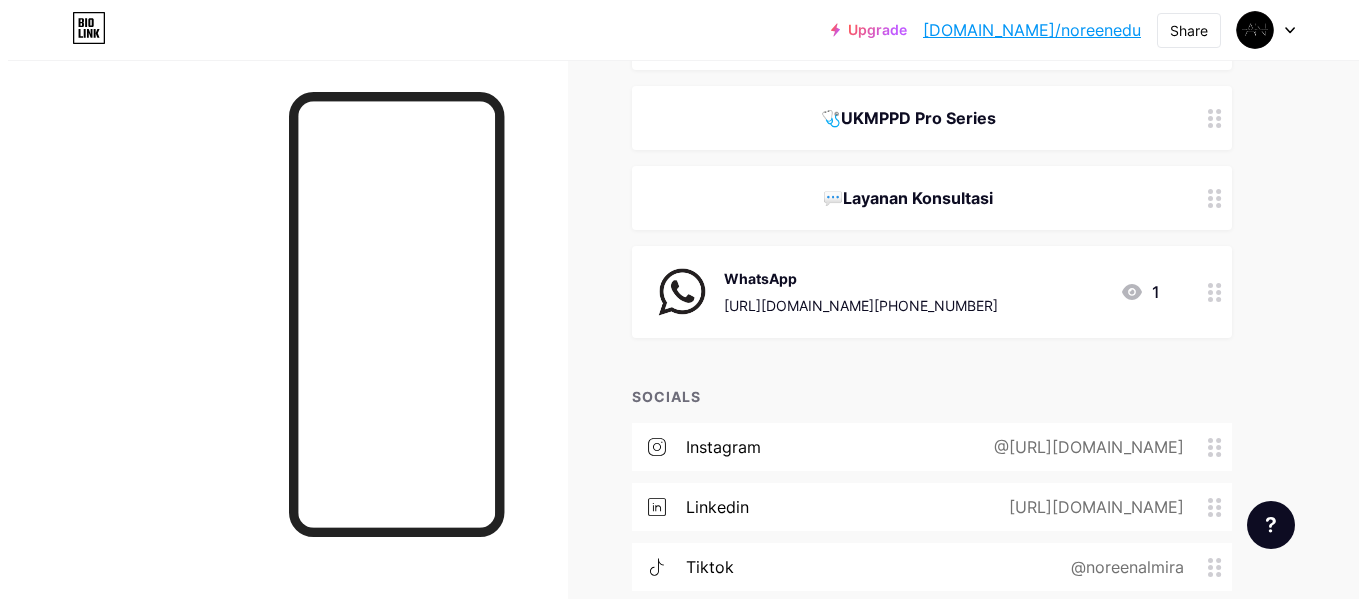 scroll, scrollTop: 445, scrollLeft: 0, axis: vertical 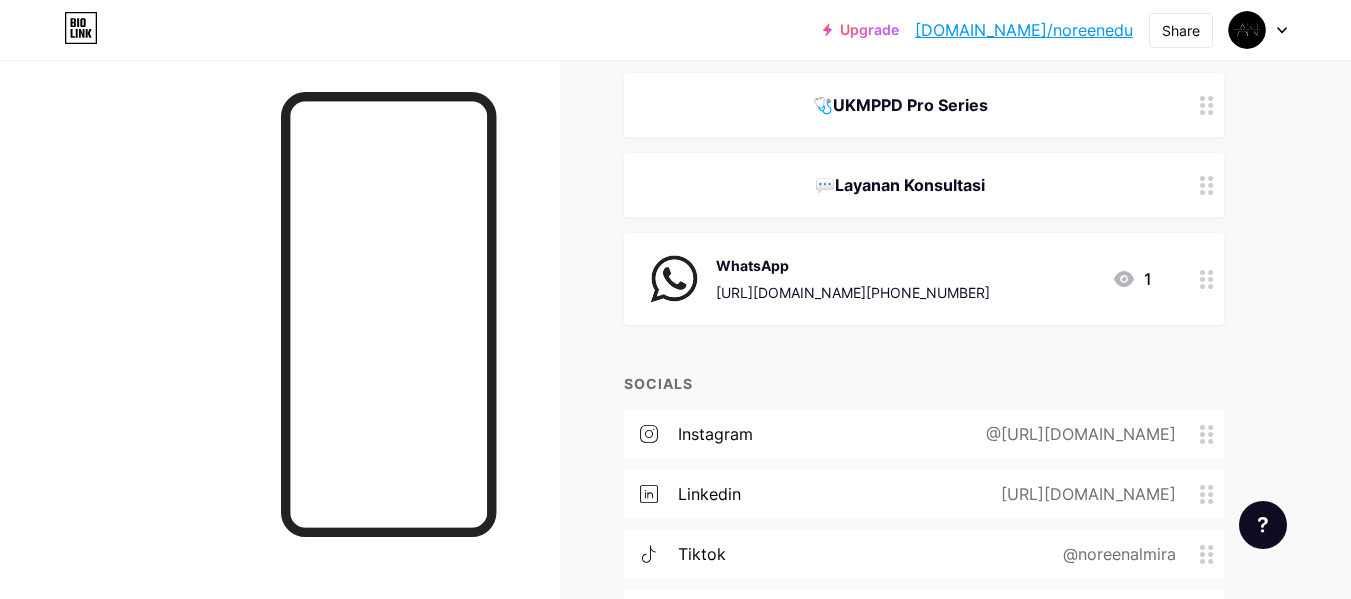 click on "WhatsApp
https://api.whatsapp.com/send?phone=6289636978155
1" at bounding box center (924, 279) 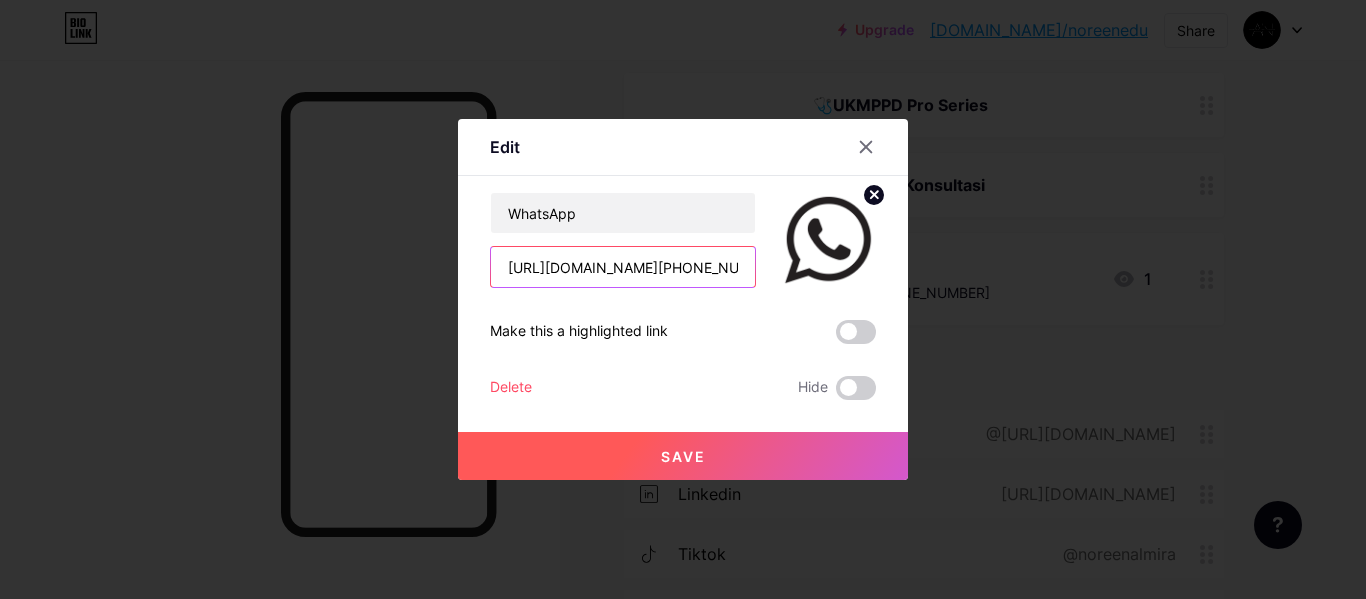 click on "[URL][DOMAIN_NAME][PHONE_NUMBER]" at bounding box center [623, 267] 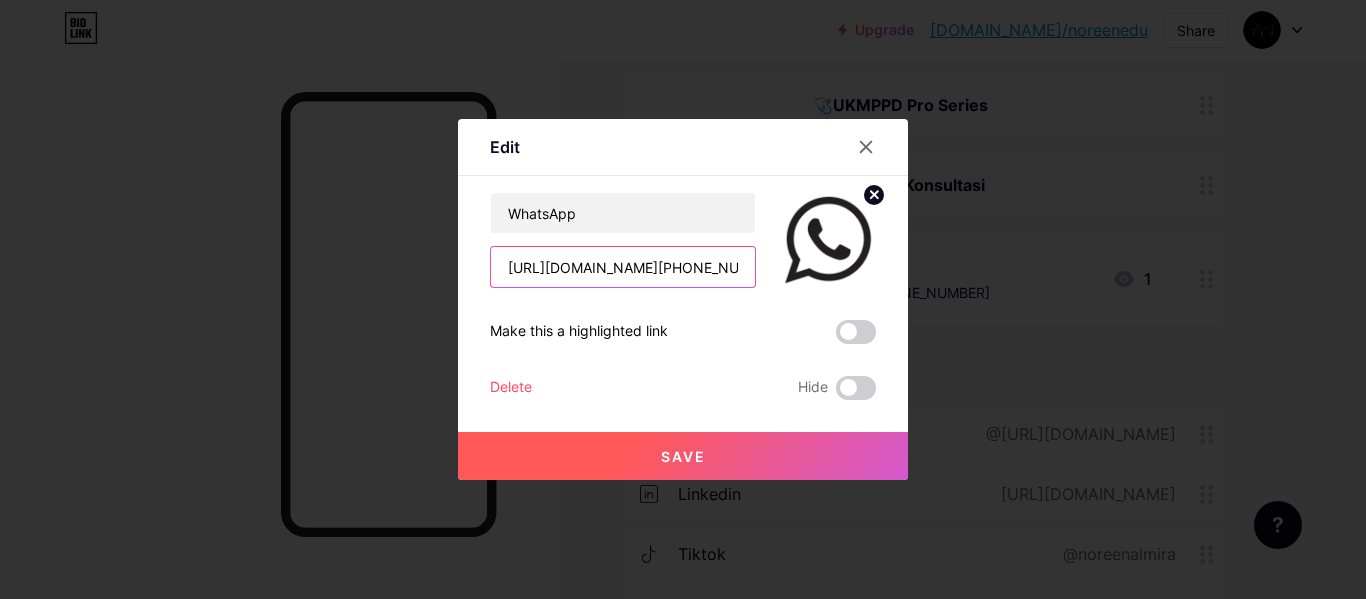 paste on "/?phone=%2B6289636978155&text&type=phone_number&app_absent=0" 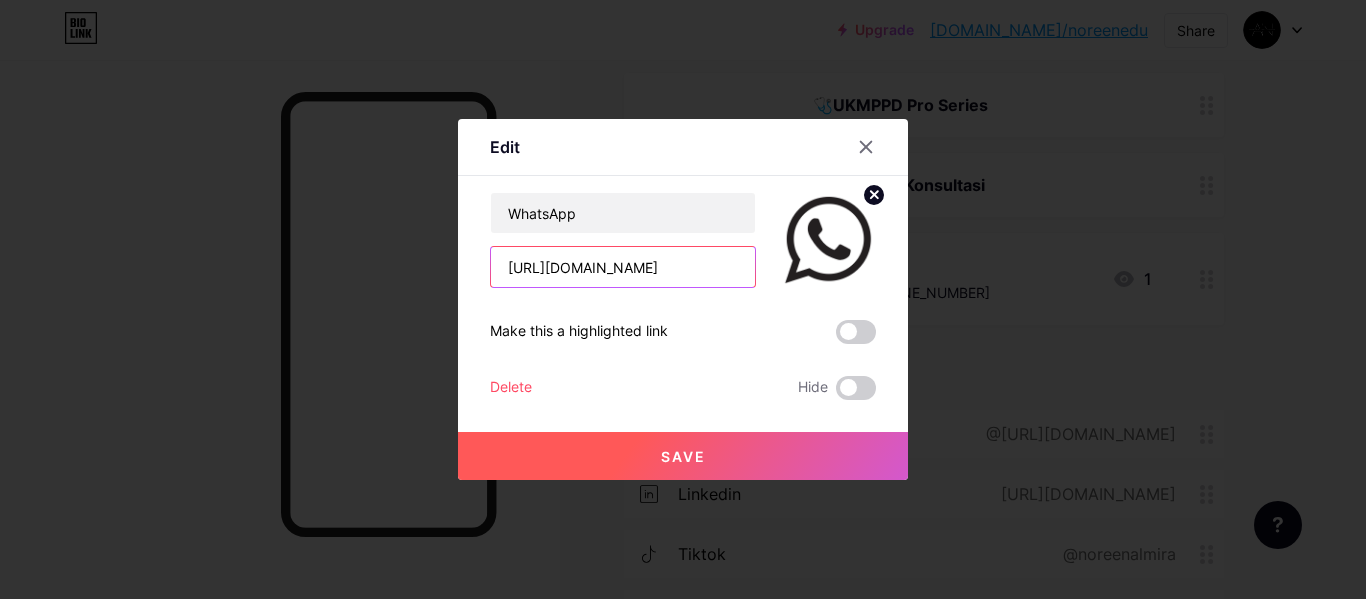 scroll, scrollTop: 0, scrollLeft: 462, axis: horizontal 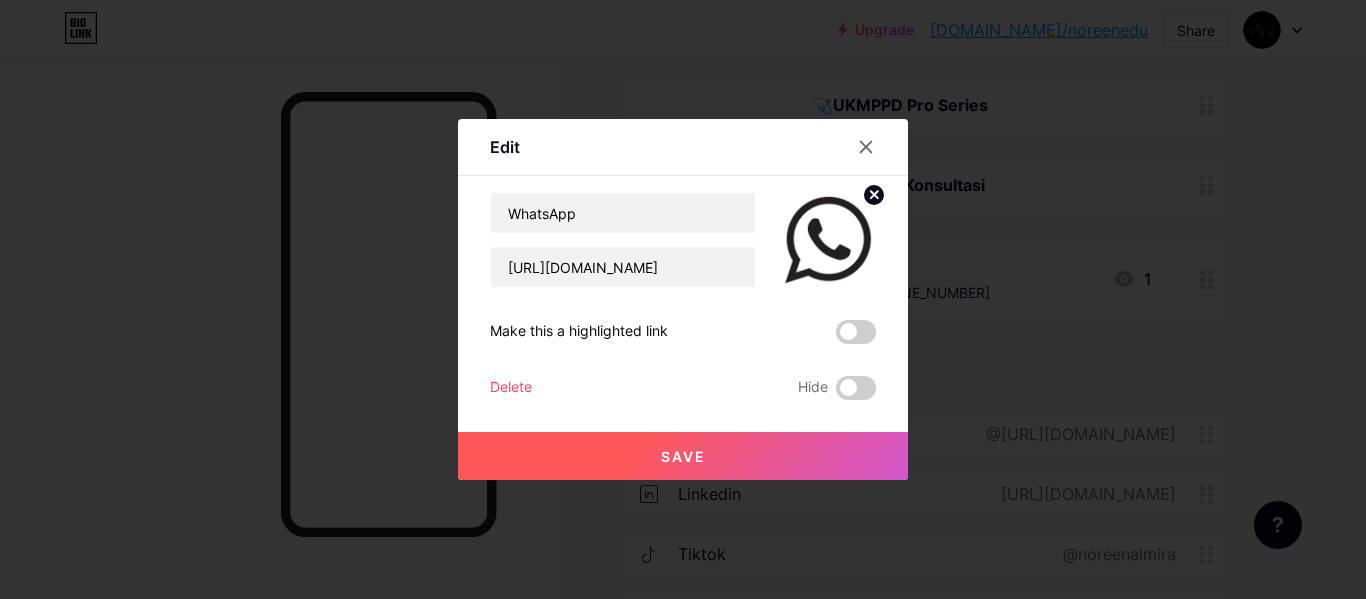 click on "Save" at bounding box center [683, 456] 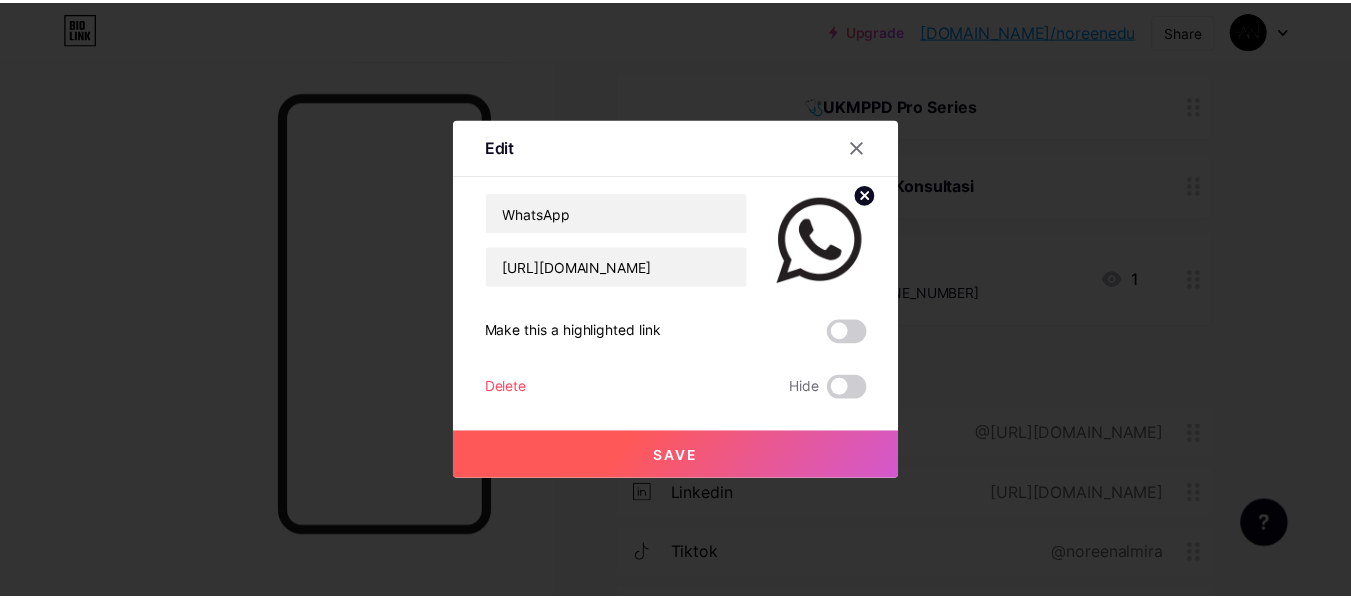 scroll, scrollTop: 0, scrollLeft: 0, axis: both 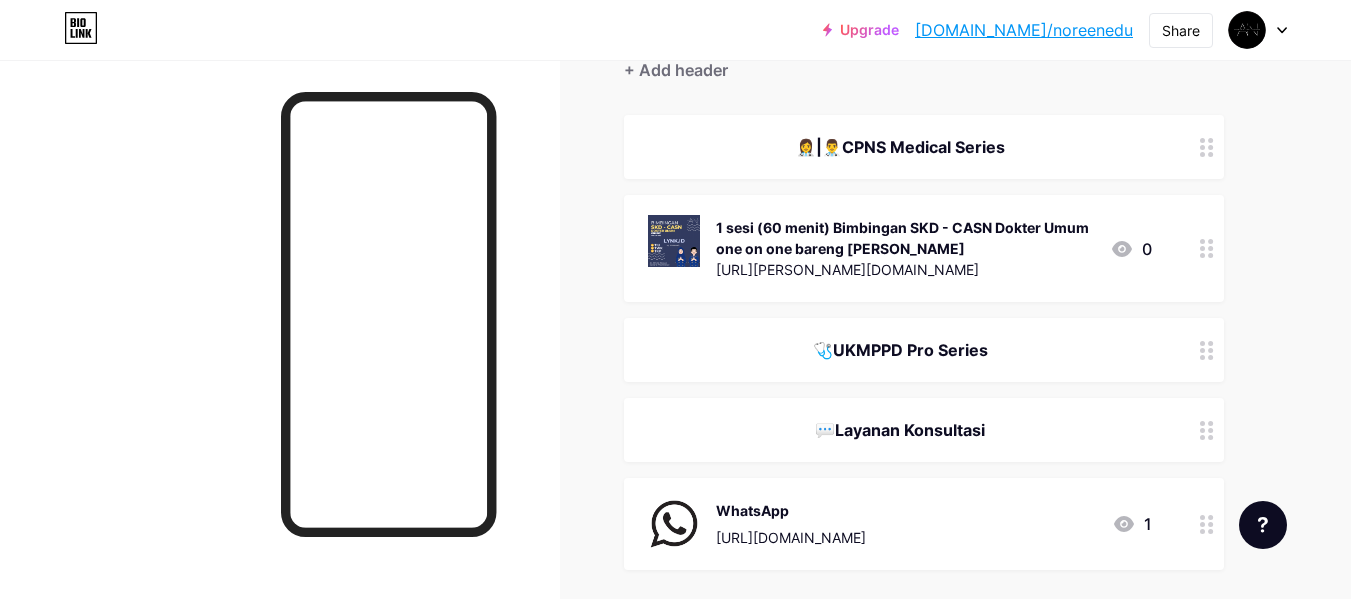 click at bounding box center [1207, 248] 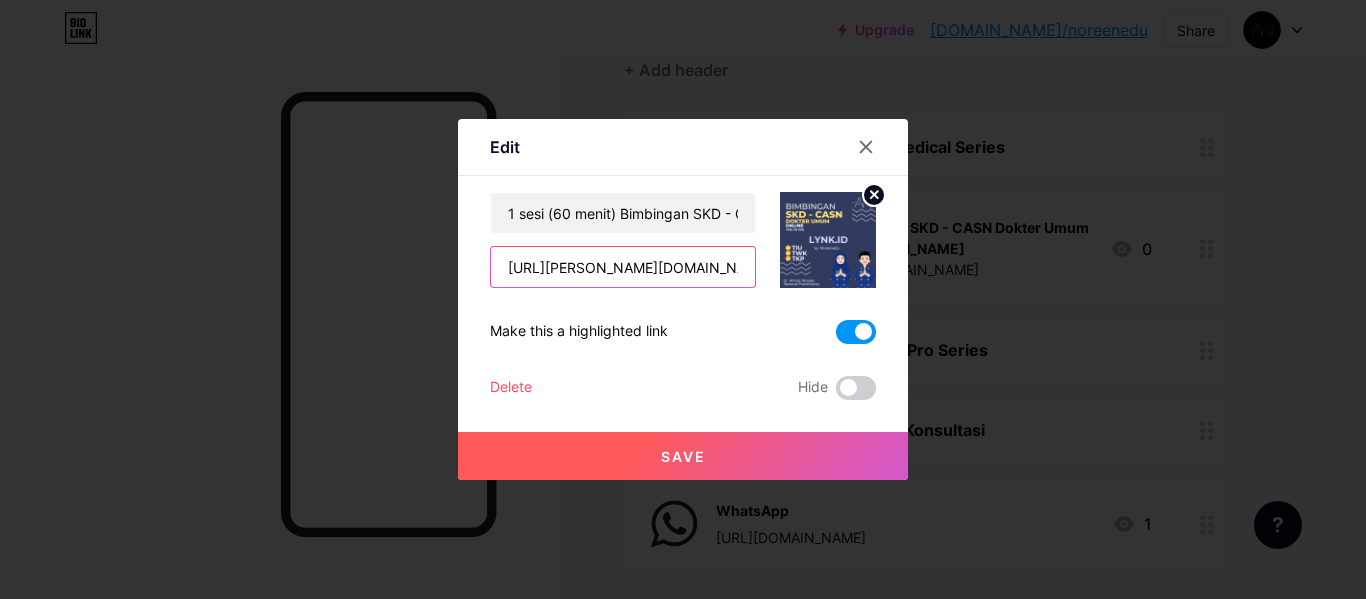 click on "https://lynk.id/noreenedu/66j9g2eyyrz6" at bounding box center [623, 267] 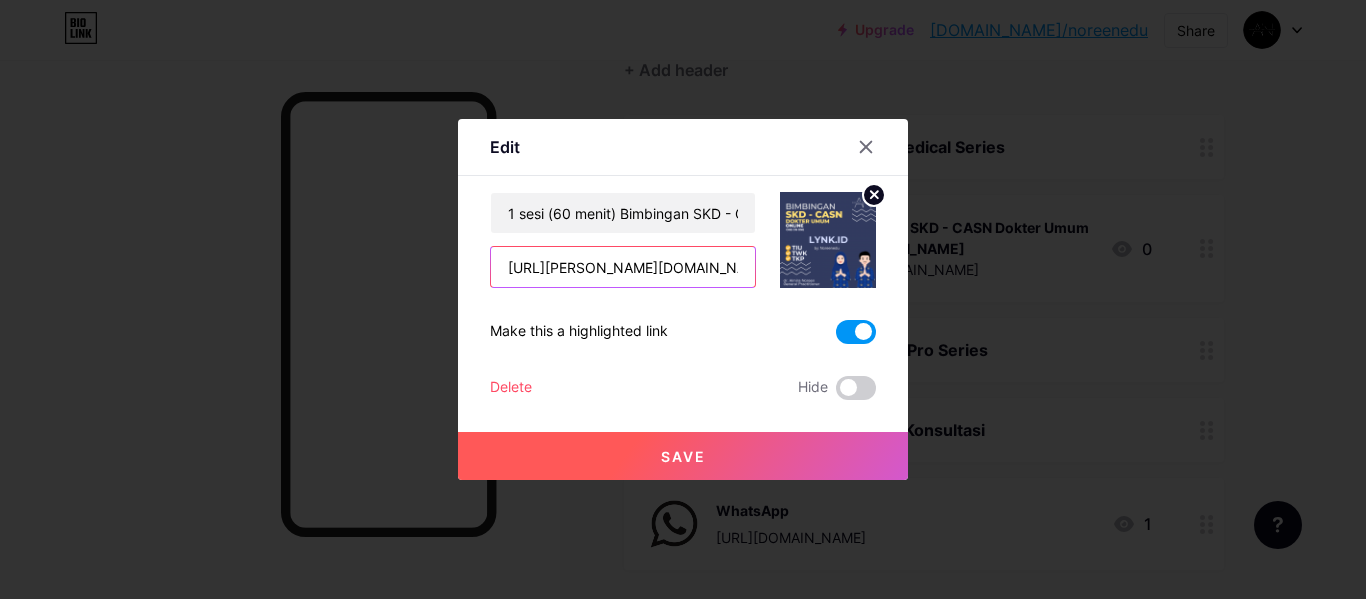 paste 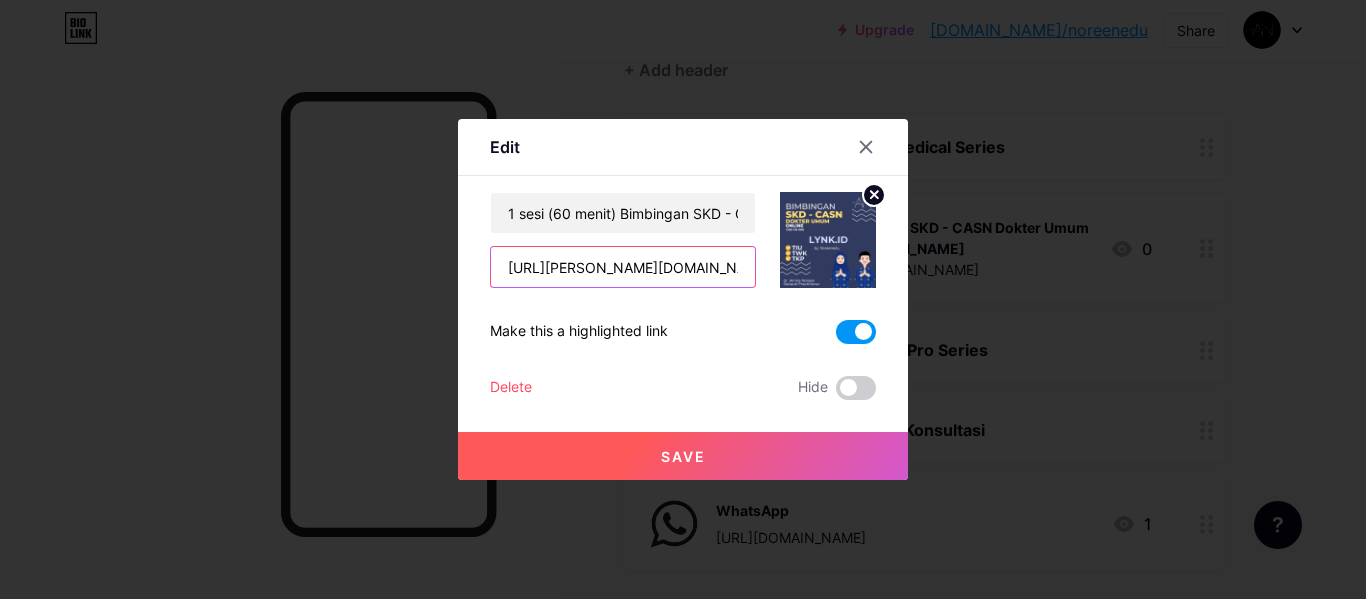 type on "https://lynk.id/noreenedu" 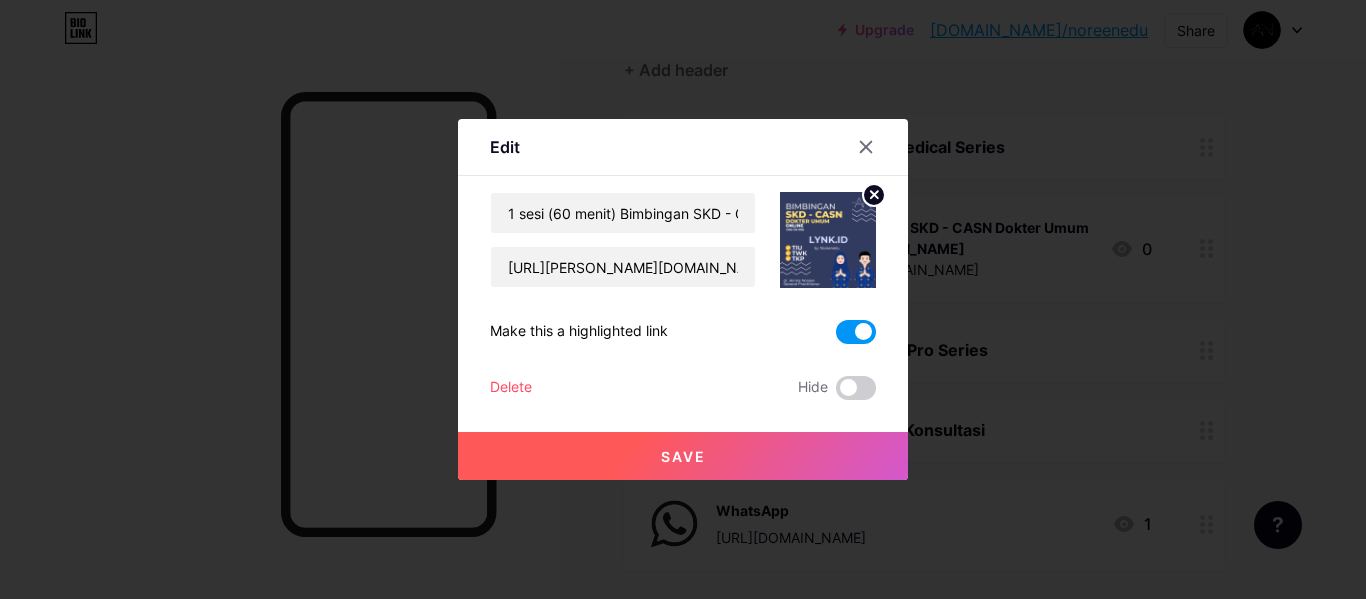 click on "Save" at bounding box center (683, 456) 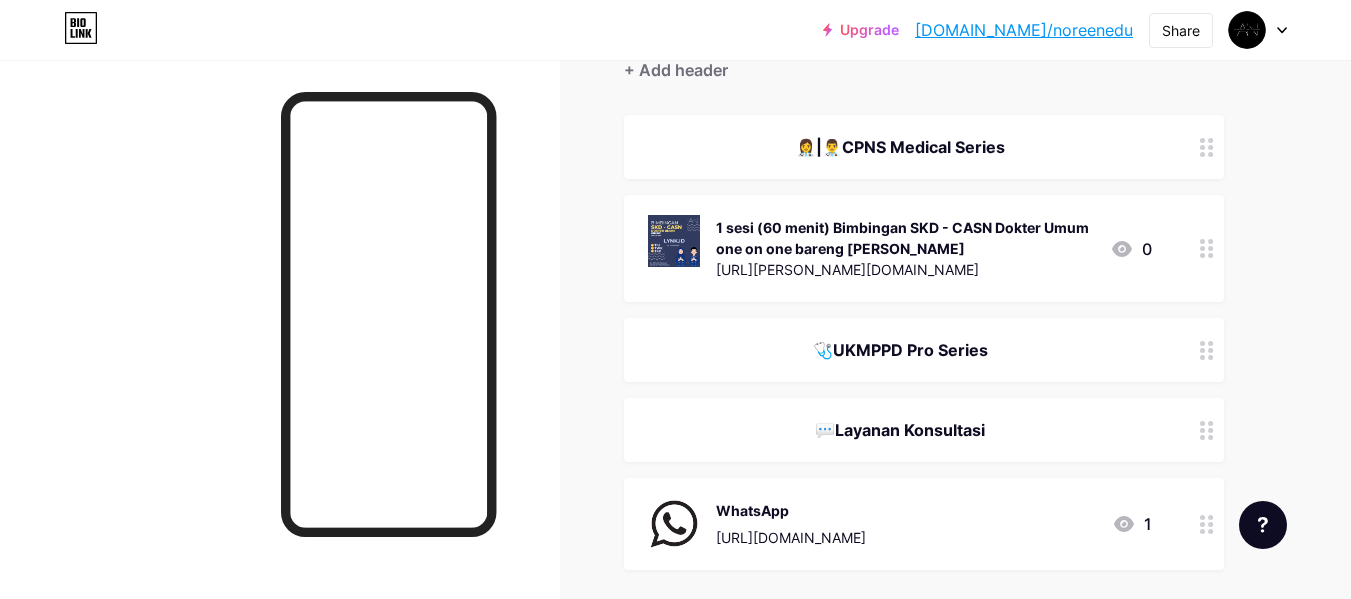 scroll, scrollTop: 0, scrollLeft: 0, axis: both 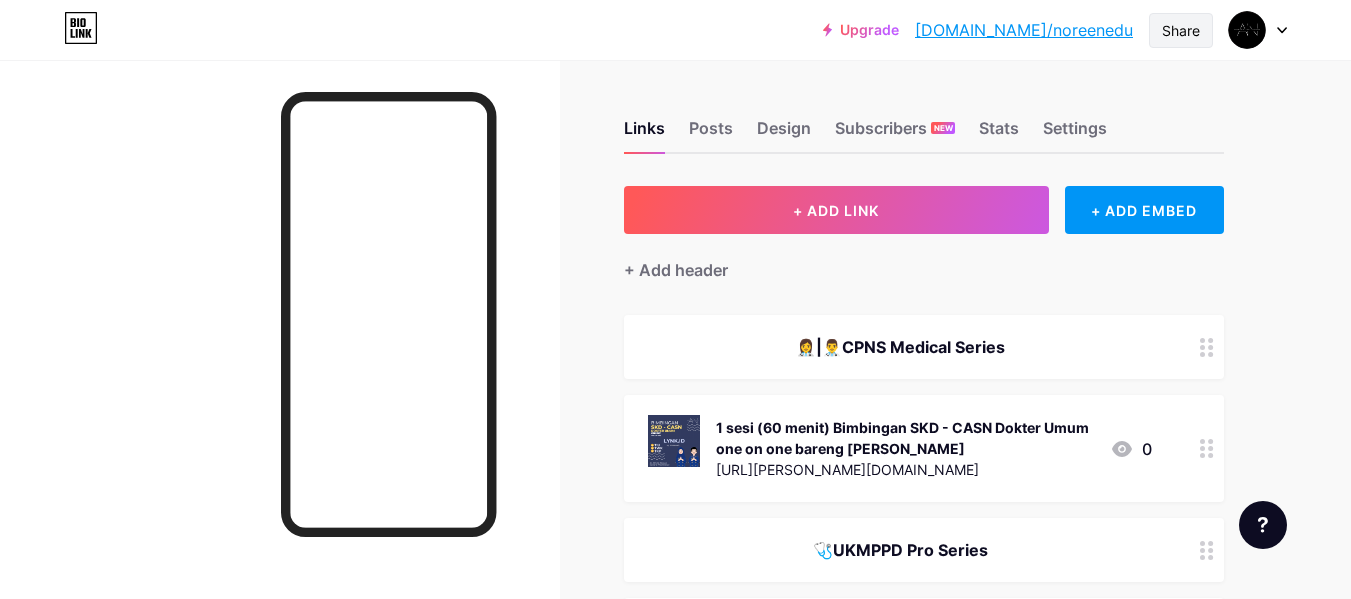 click on "Share" at bounding box center (1181, 30) 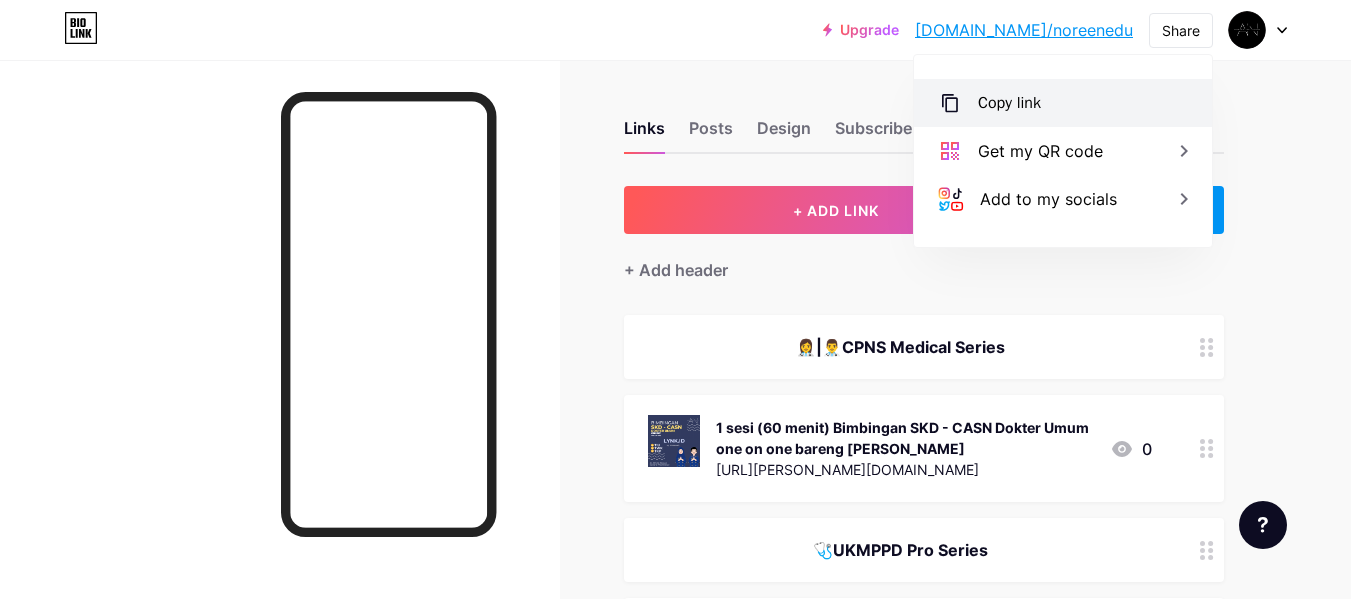 click on "Copy link" at bounding box center (1009, 103) 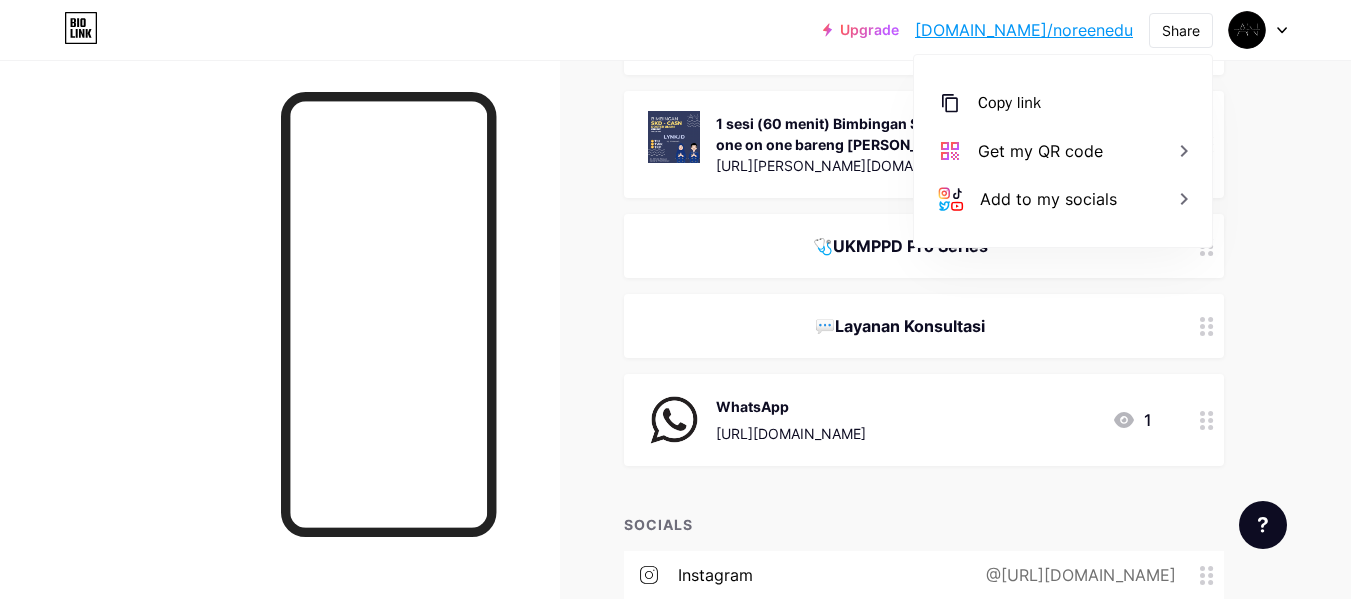 scroll, scrollTop: 0, scrollLeft: 0, axis: both 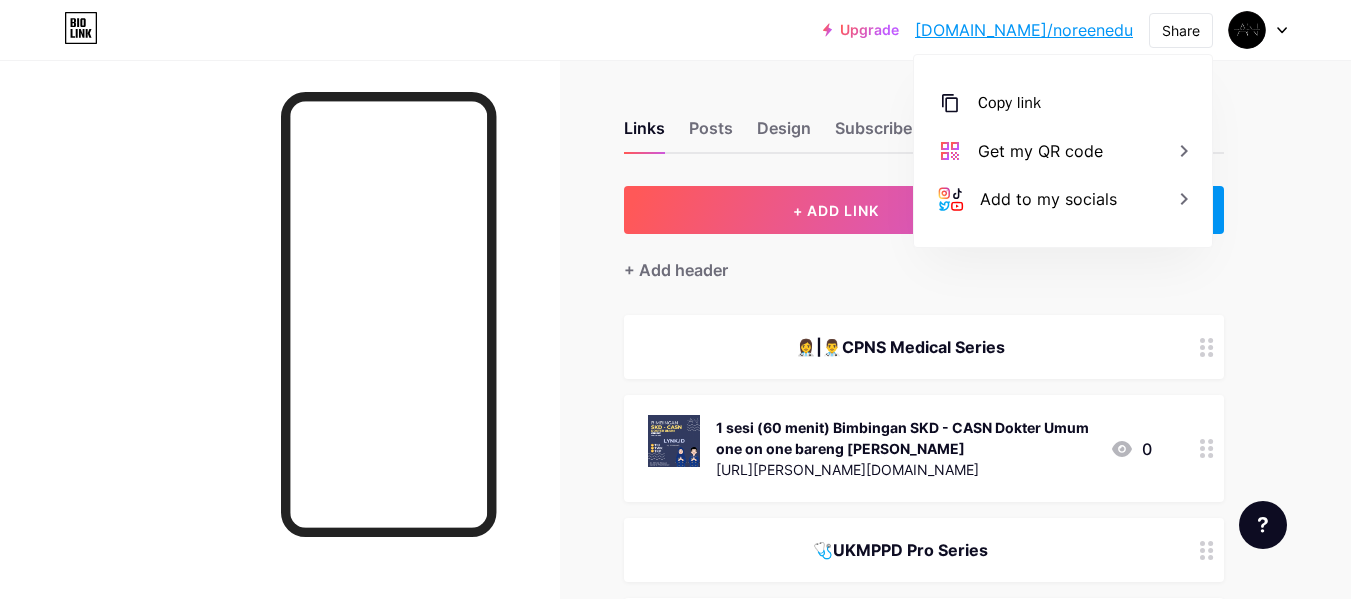 click on "+ Add header" at bounding box center [924, 258] 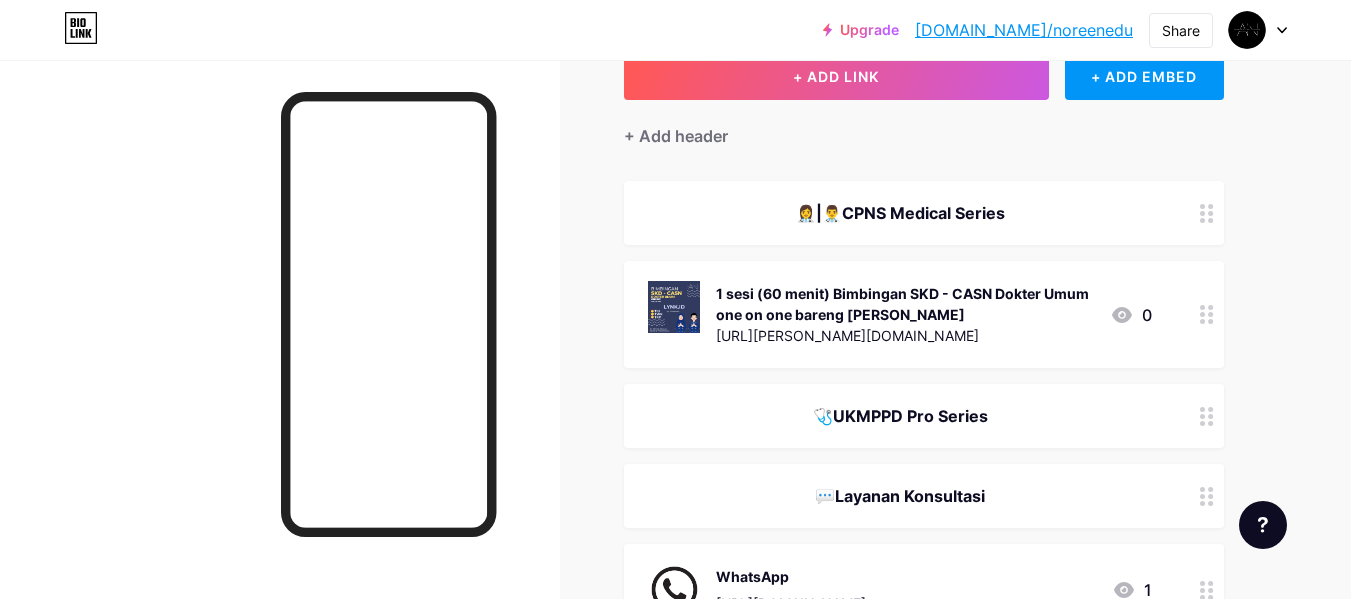 scroll, scrollTop: 0, scrollLeft: 0, axis: both 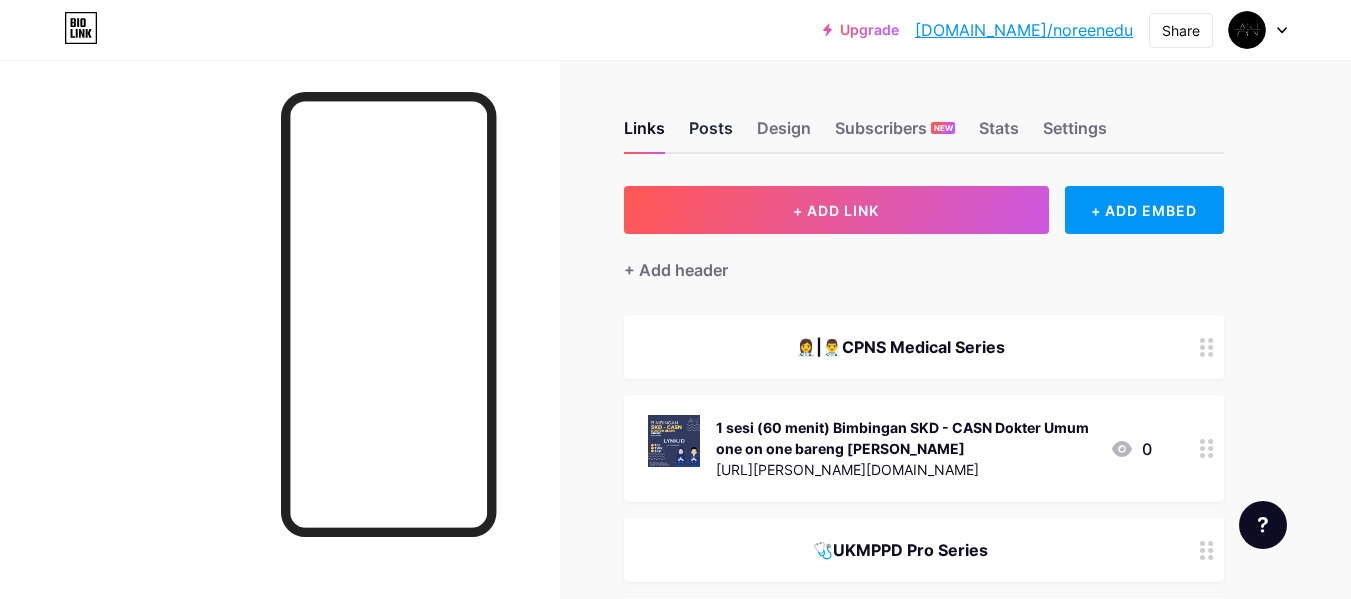 click on "Posts" at bounding box center (711, 134) 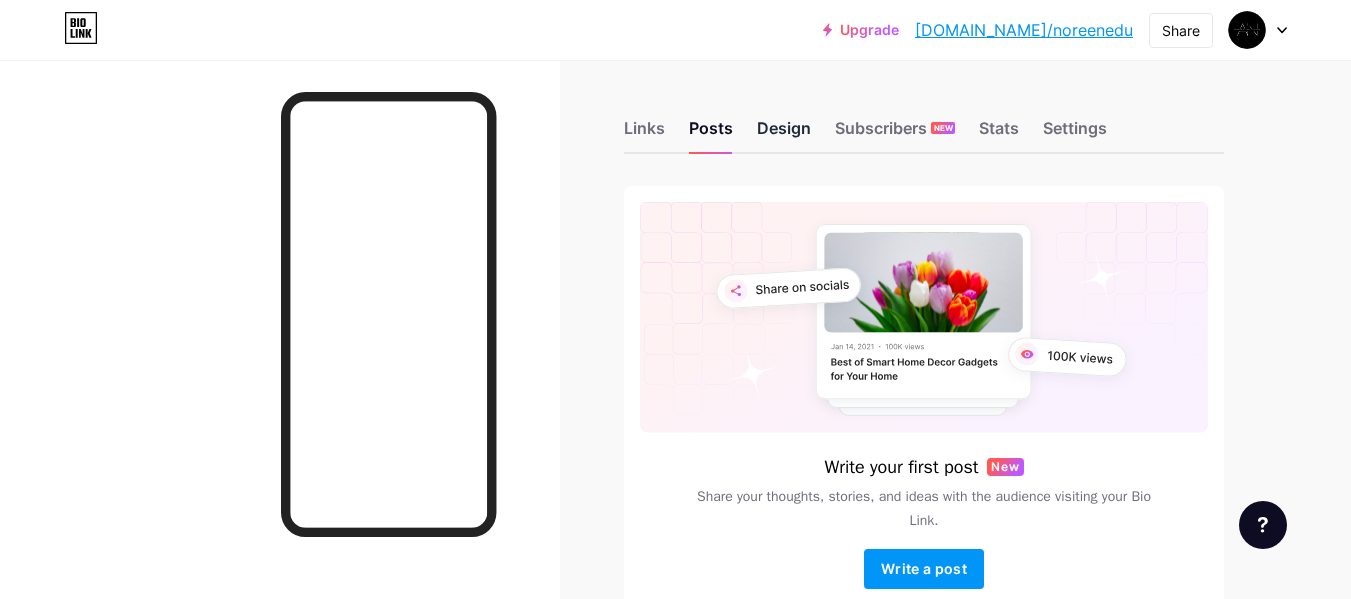 click on "Design" at bounding box center [784, 134] 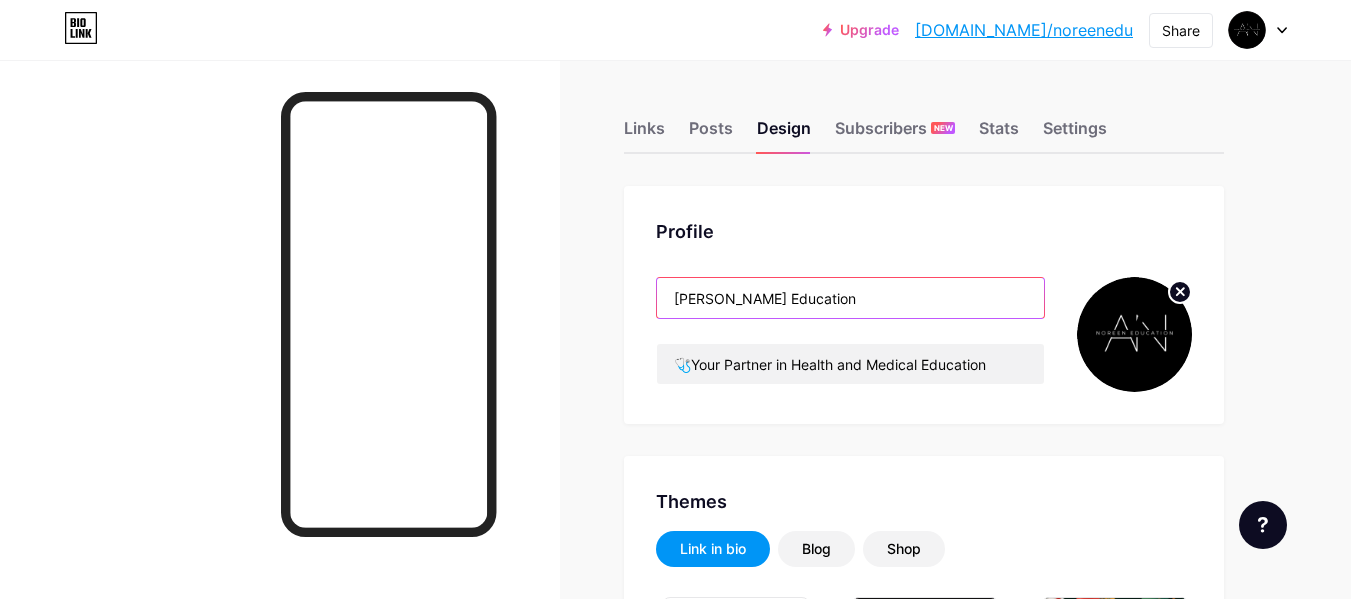 click on "[PERSON_NAME] Education" at bounding box center [850, 298] 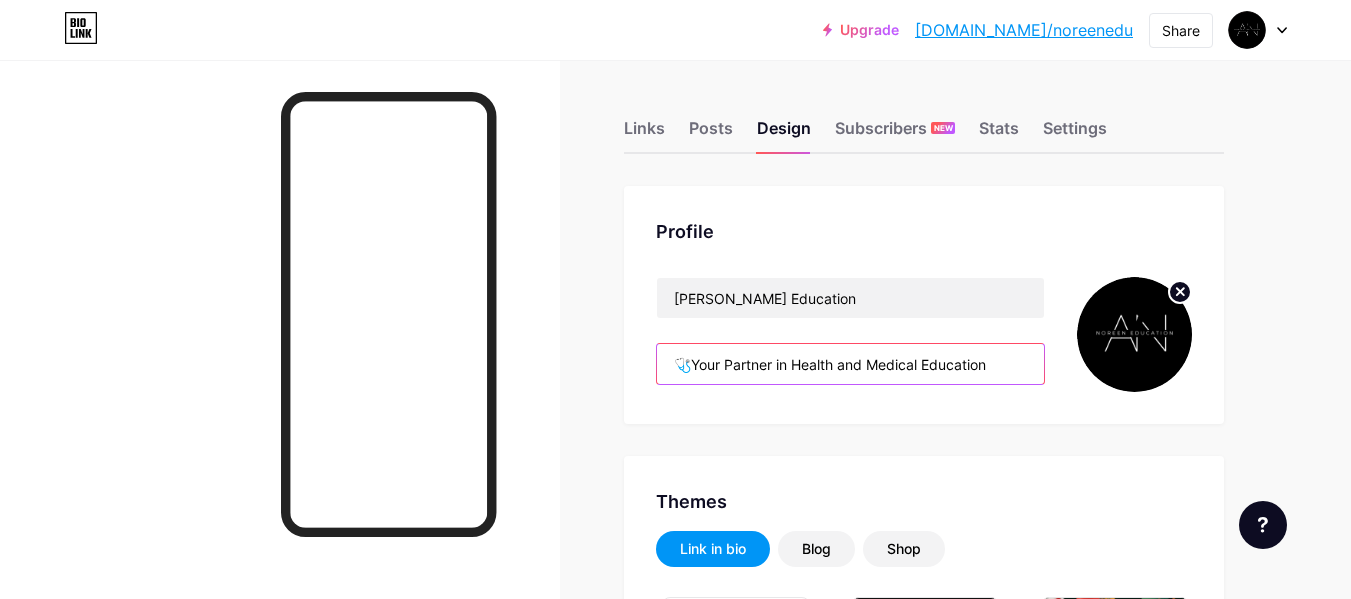 click on "🩺Your Partner in Health and Medical Education" at bounding box center [850, 364] 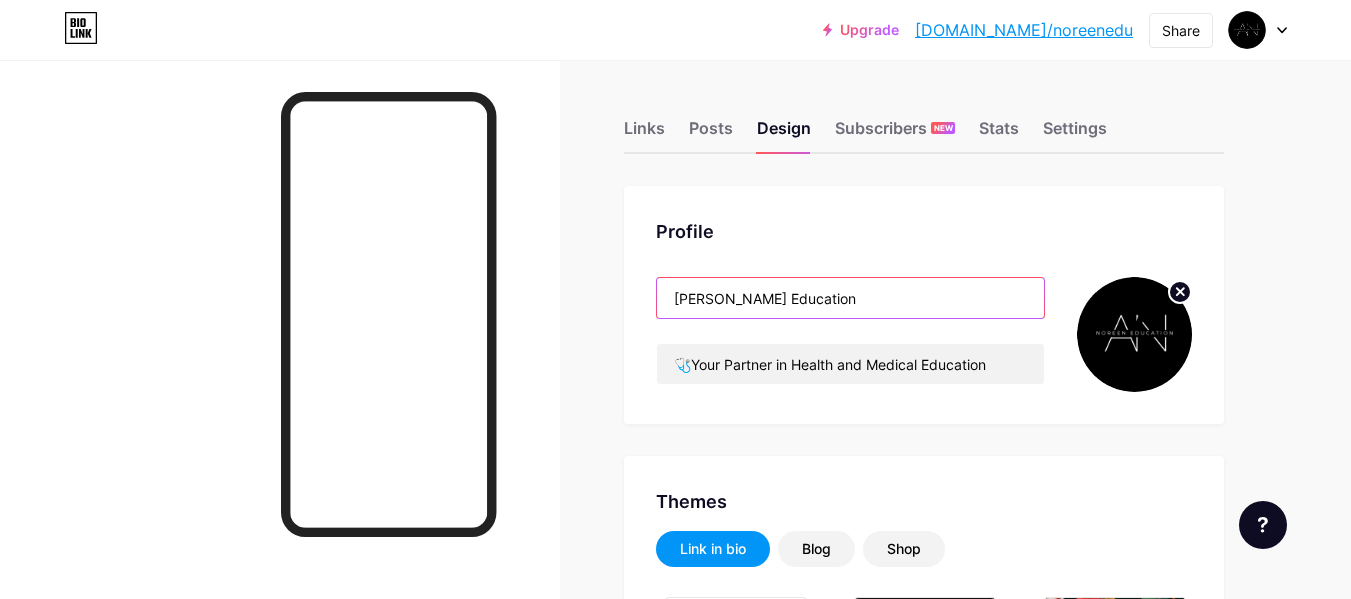 click on "[PERSON_NAME] Education" at bounding box center [850, 298] 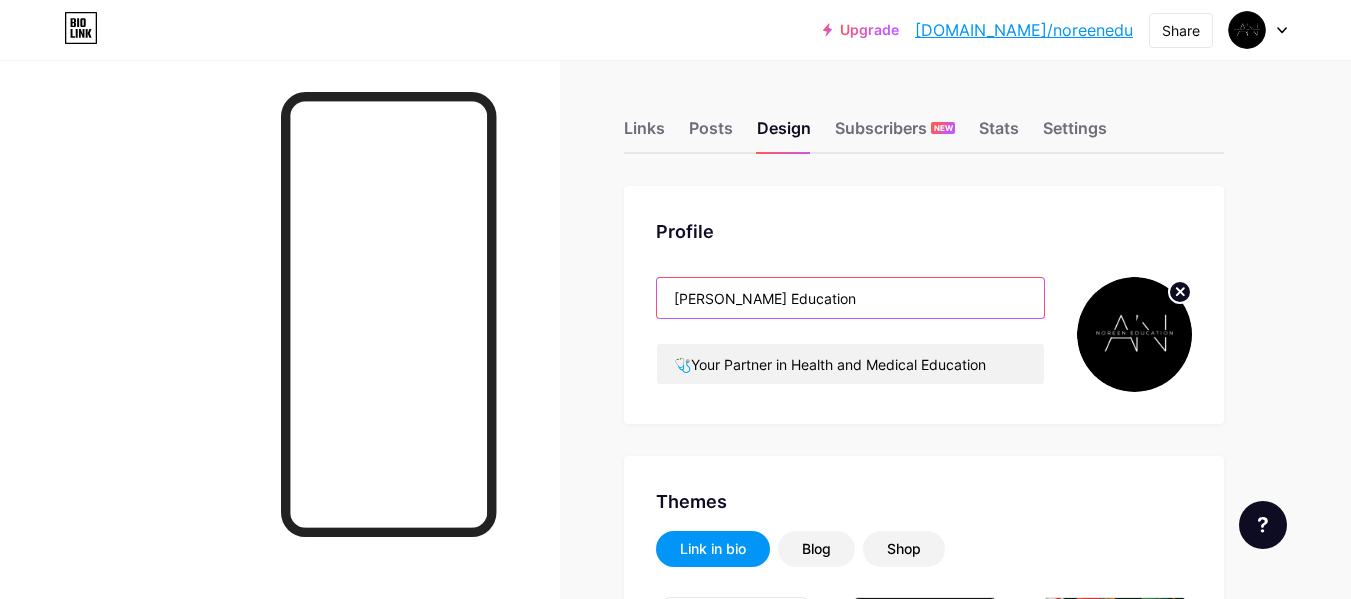 paste on "⚕️" 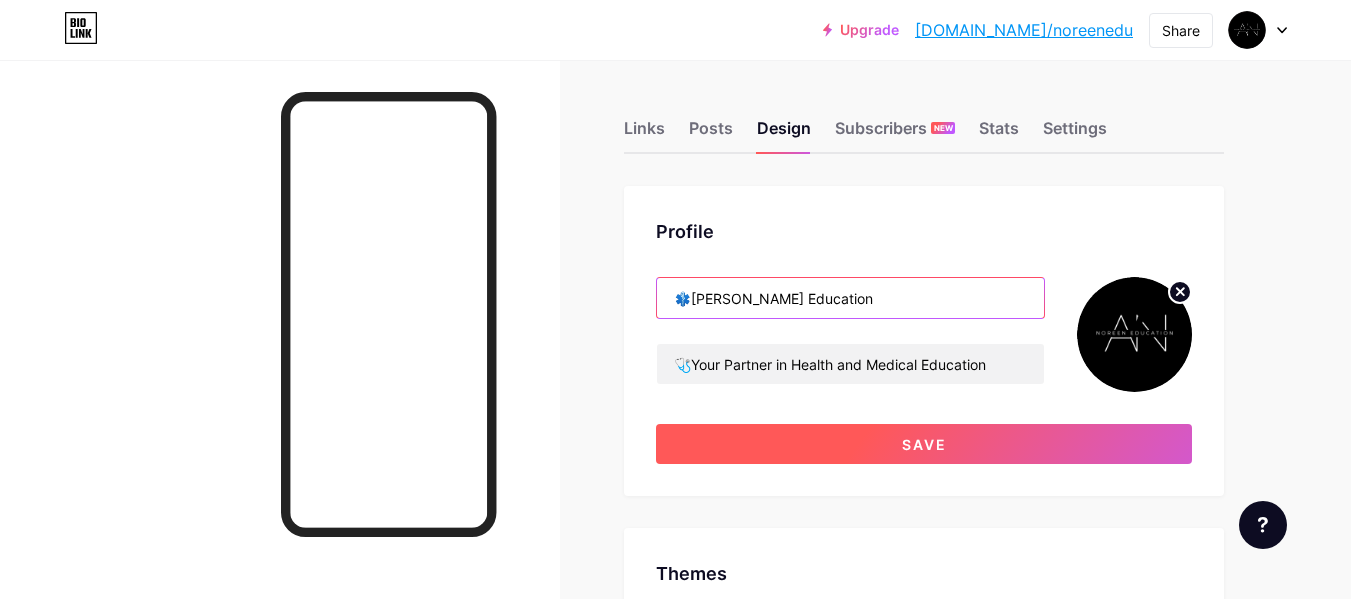 type on "⚕️Noreen Education" 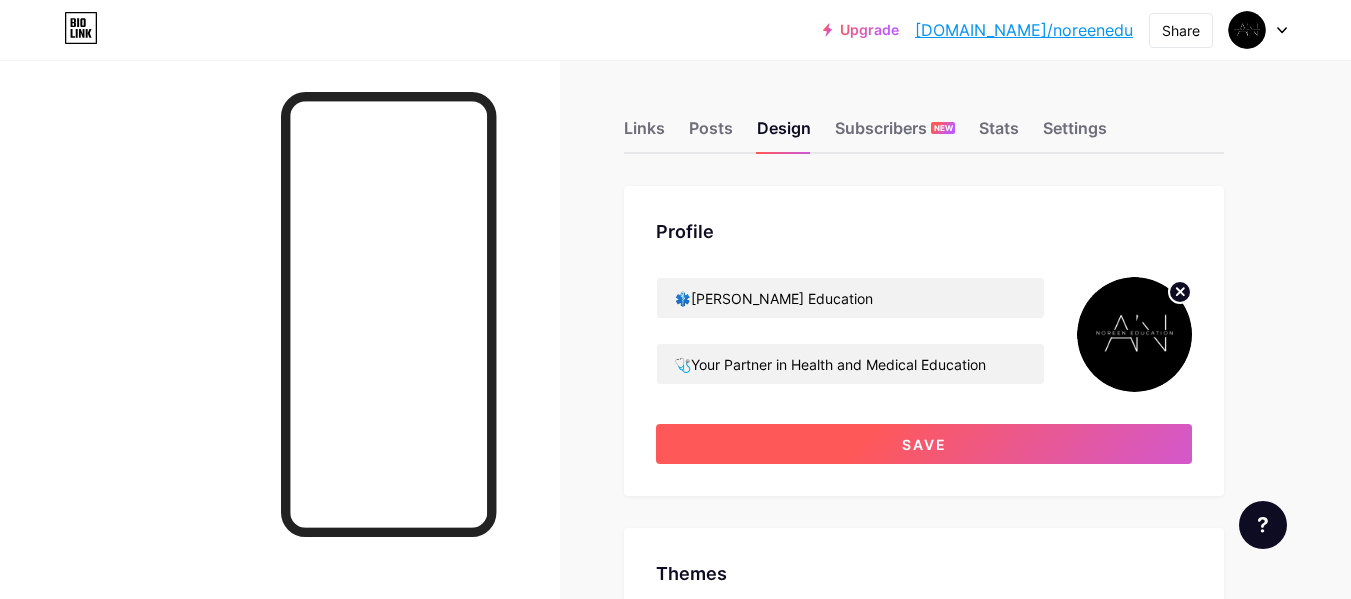 click on "Save" at bounding box center [924, 444] 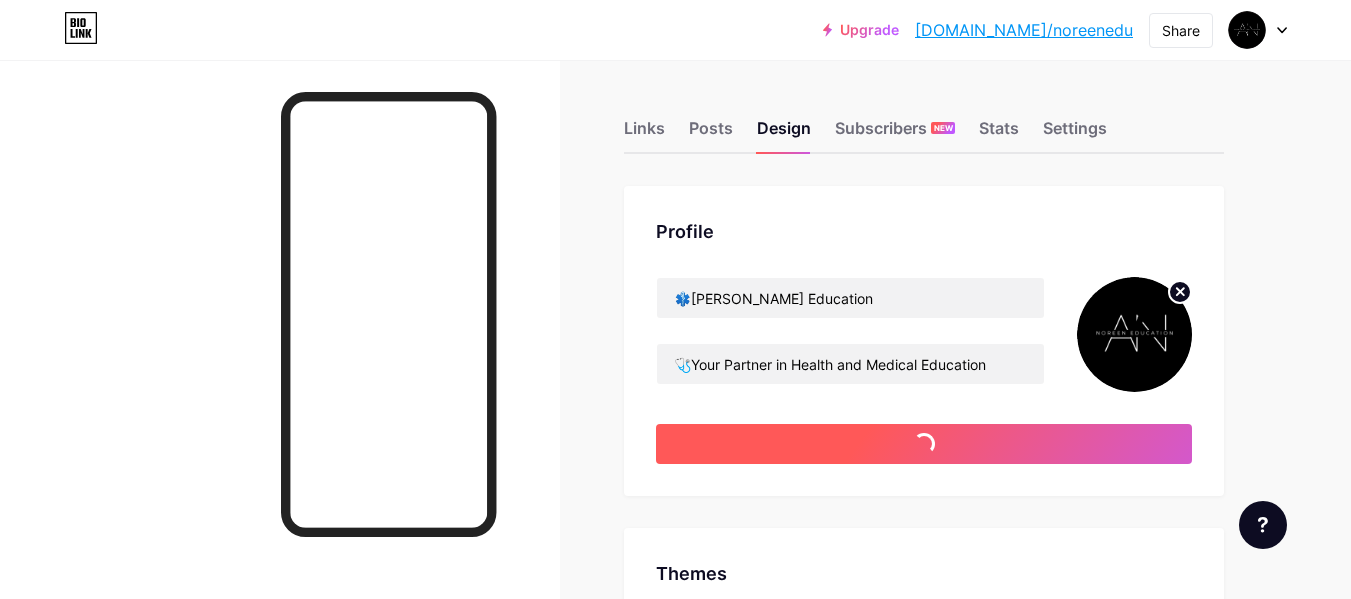 type on "#ffffff" 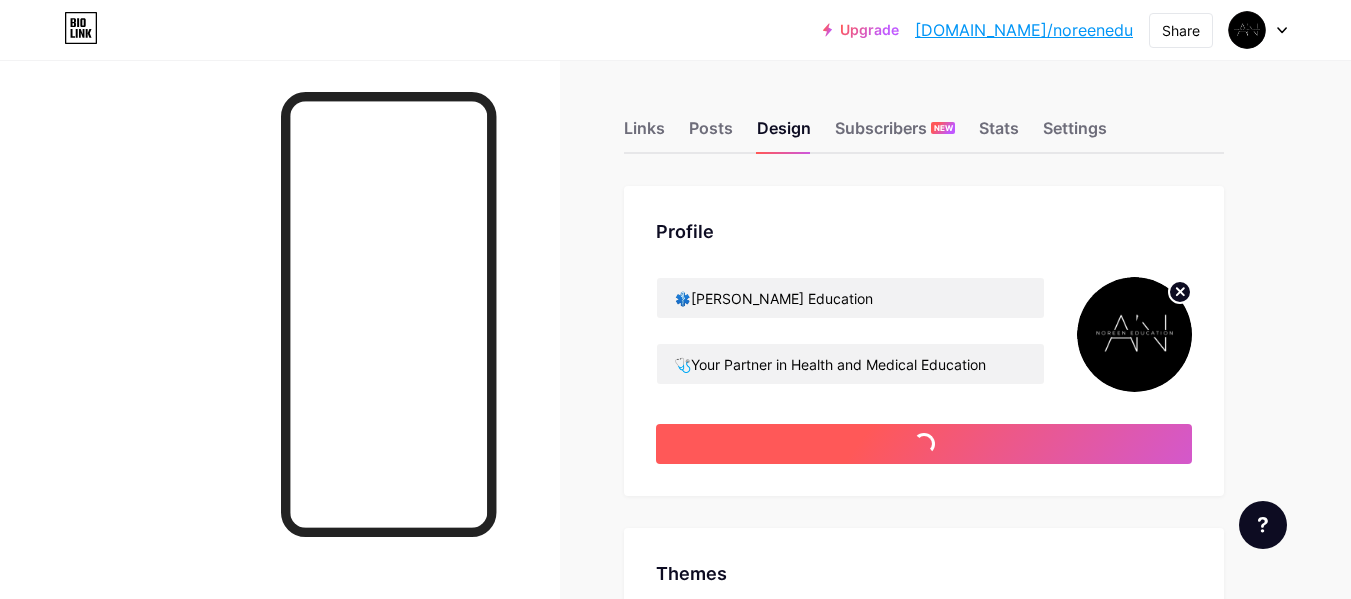 type on "#000000" 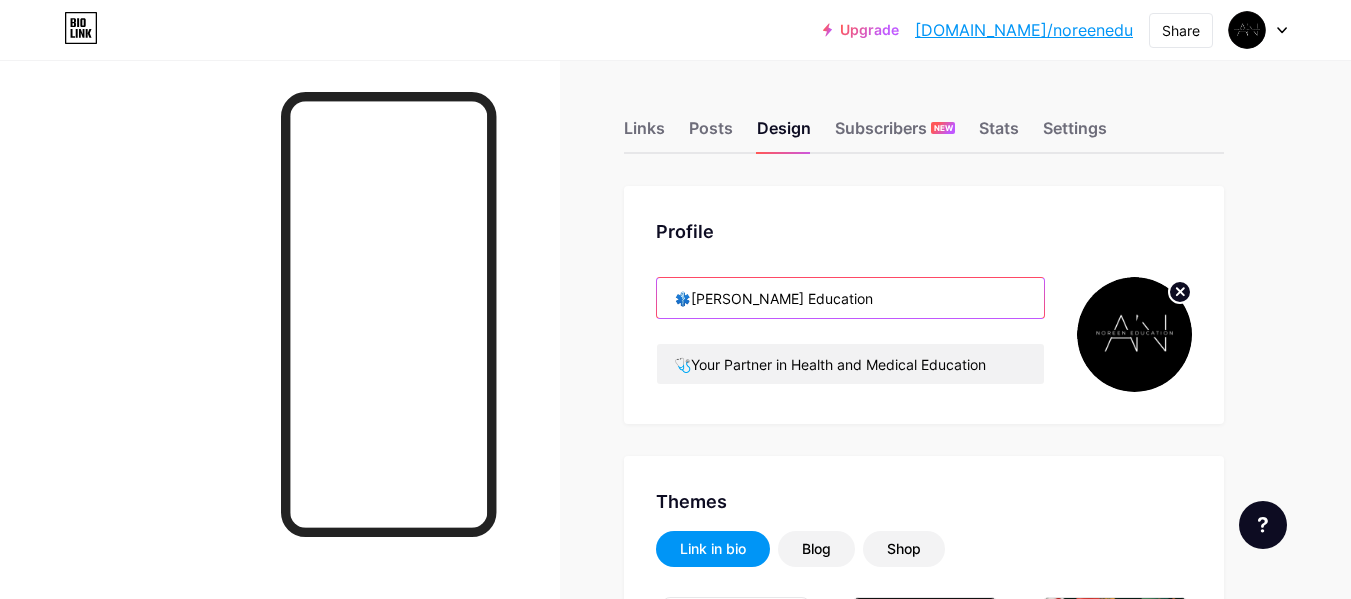 click on "⚕️Noreen Education" at bounding box center (850, 298) 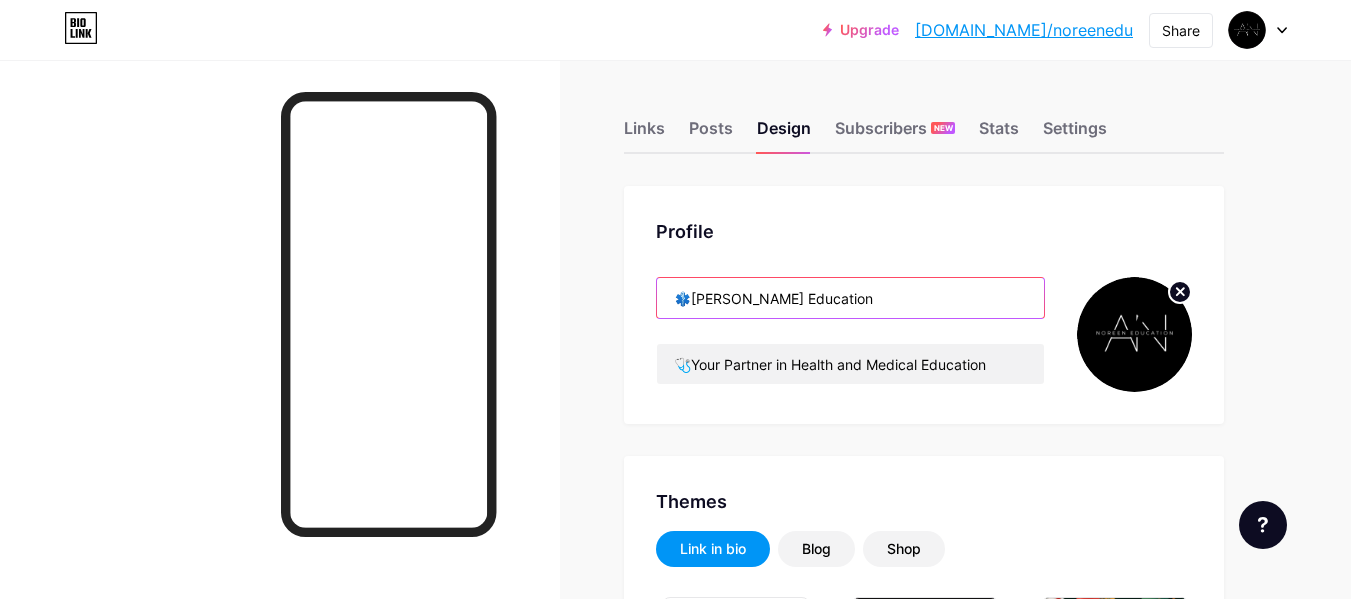 paste on "⚕️" 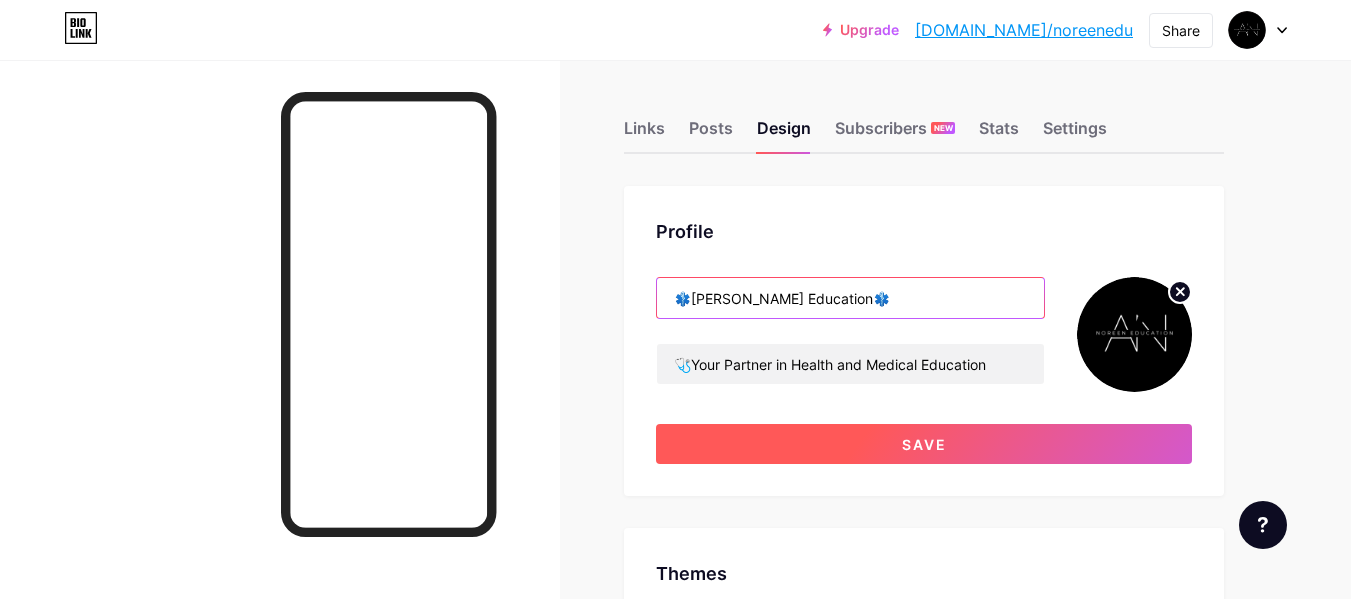 type on "⚕️Noreen Education⚕️" 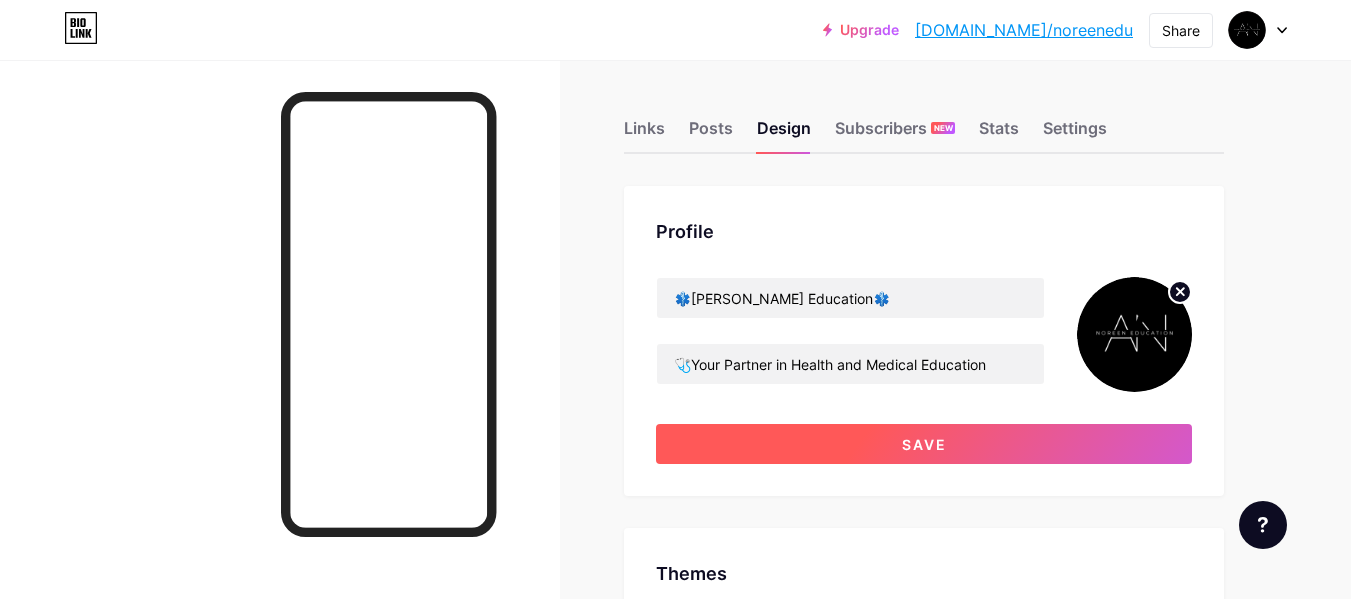 click on "Save" at bounding box center (924, 444) 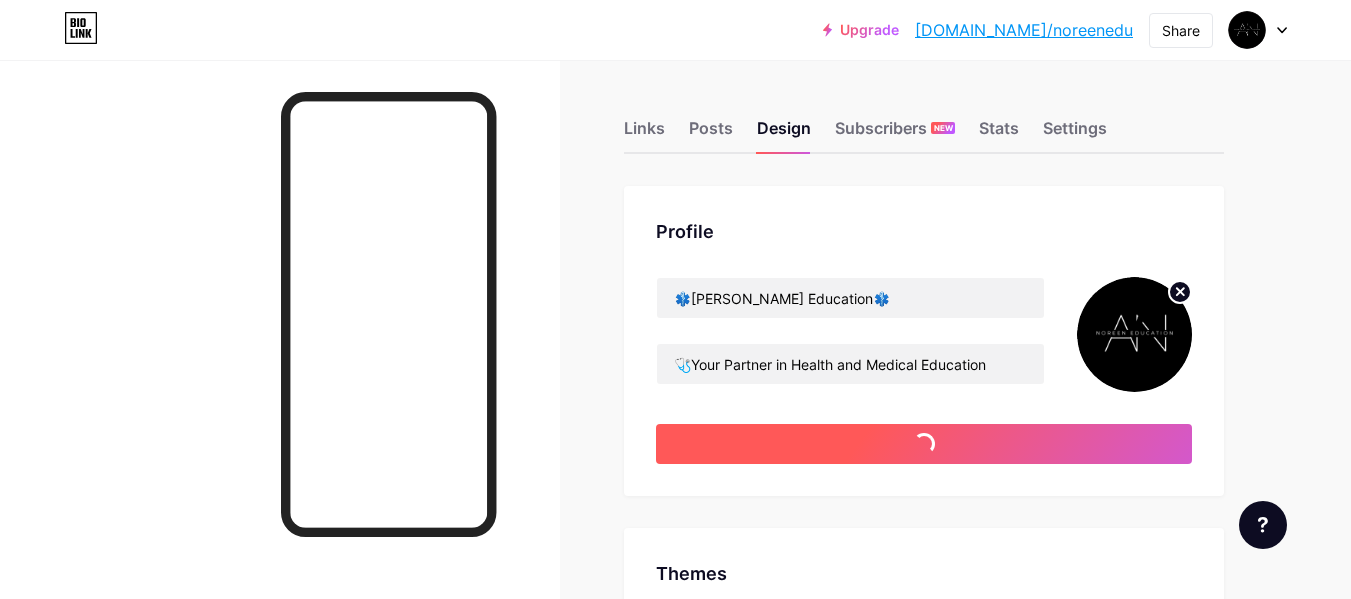 type on "#ffffff" 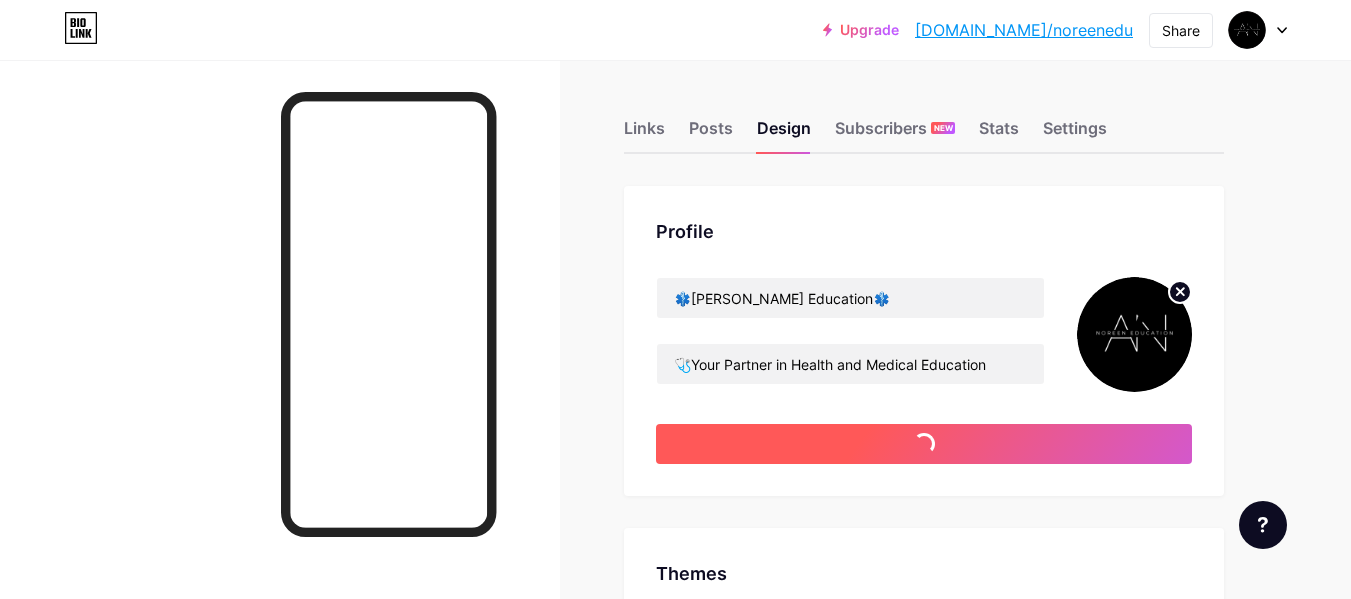 type on "#000000" 